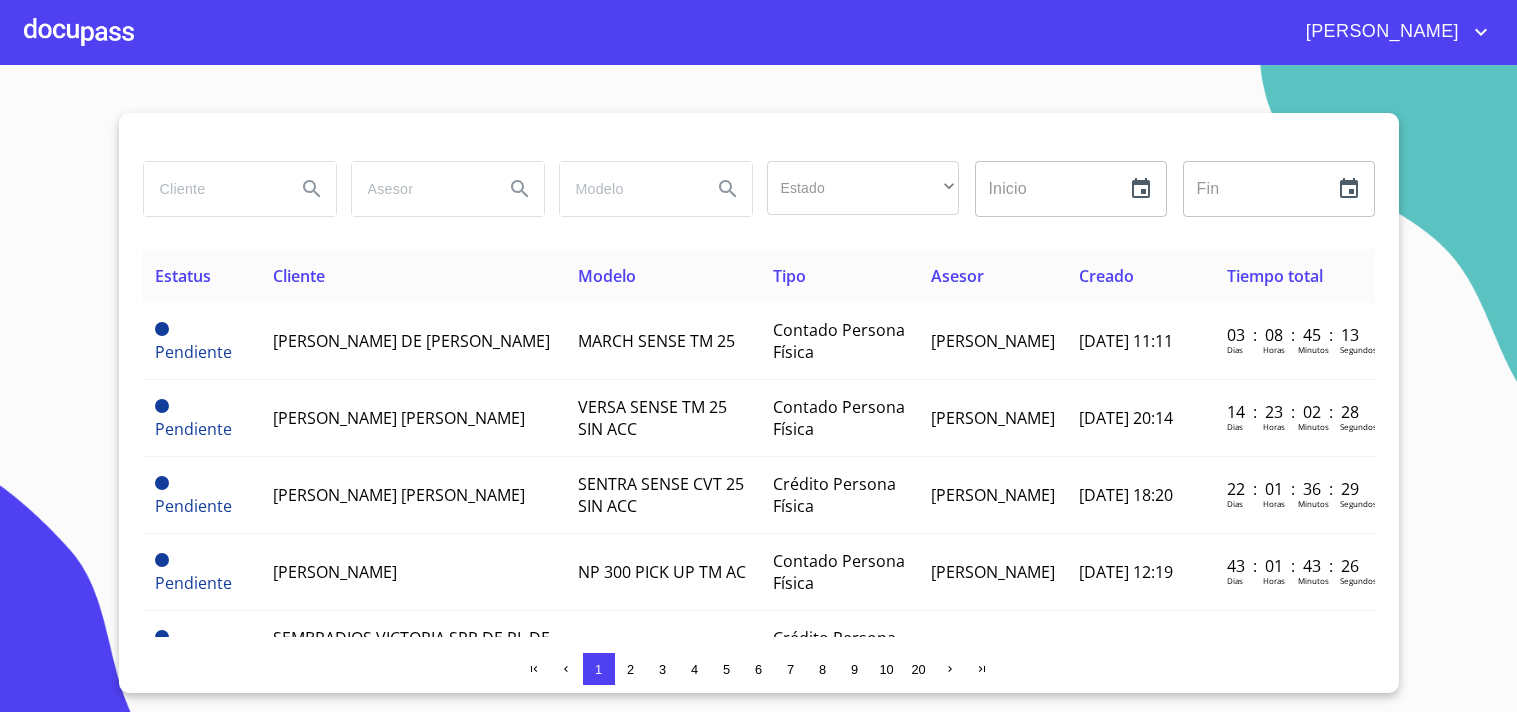 scroll, scrollTop: 0, scrollLeft: 0, axis: both 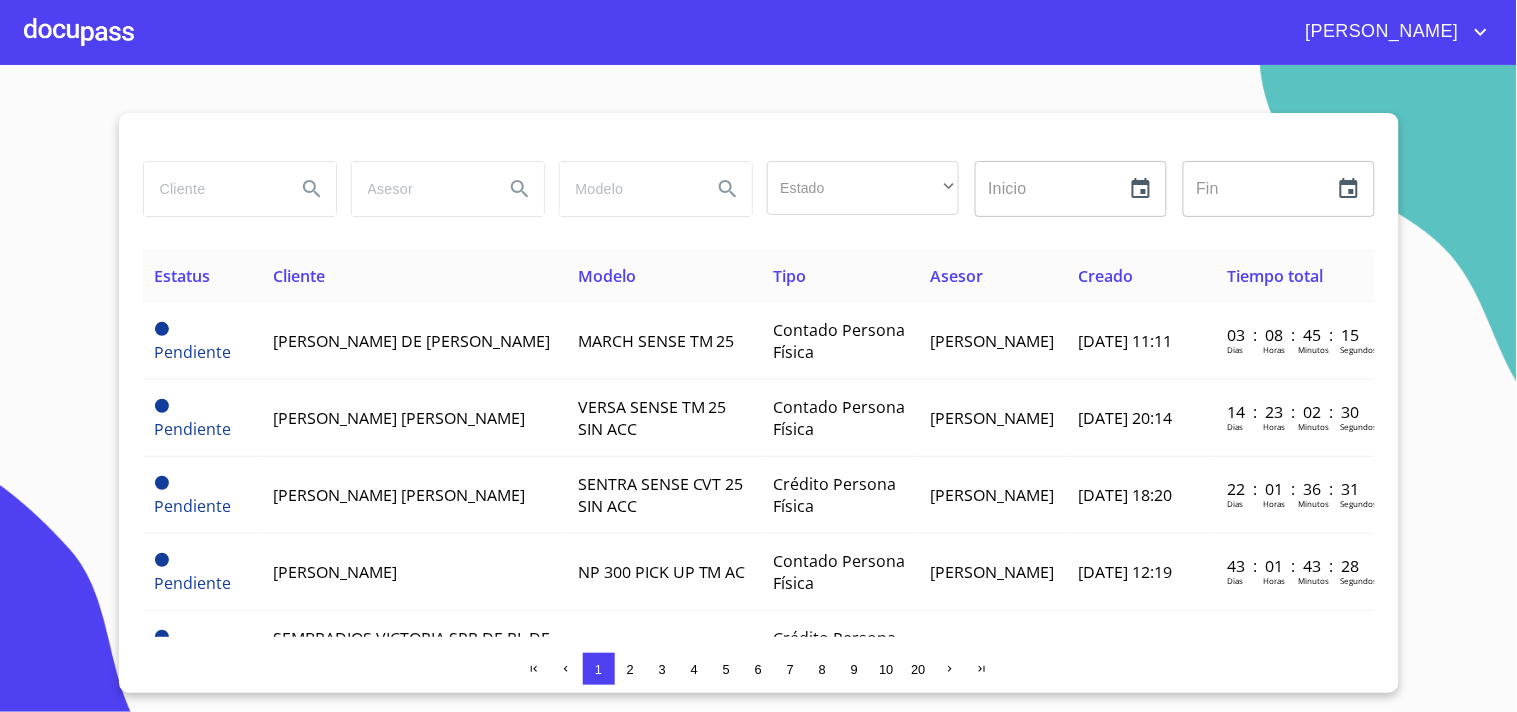 click at bounding box center [79, 32] 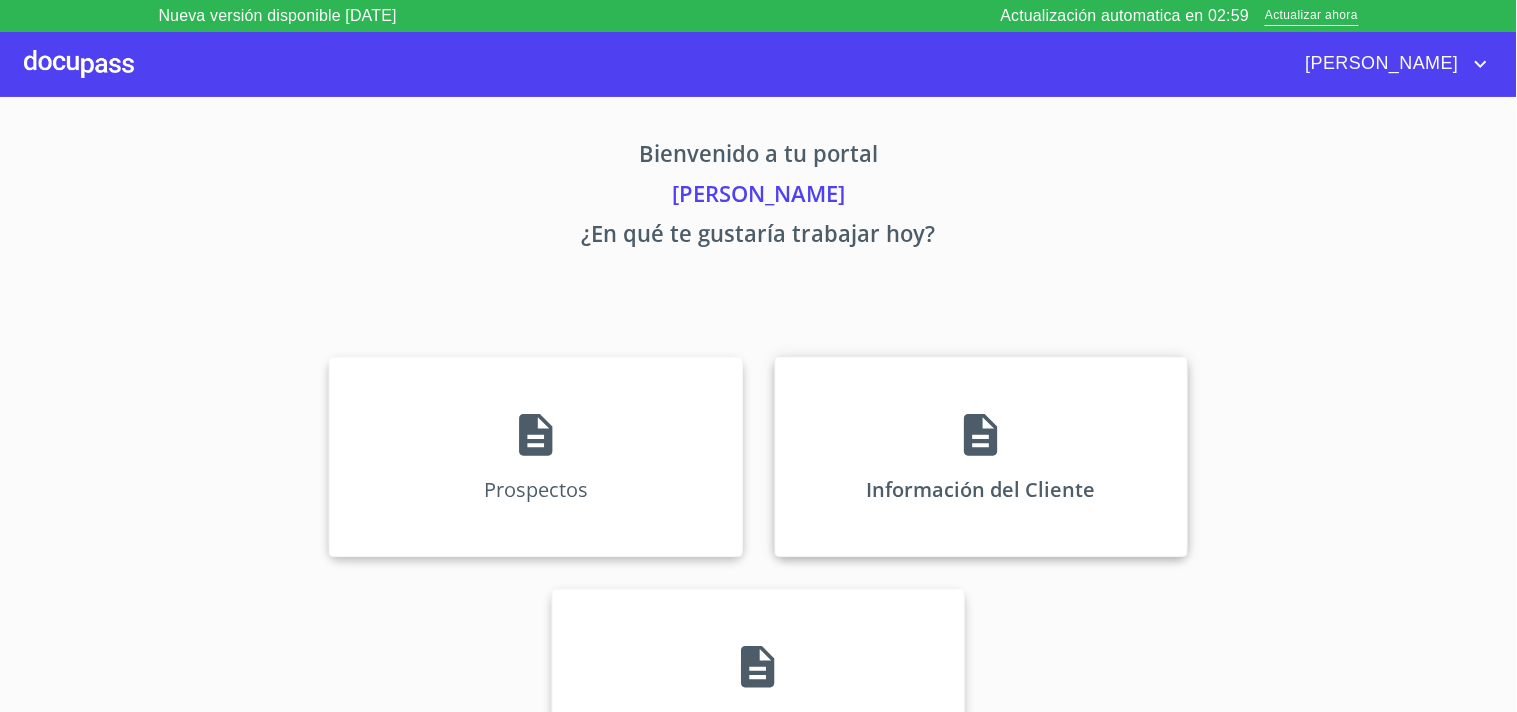 click 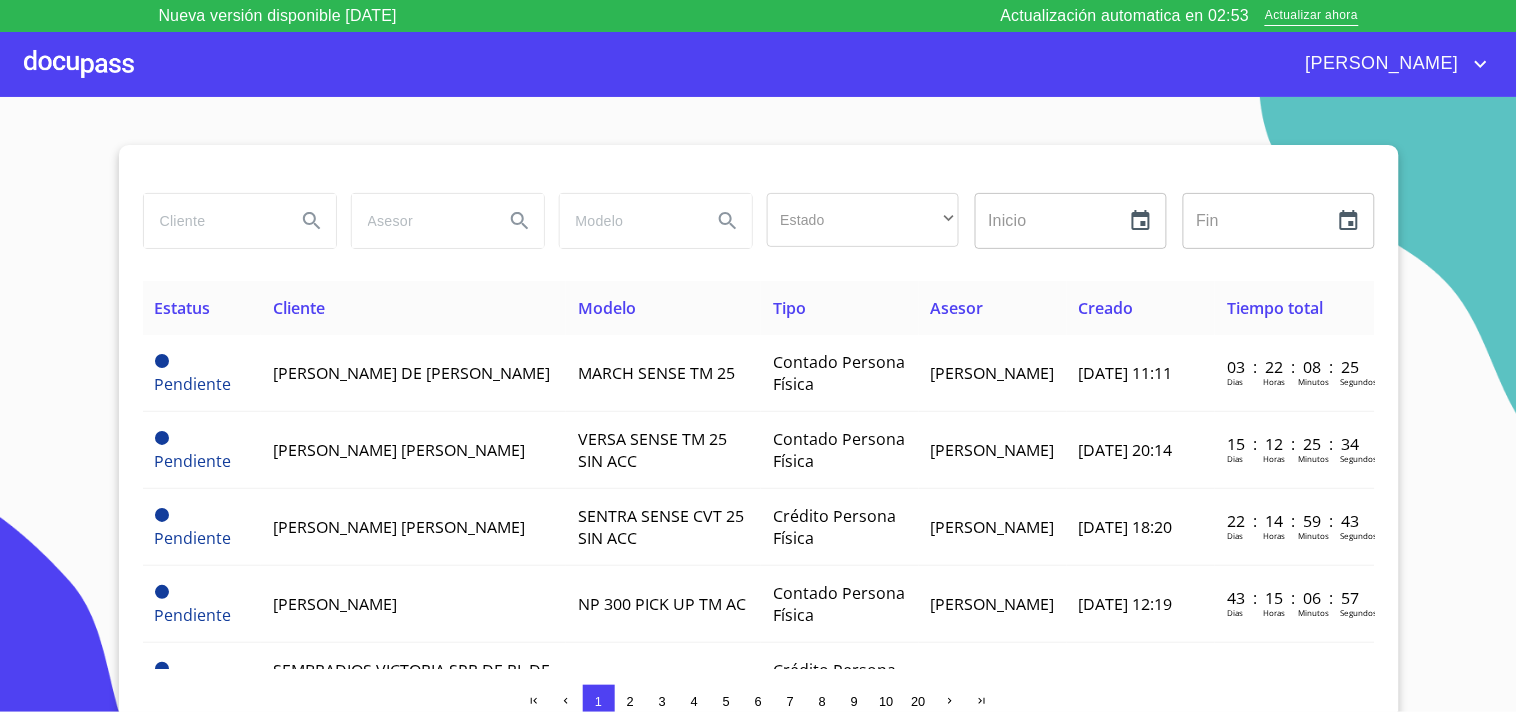 click at bounding box center [79, 64] 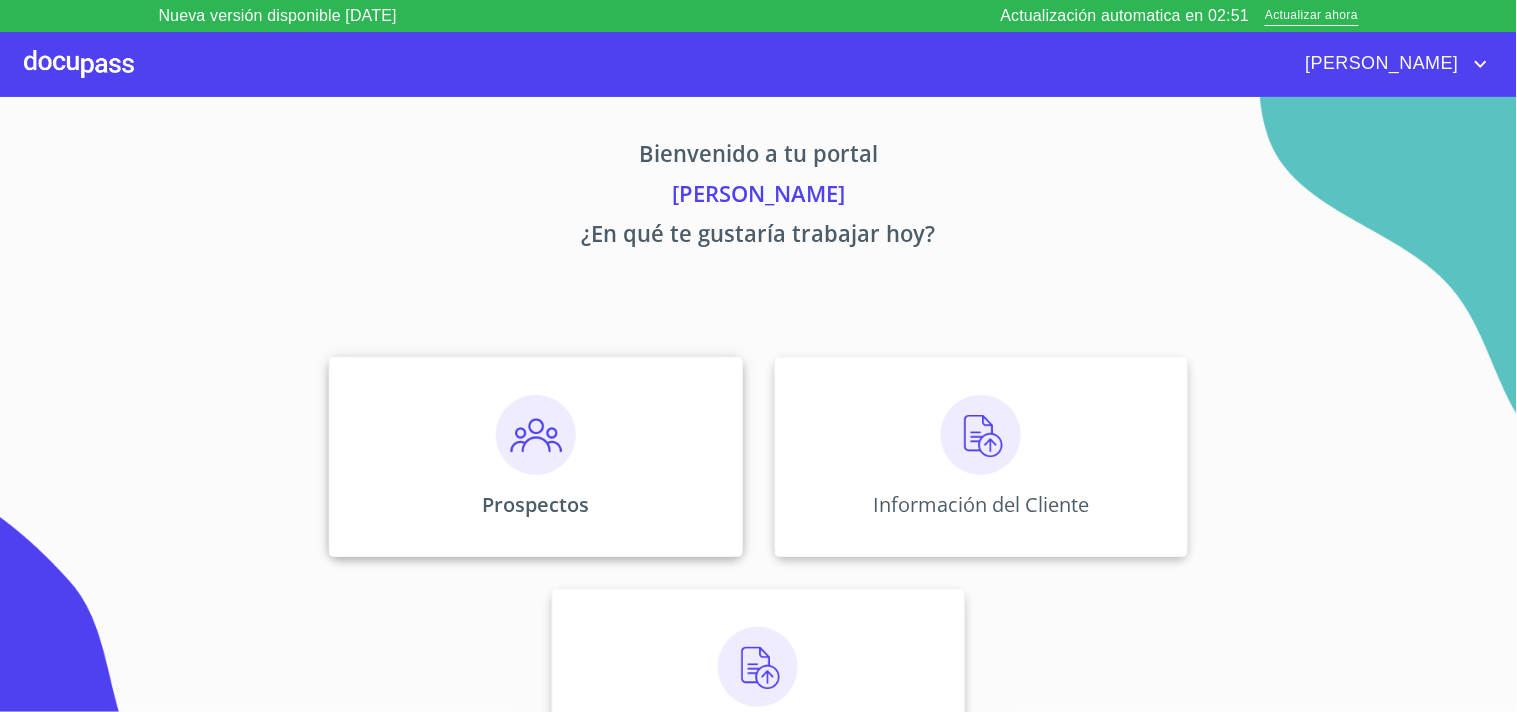 click on "Prospectos" at bounding box center (535, 457) 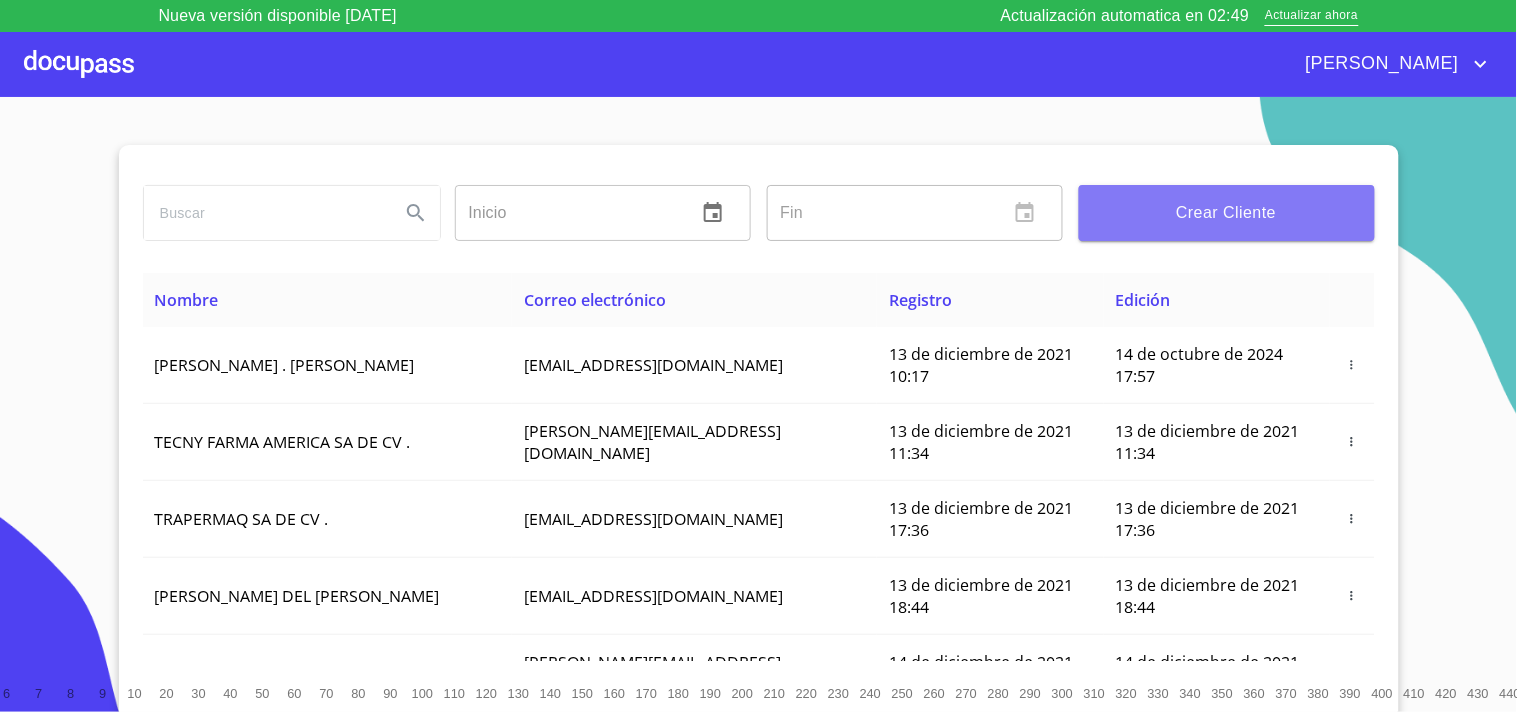 click on "Crear Cliente" at bounding box center [1227, 213] 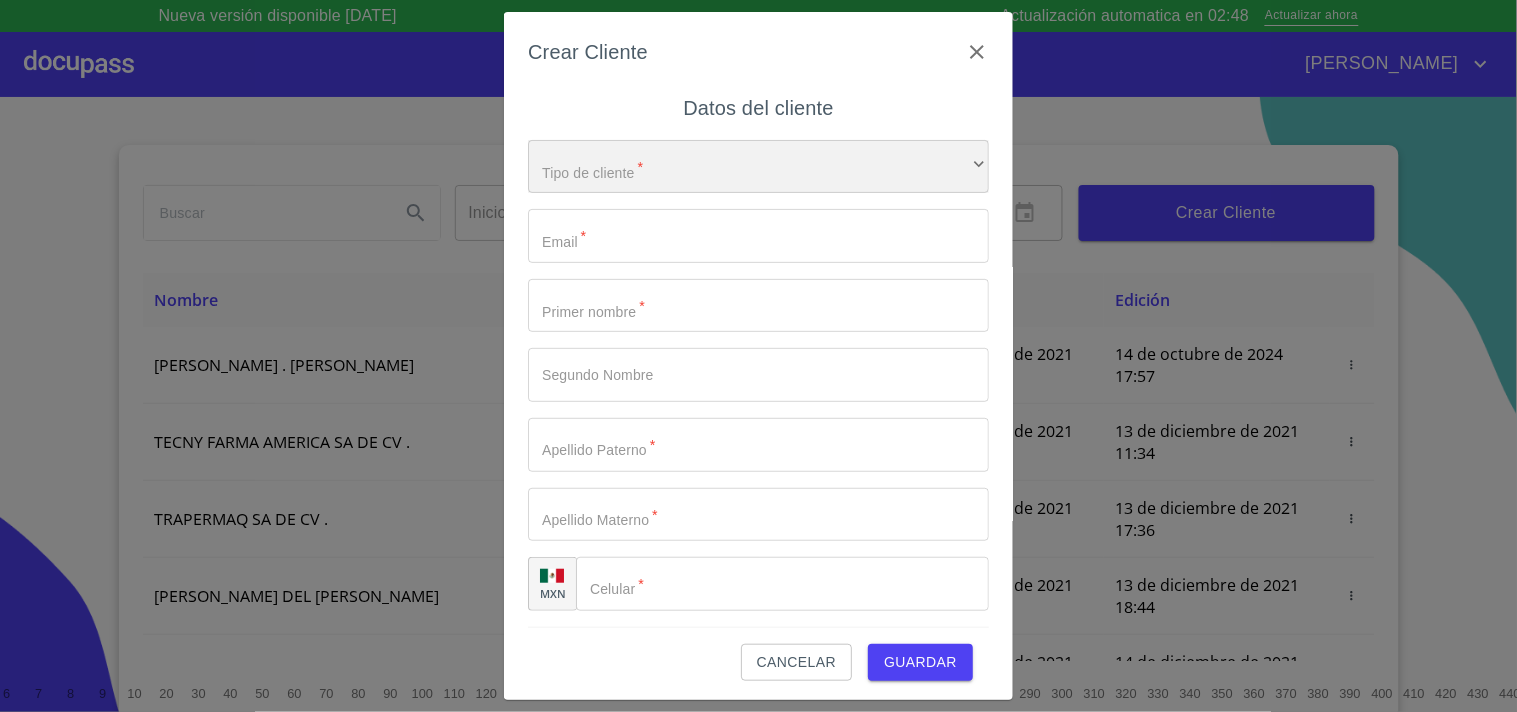 click on "​" at bounding box center [758, 167] 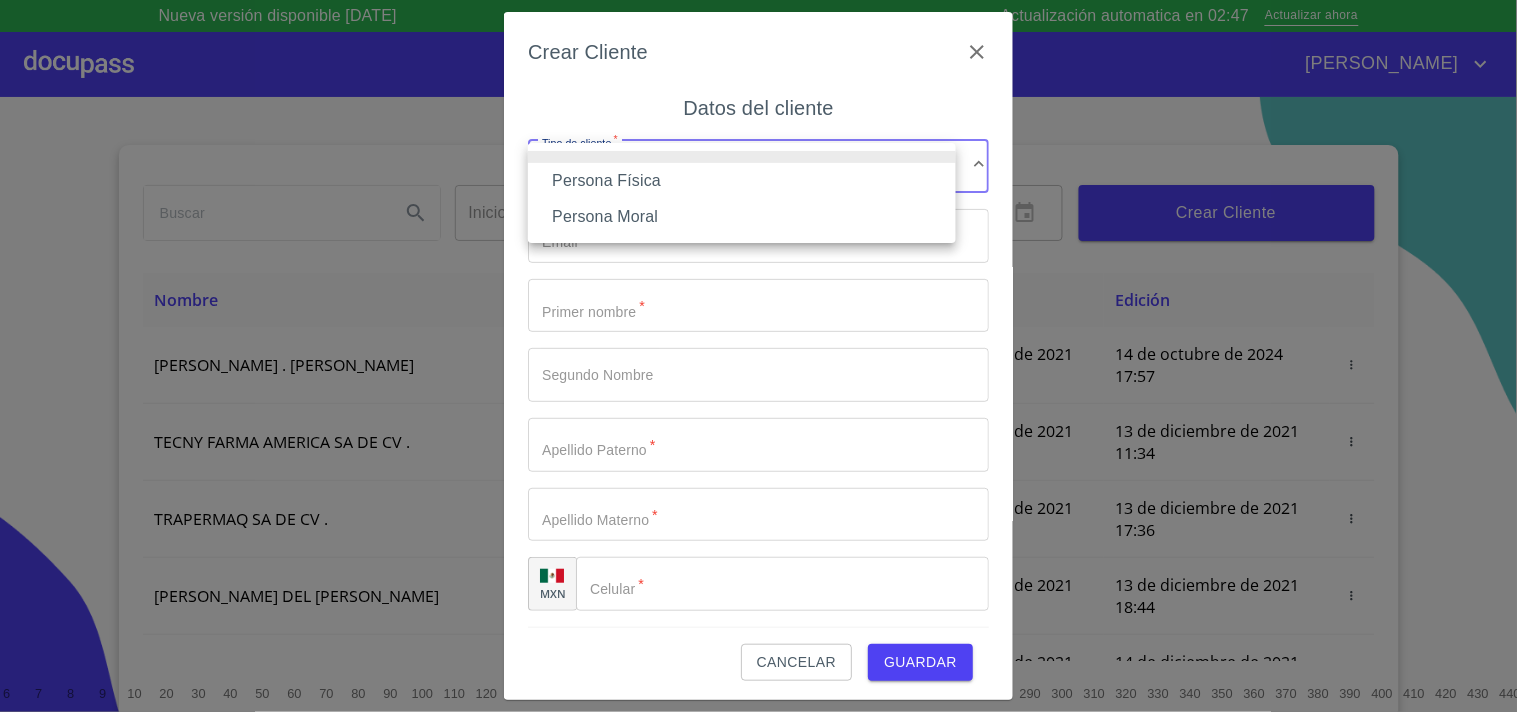 click on "Persona Física" at bounding box center (742, 181) 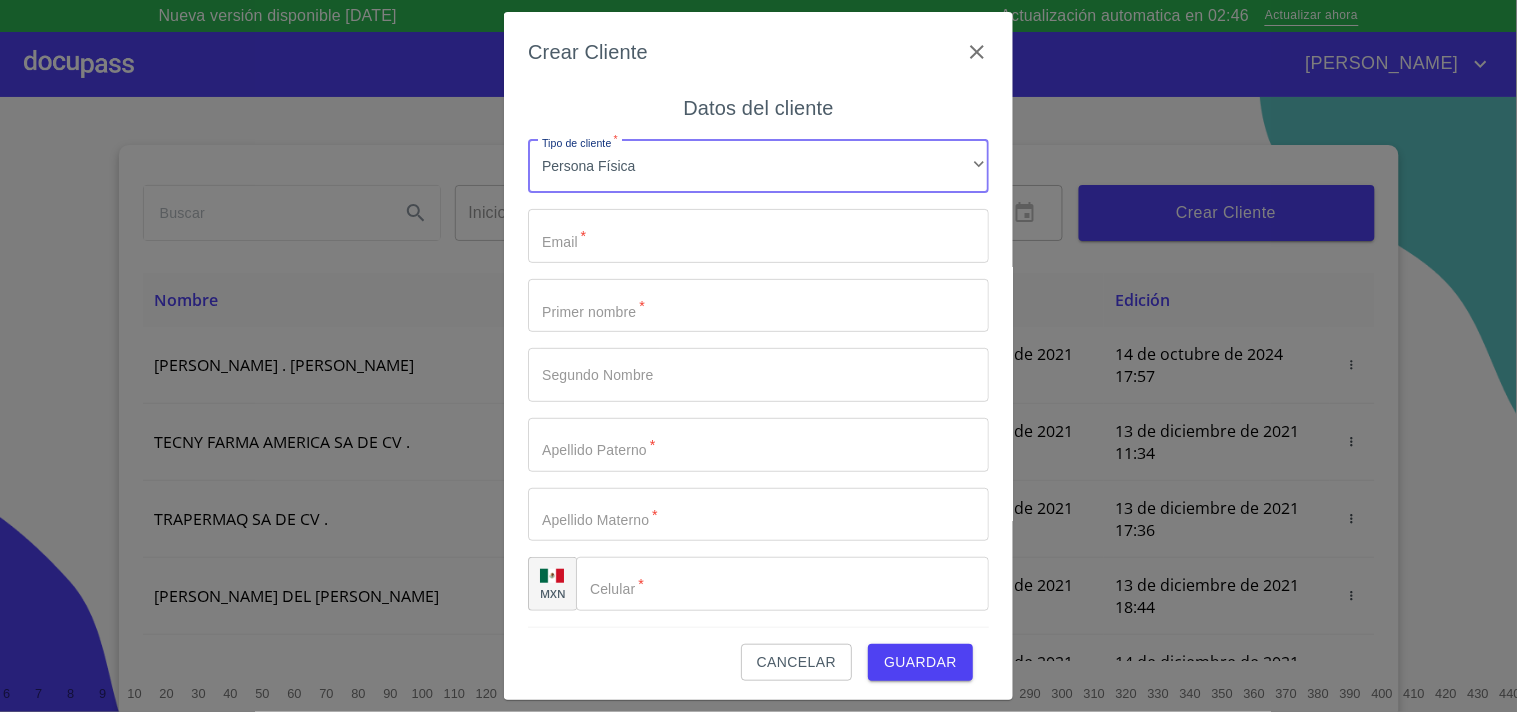 click on "Tipo de cliente   *" at bounding box center (758, 236) 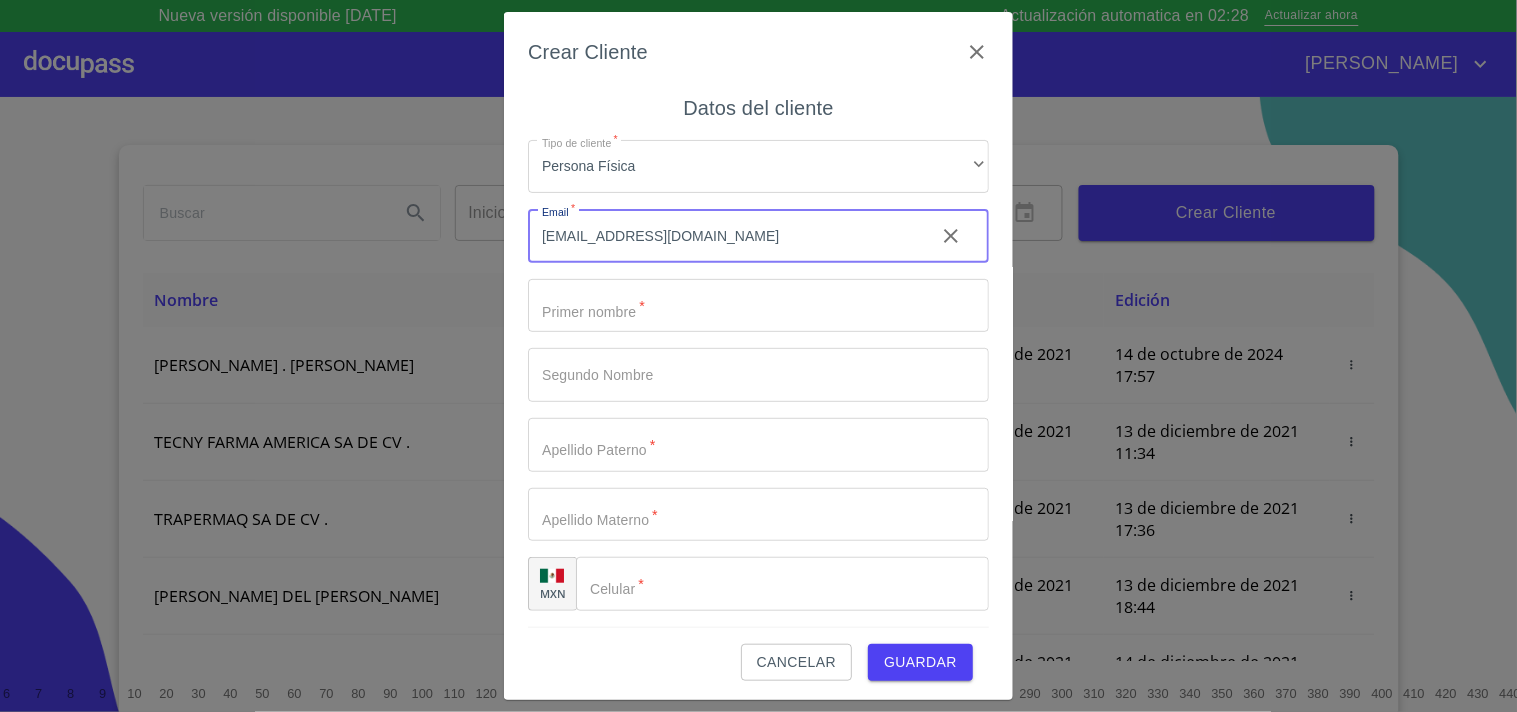 type on "oscarjavierramirezflores@gmail.com" 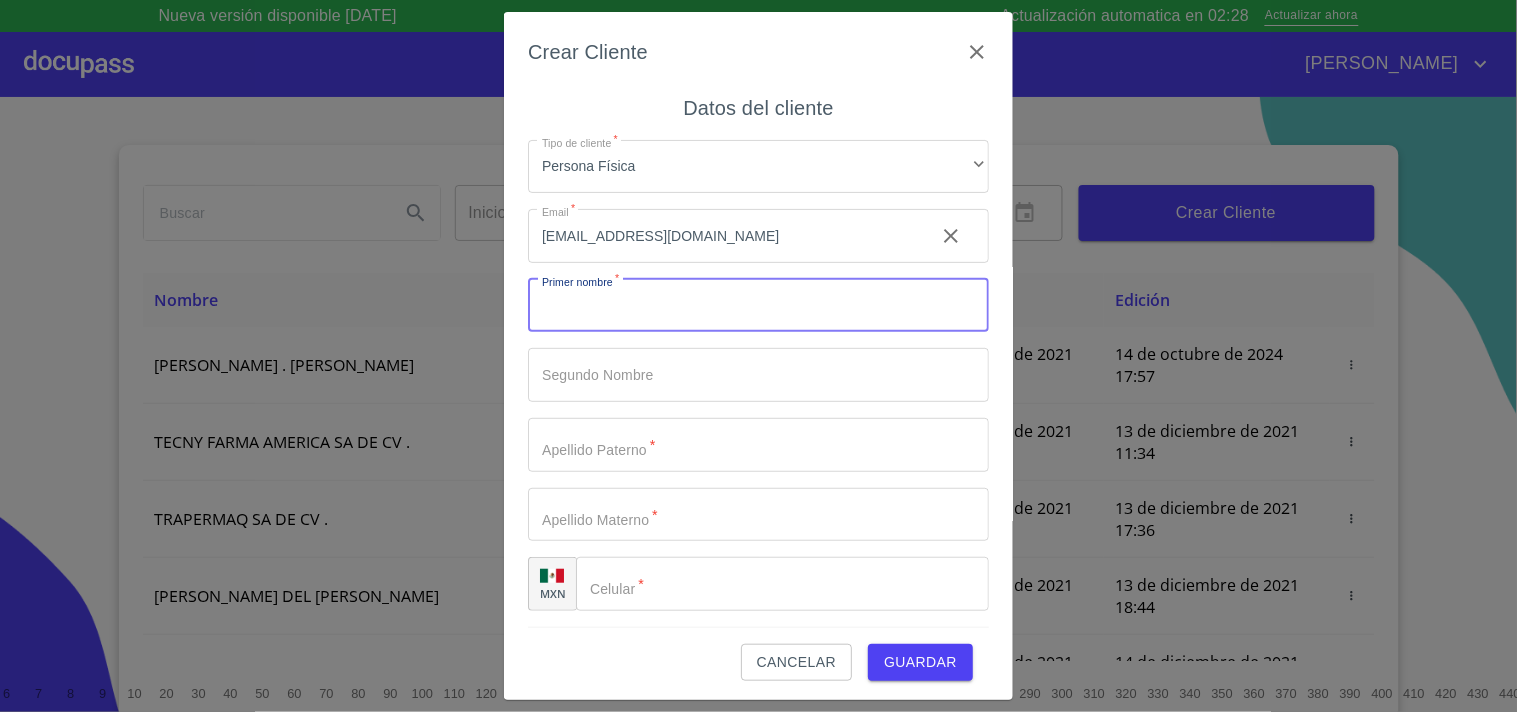 click on "Tipo de cliente   *" at bounding box center [758, 306] 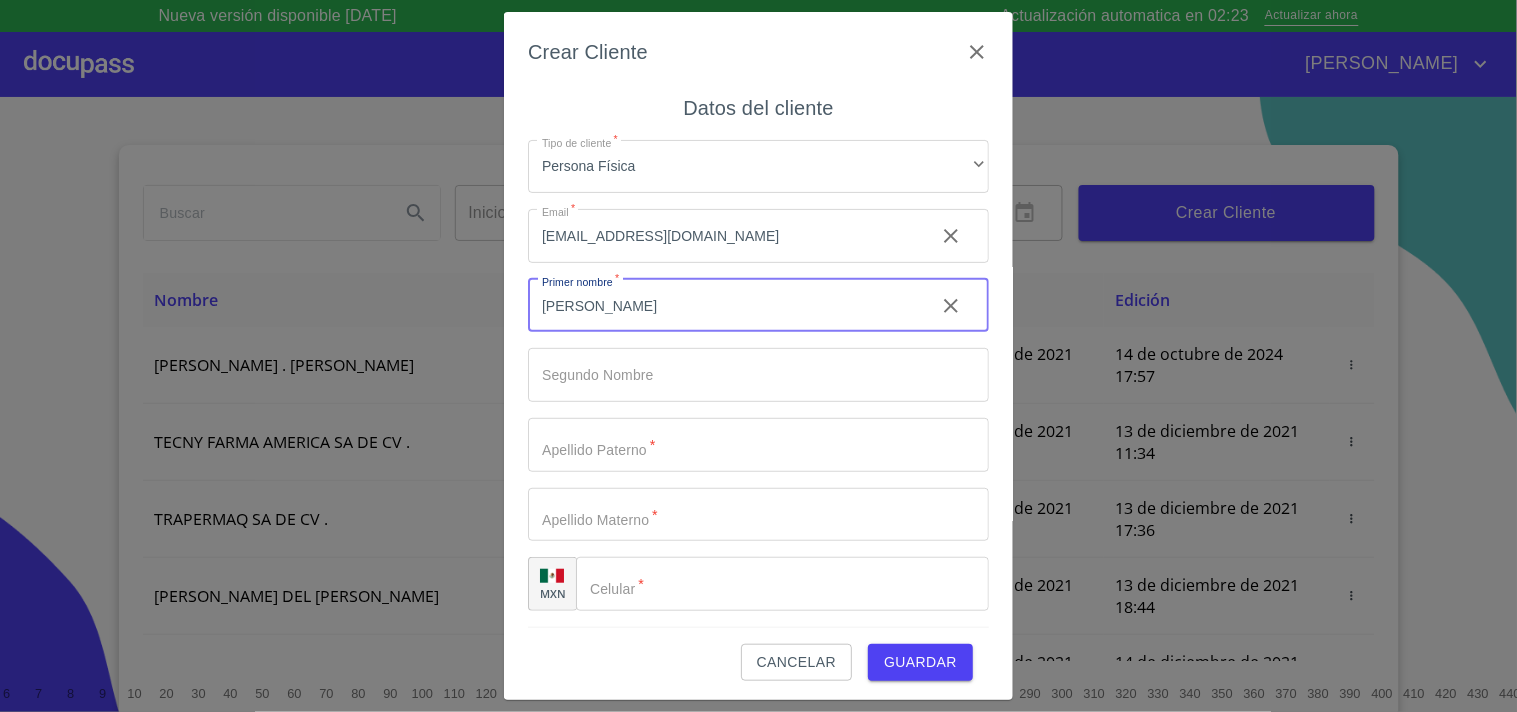 type on "[PERSON_NAME]" 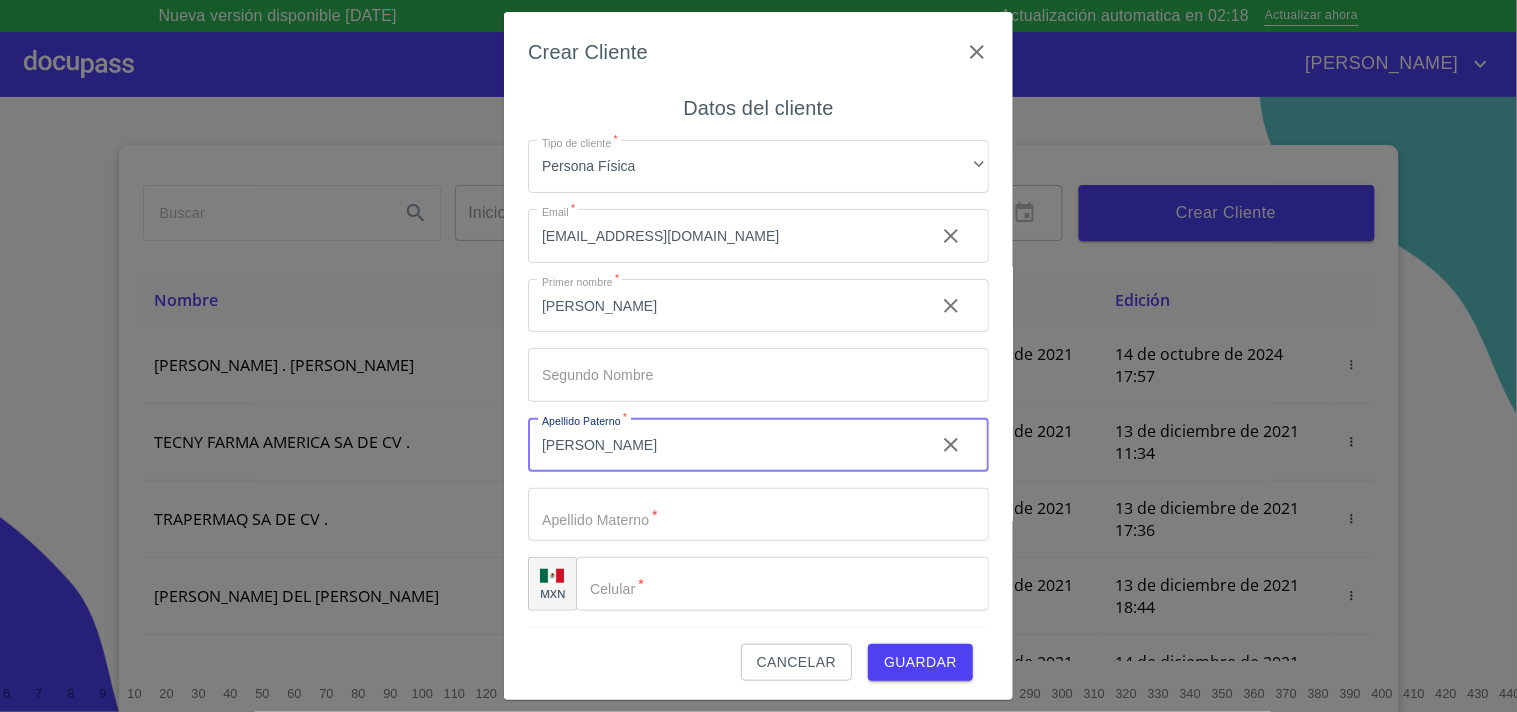 type on "[PERSON_NAME]" 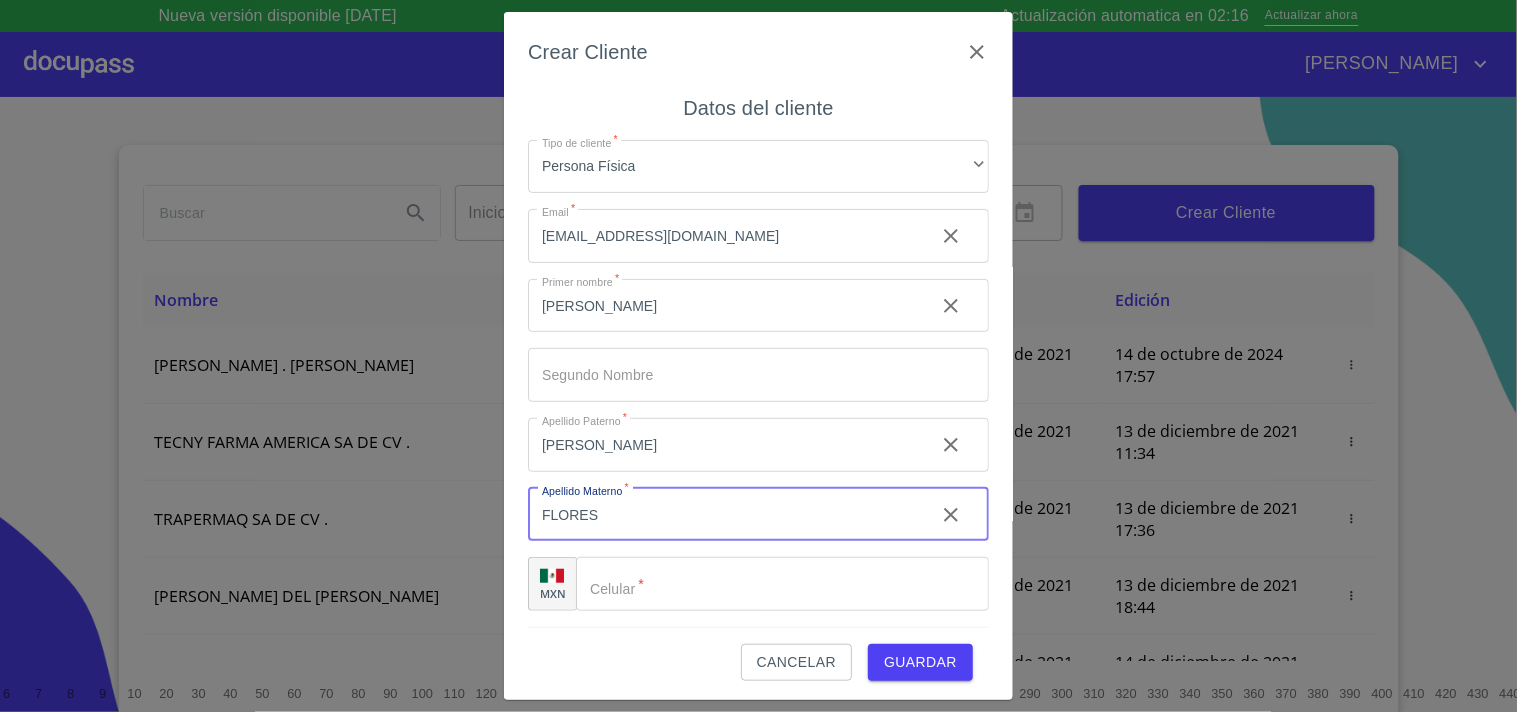 type on "FLORES" 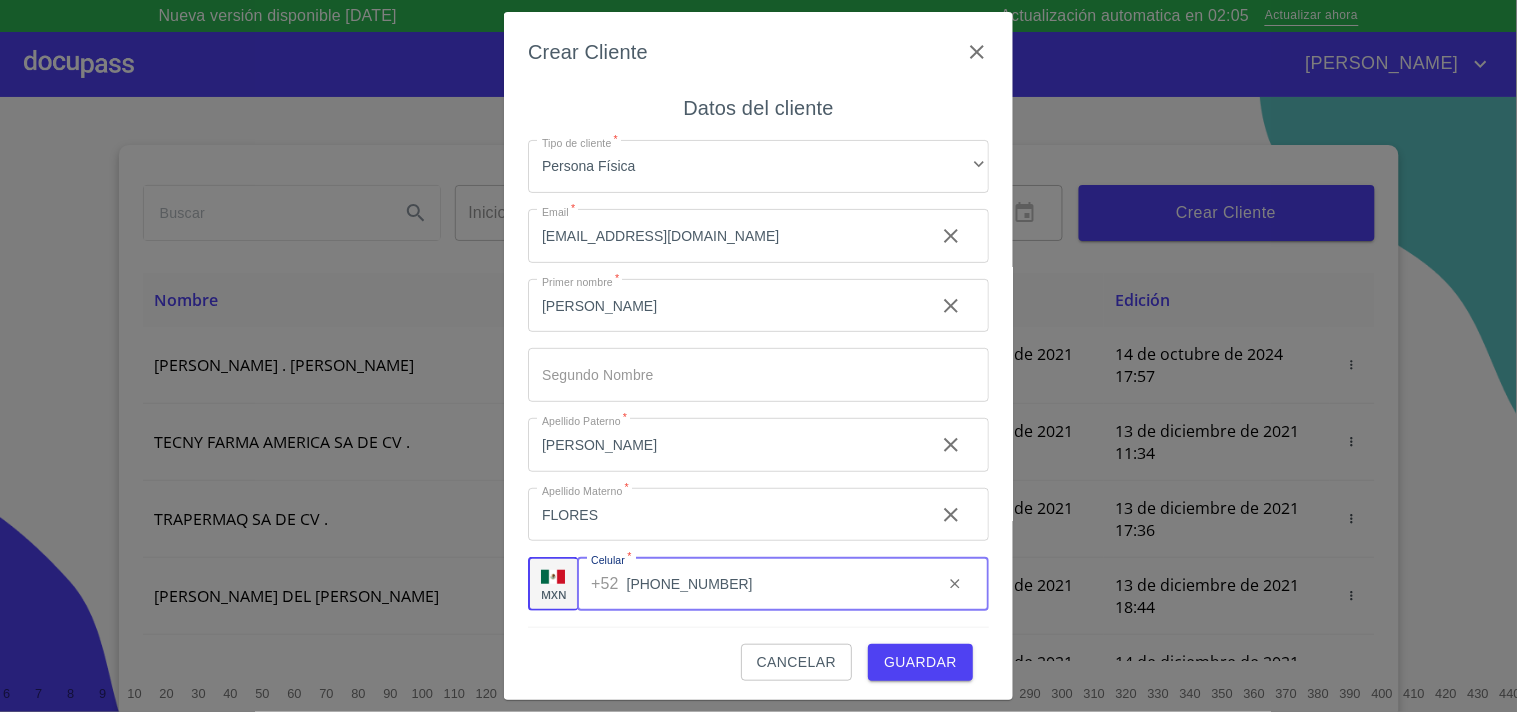 scroll, scrollTop: 3, scrollLeft: 0, axis: vertical 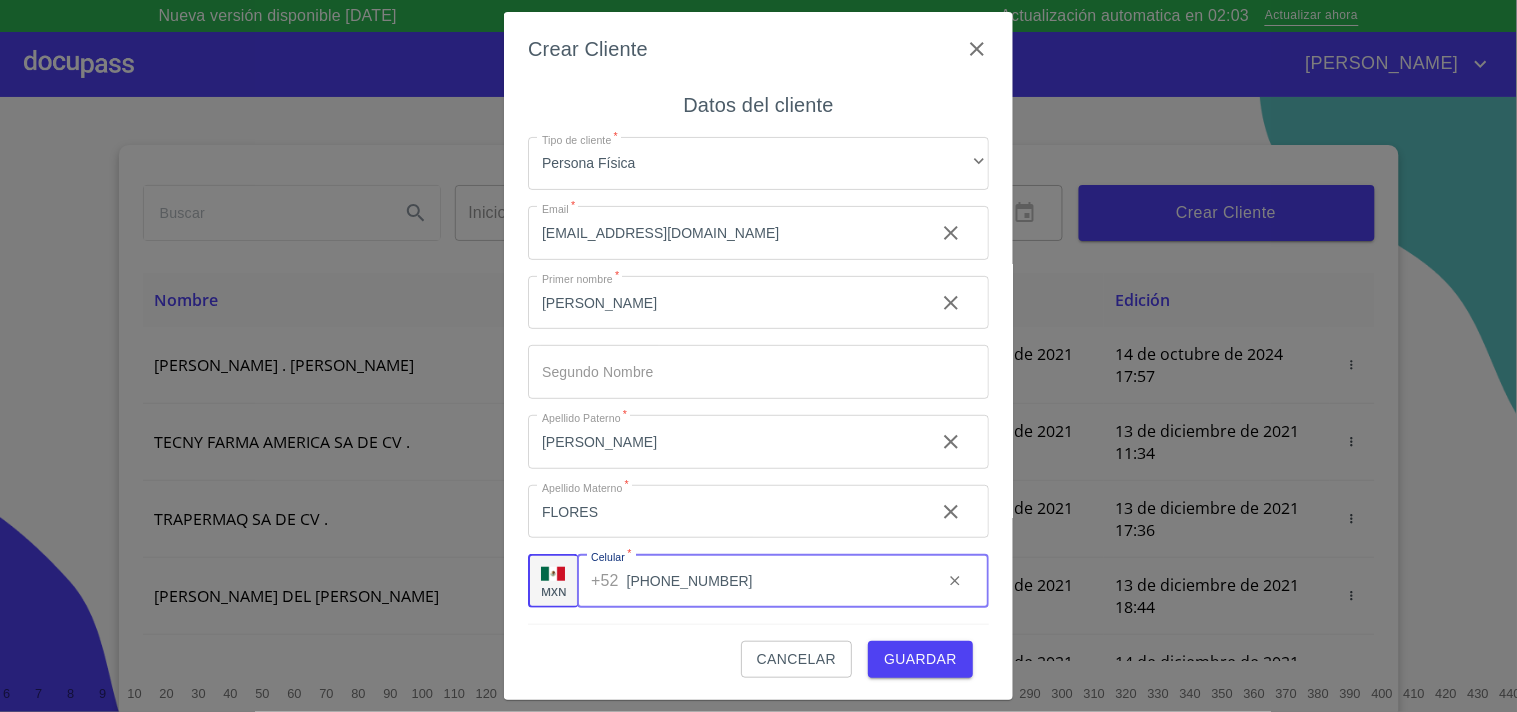 type on "[PHONE_NUMBER]" 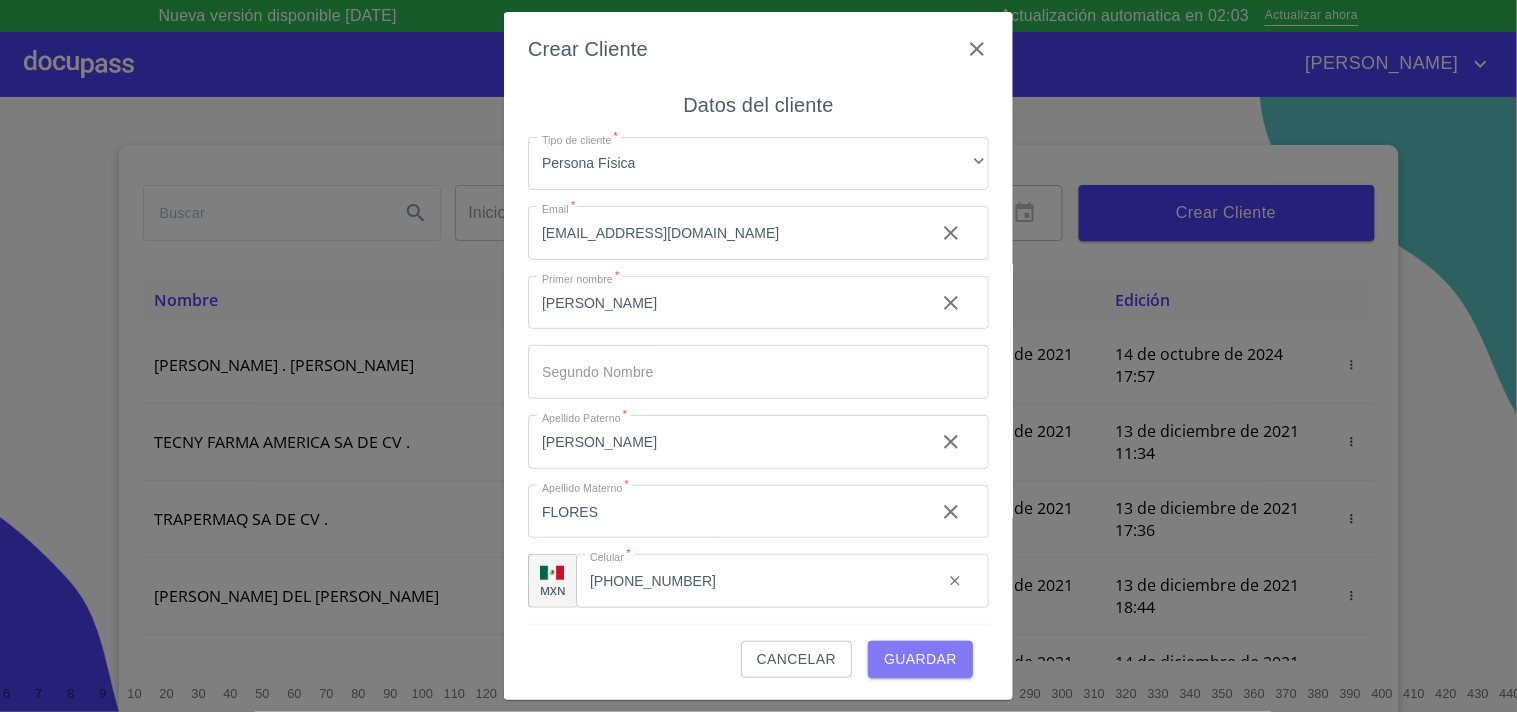 click on "Guardar" at bounding box center [920, 659] 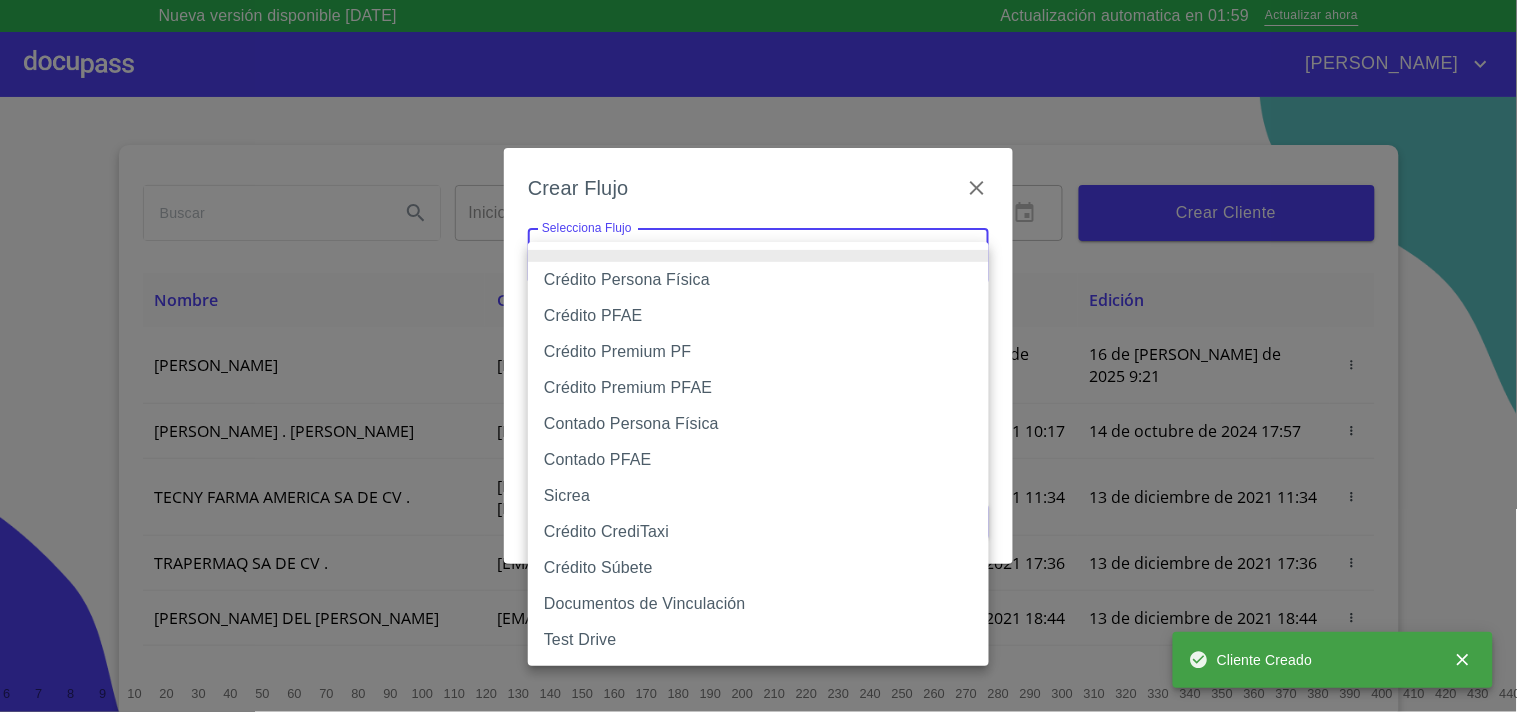 click on "Nueva versión disponible   4.01.10 Actualización automatica en   01:59 Actualizar ahora EDUARDO Inicio ​ Fin ​ Crear Cliente Nombre   Correo electrónico   Registro   Edición     JAVIER  RAMIREZ  FLORES  oscarjavierramirezflores@gmail.com 16 de julio de 2025 9:21 16 de julio de 2025 9:21 ROMEO . HERNANDEZ MARTINEZ rhernandezm93@gmail.com 13 de diciembre de 2021 10:17 14 de octubre de 2024 17:57 TECNY FARMA AMERICA  SA DE CV  . benjamin@tecnyfarma.com.mx 13 de diciembre de 2021 11:34 13 de diciembre de 2021 11:34 TRAPERMAQ SA DE CV  . trapermaq@outlook.com 13 de diciembre de 2021 17:36 13 de diciembre de 2021 17:36 MARIA DEL CARMEN TIRADO LOPEZ carmentirado65@hotmail.com 13 de diciembre de 2021 18:44 13 de diciembre de 2021 18:44 ENRIQUE  ANTONIO  RICAÑO  ALCAZAR  antonio_ric@hotmail.com 14 de diciembre de 2021 11:46 14 de diciembre de 2021 11:46 SOLUCION EN LIMPIEZA DE JOCOTEPEC SDRL DE CV . reynobanos@yahoo.com 14 de diciembre de 2021 12:14 15 de diciembre de 2021 18:52 ISRAEL LOPEZ LOPEZ 1 2 3" at bounding box center [758, 356] 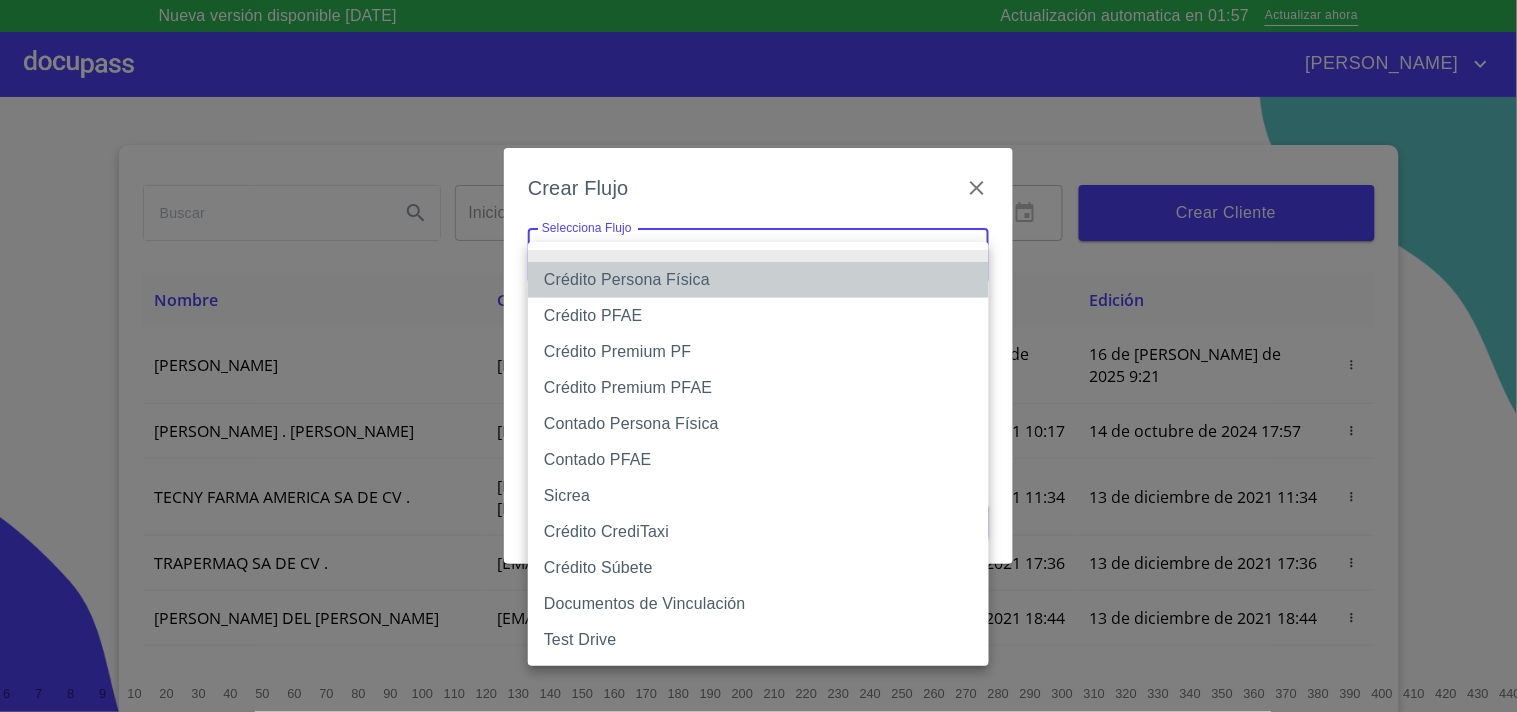 click on "Crédito Persona Física" at bounding box center (758, 280) 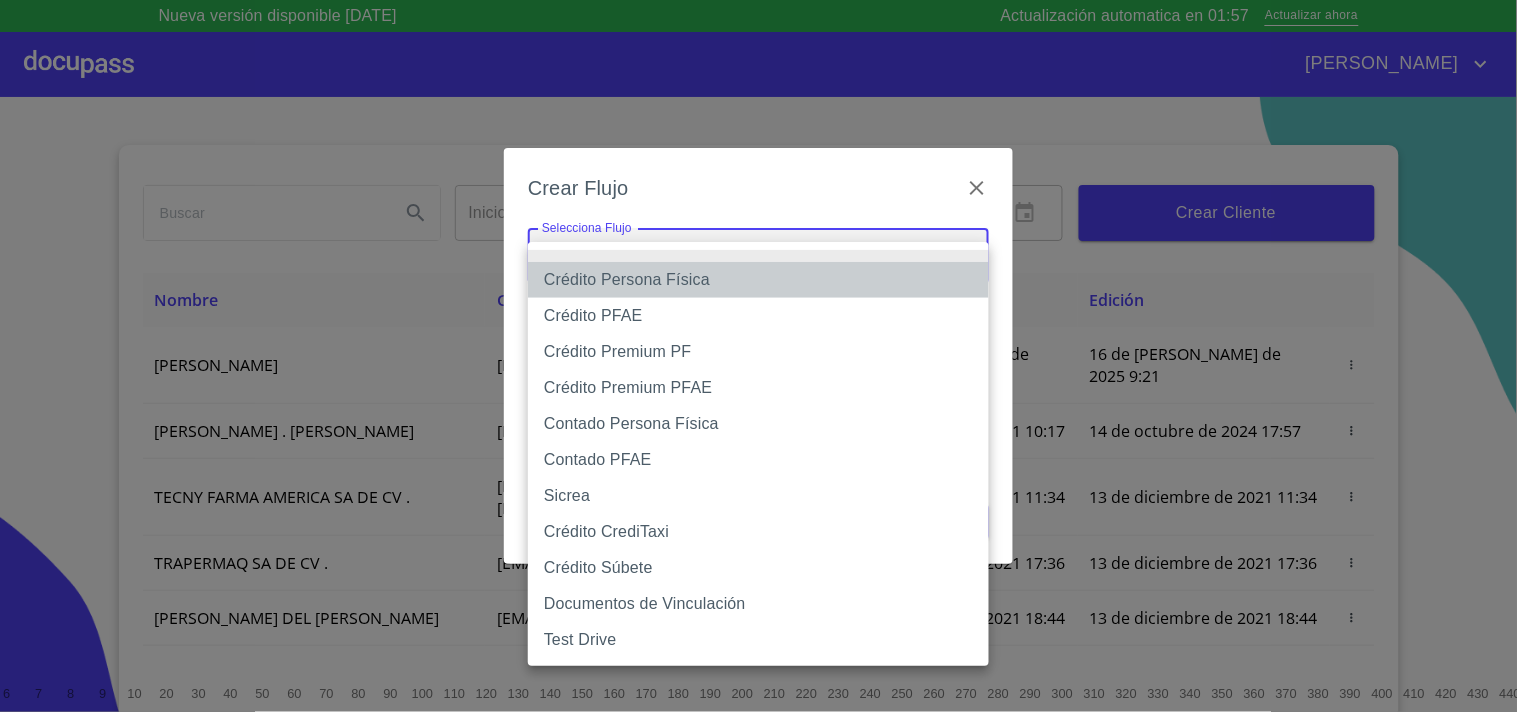 type on "61b033e49b8c202ad5bb7912" 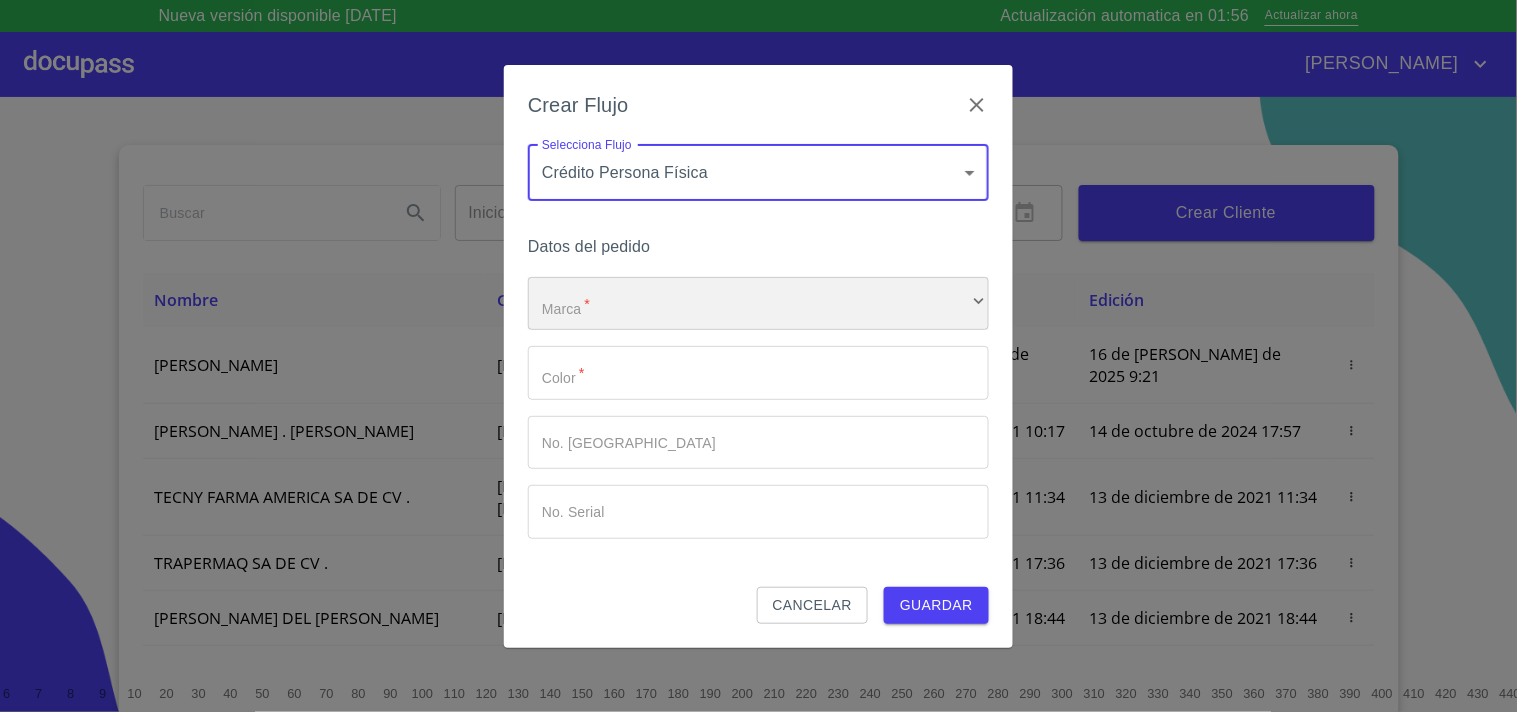 click on "​" at bounding box center [758, 304] 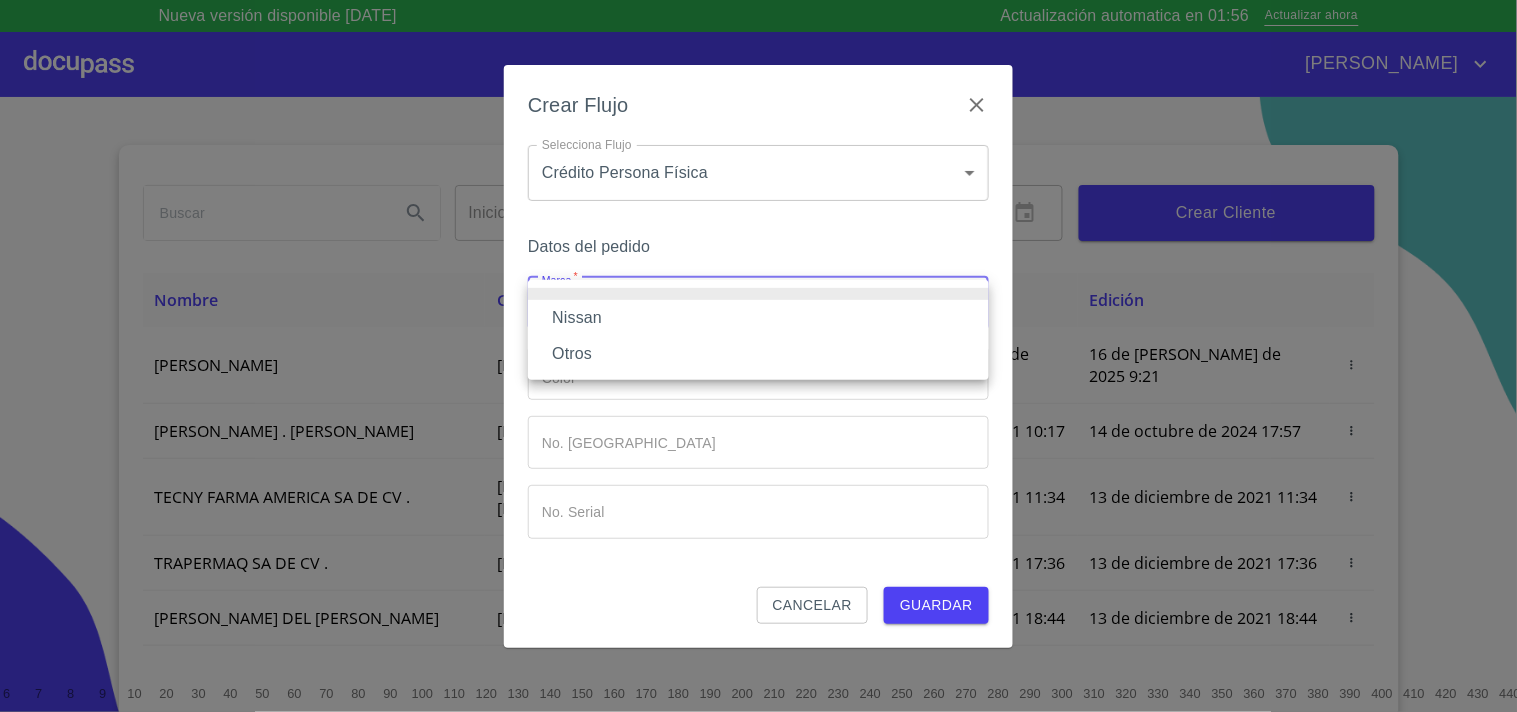click on "Nissan" at bounding box center (758, 318) 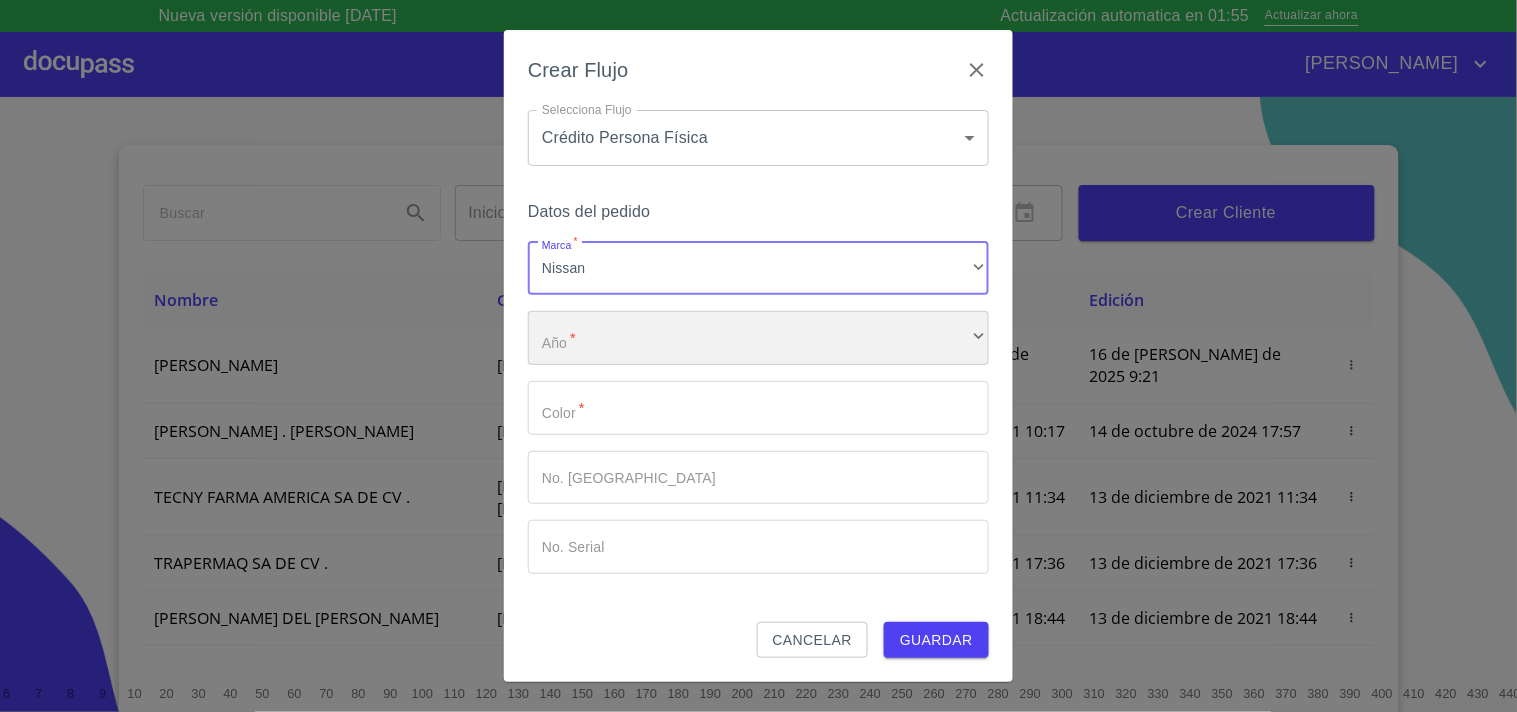 click on "​" at bounding box center [758, 338] 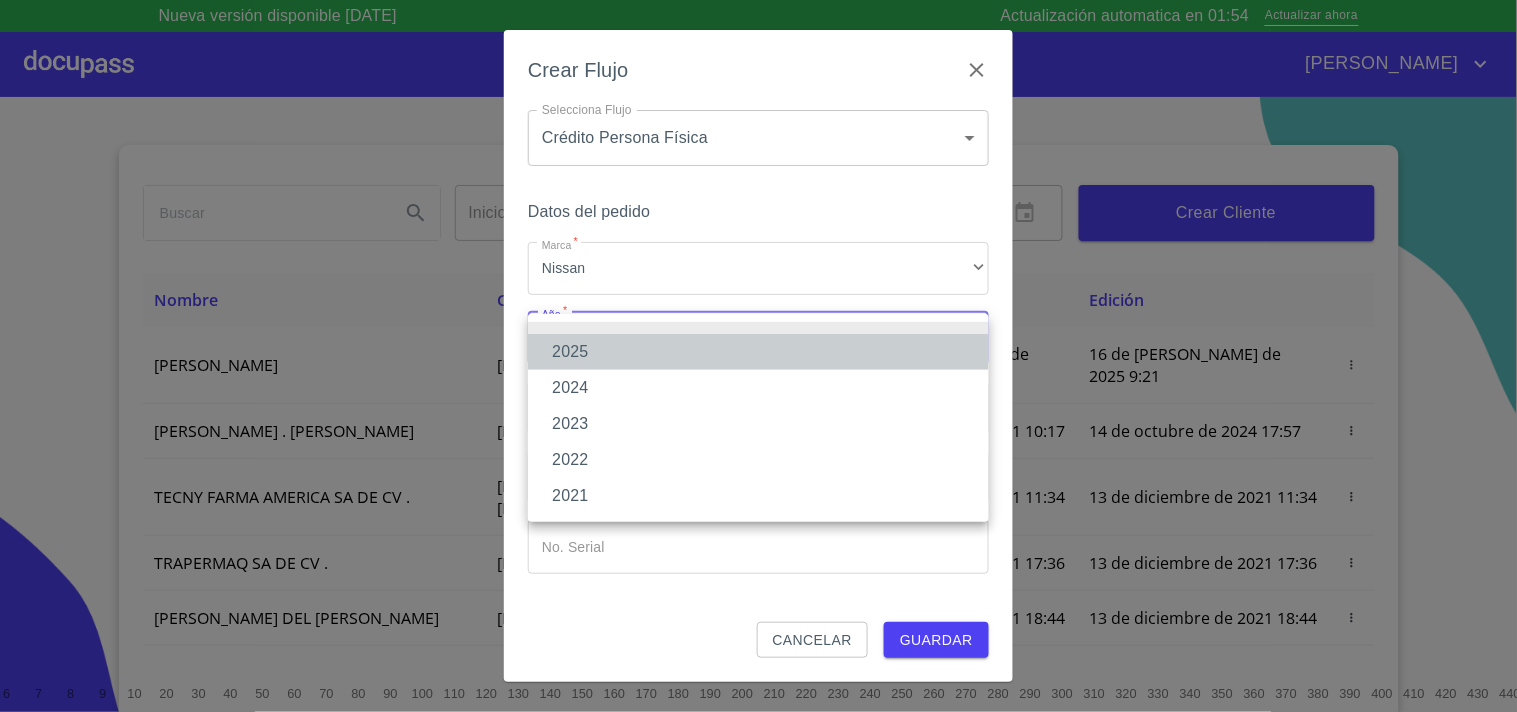 click on "2025" at bounding box center [758, 352] 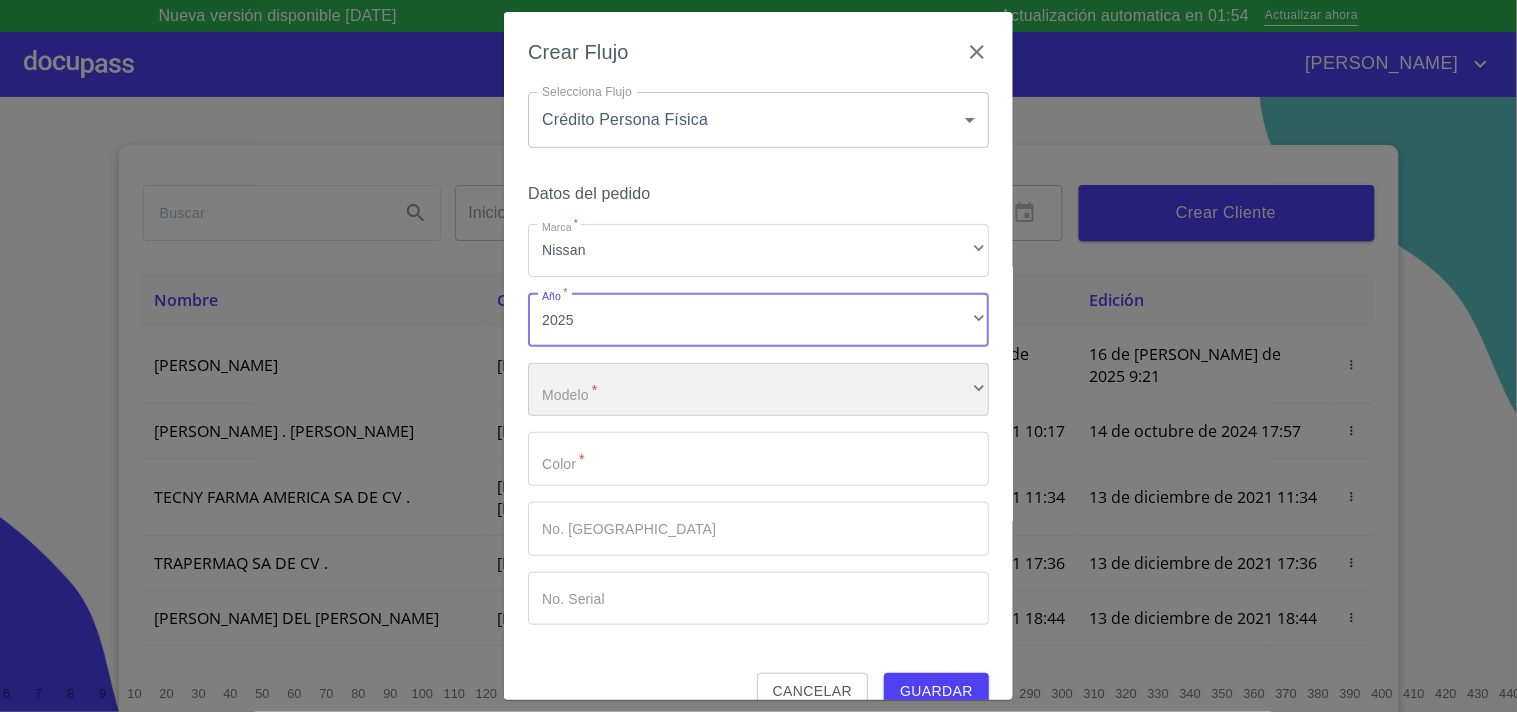 click on "​" at bounding box center (758, 390) 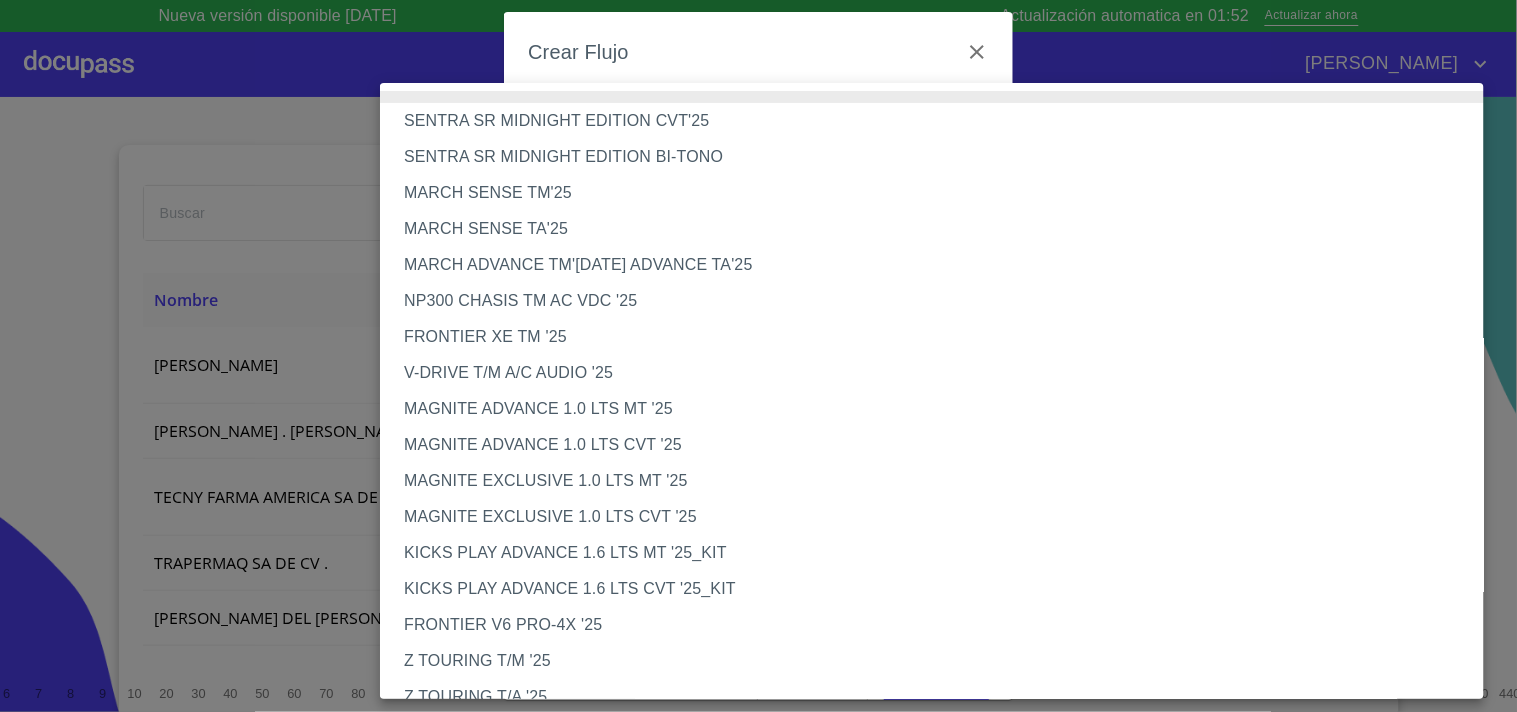 scroll, scrollTop: 111, scrollLeft: 0, axis: vertical 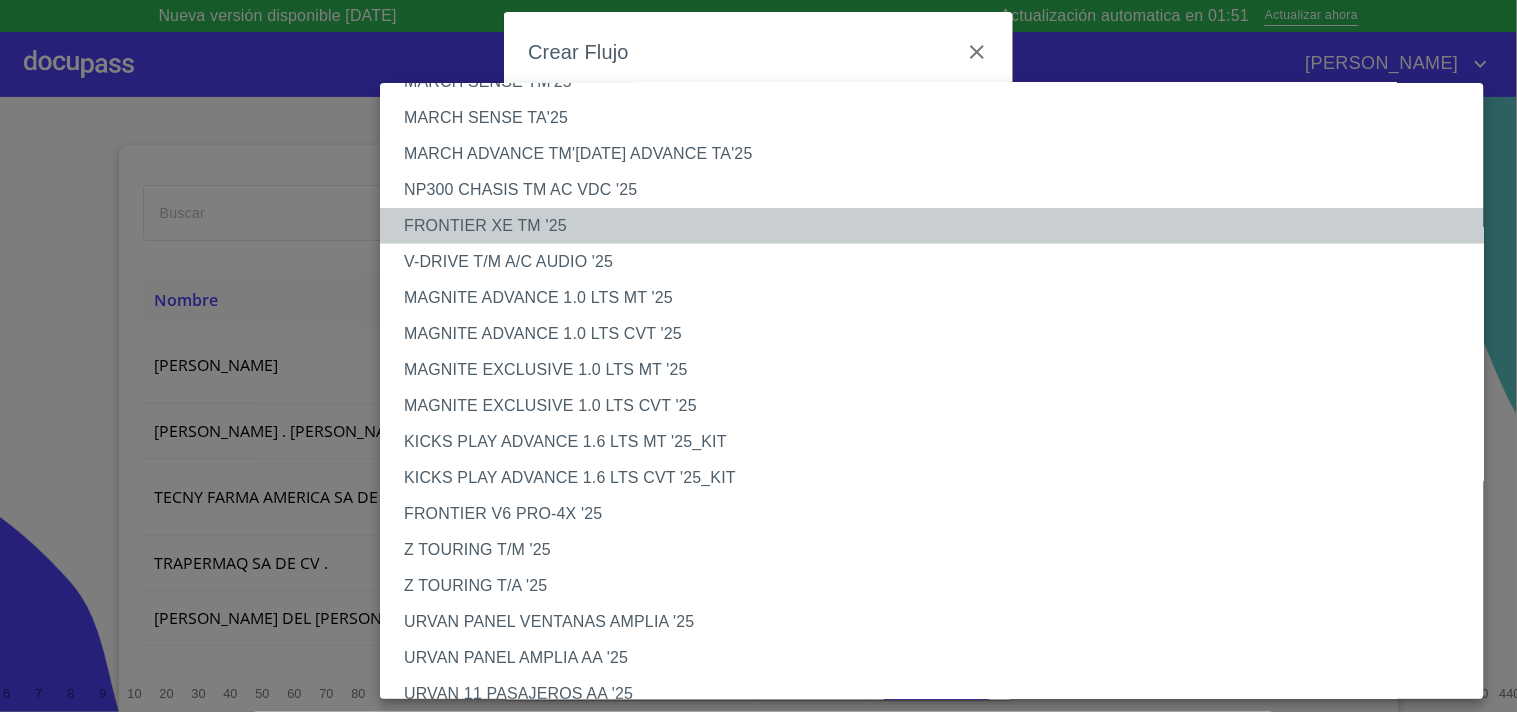 click on "FRONTIER XE TM '25" at bounding box center [940, 226] 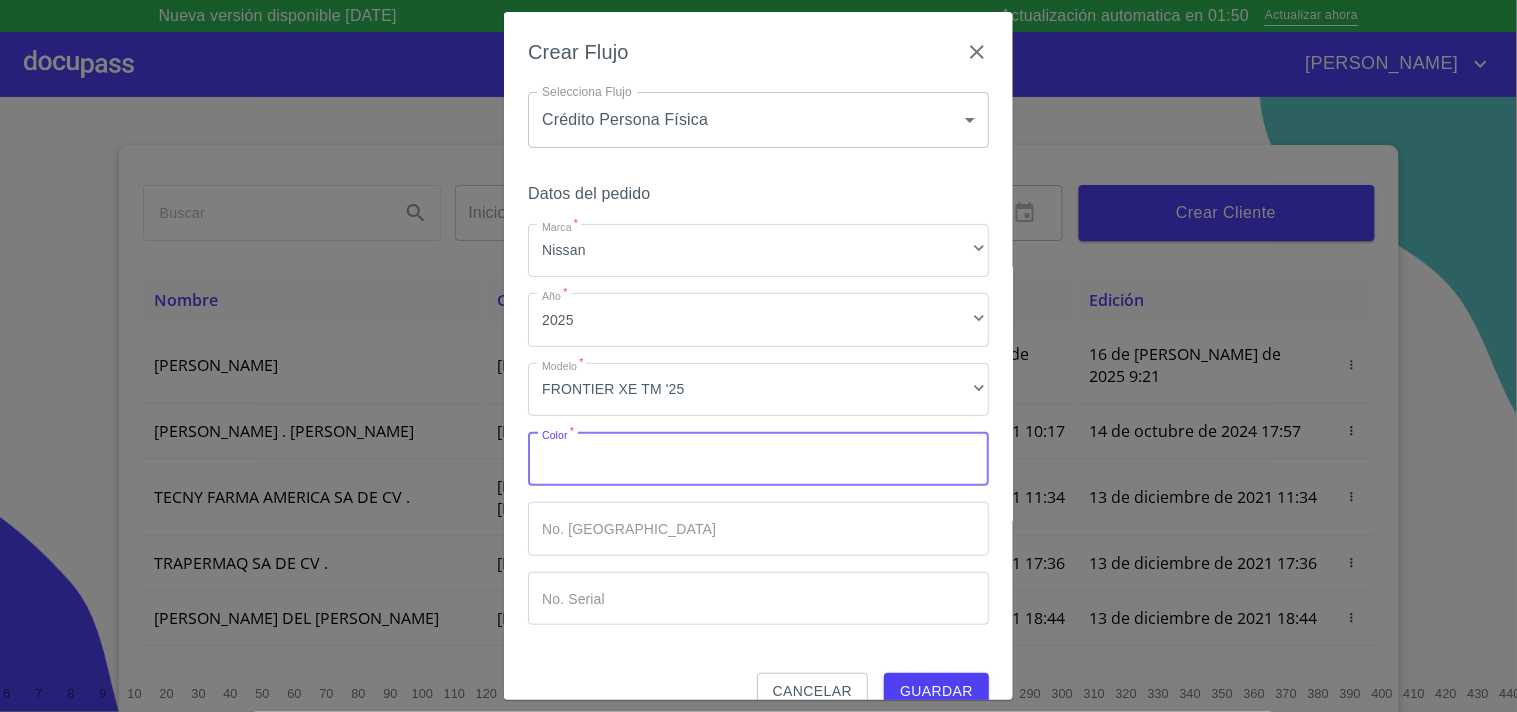 click on "Marca   *" at bounding box center (758, 459) 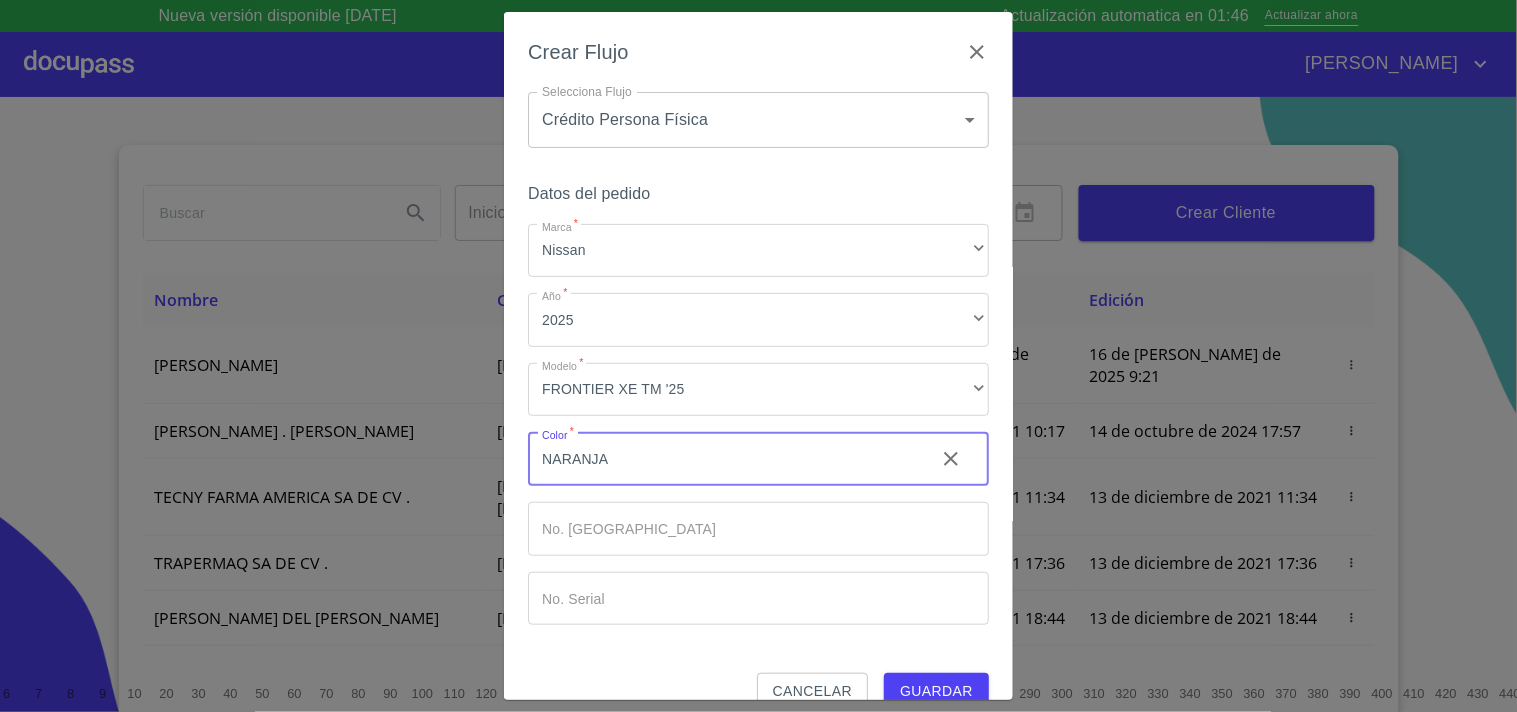 type on "NARANJA" 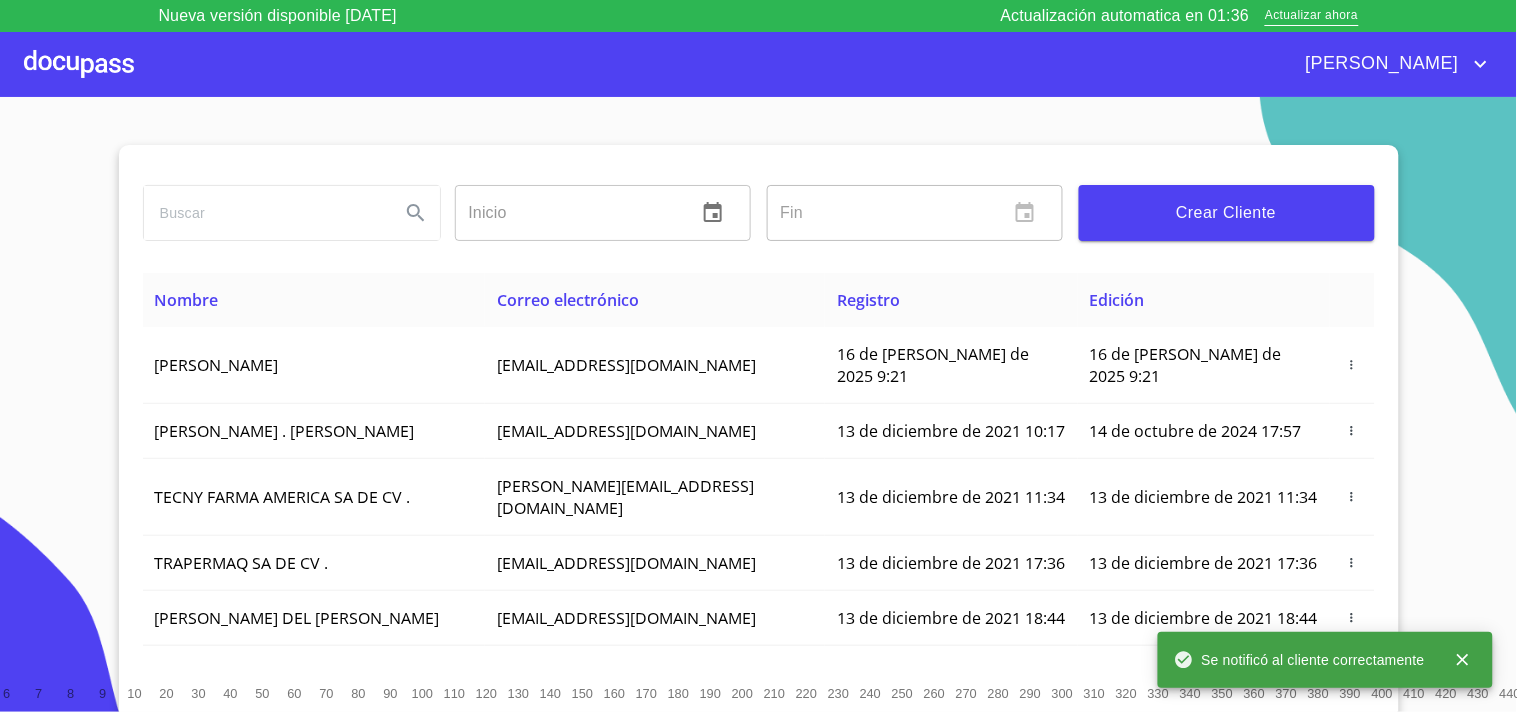 click at bounding box center [79, 64] 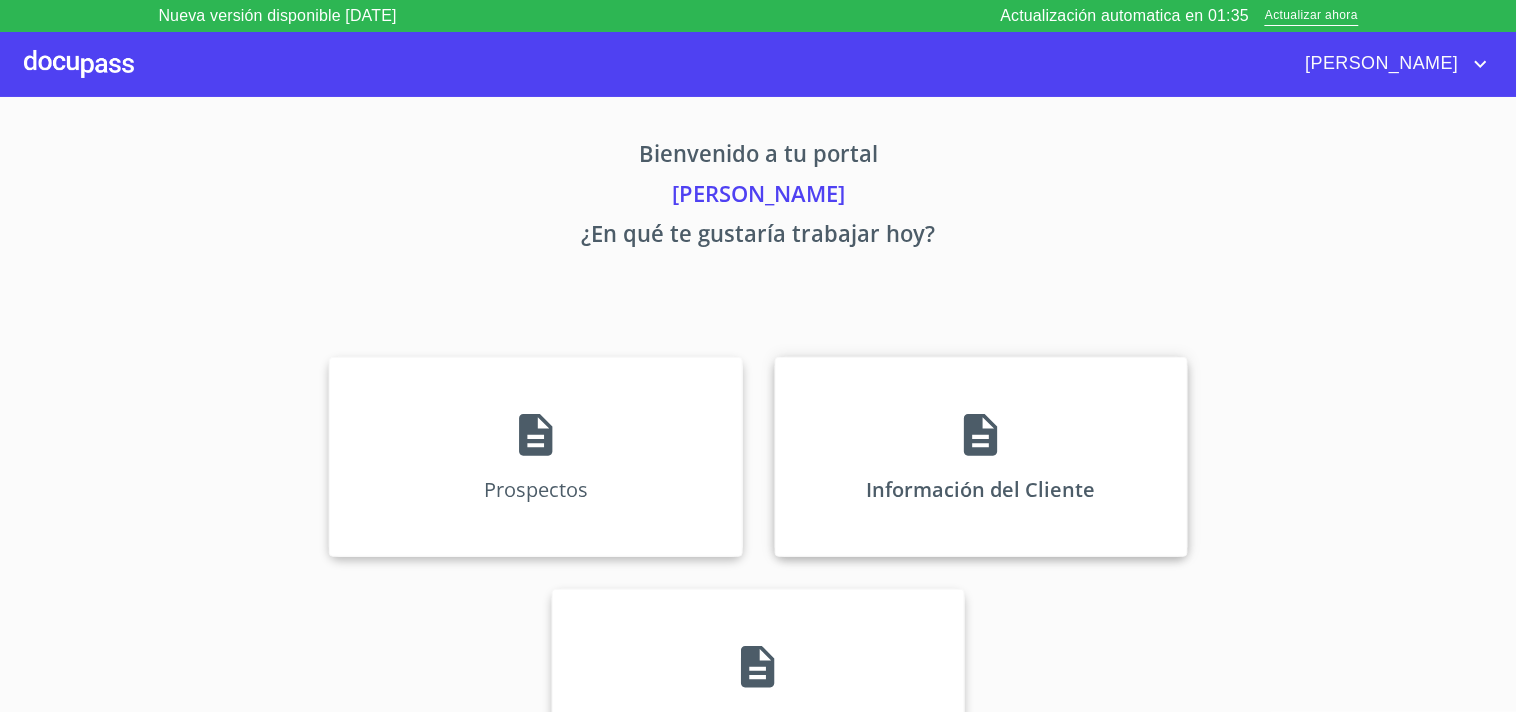 click on "Información del Cliente" at bounding box center [981, 457] 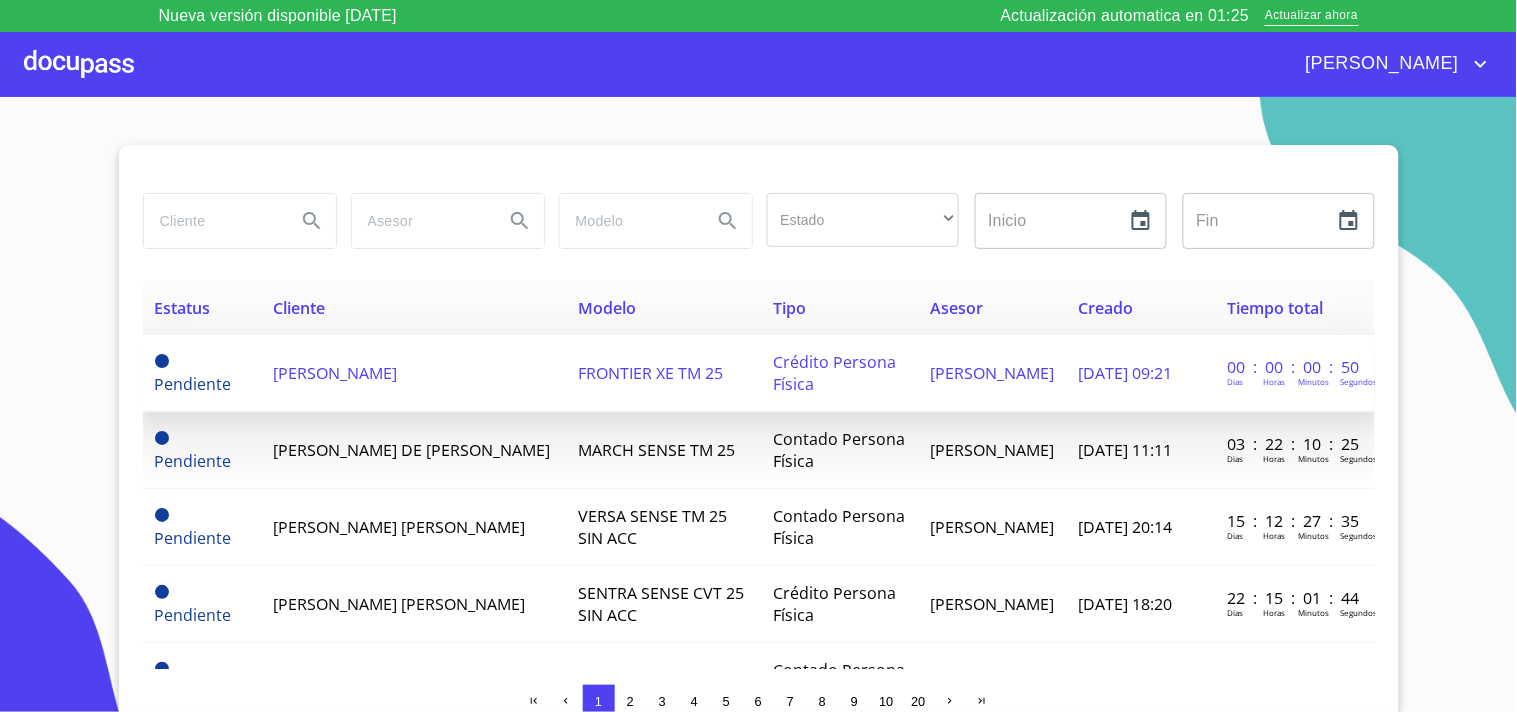 click on "[PERSON_NAME]" at bounding box center [335, 373] 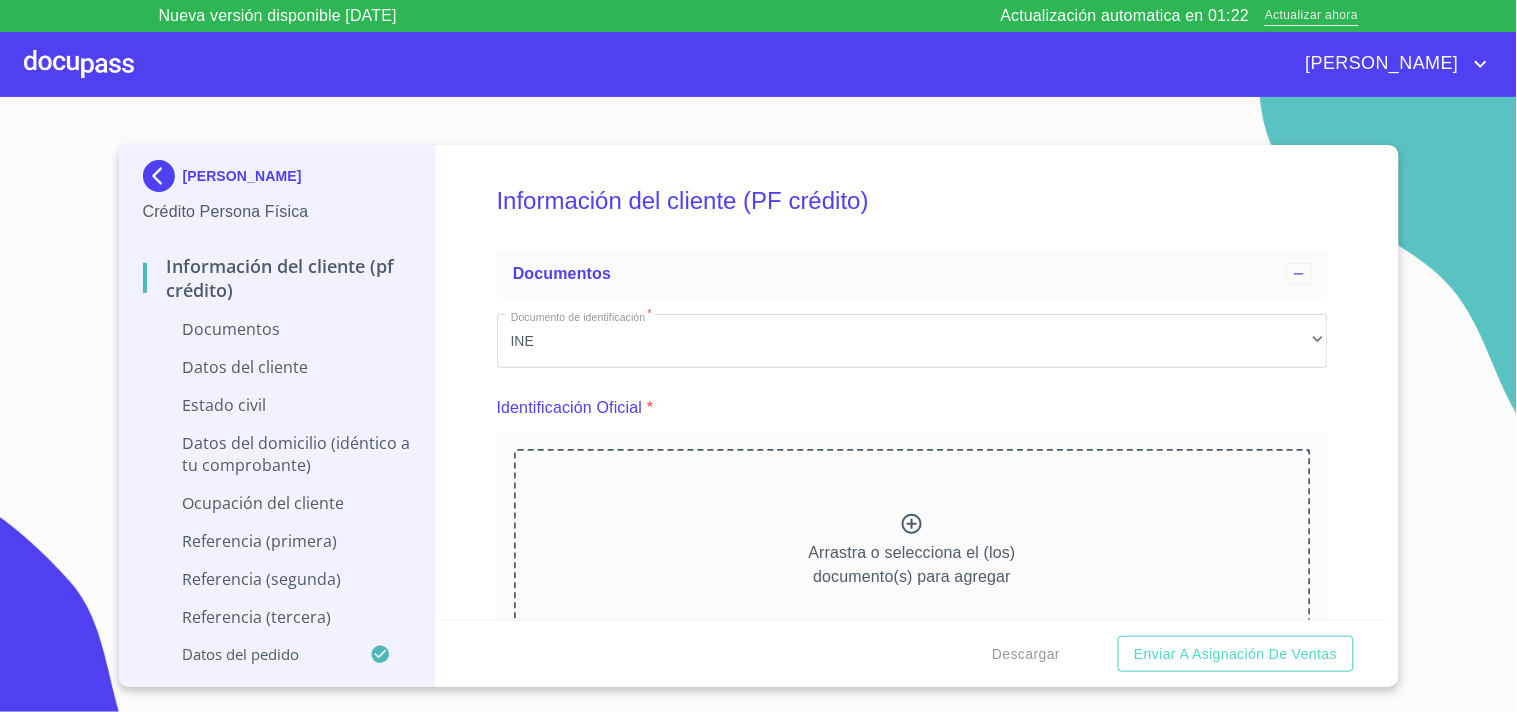 click on "Actualizar ahora" at bounding box center [1311, 16] 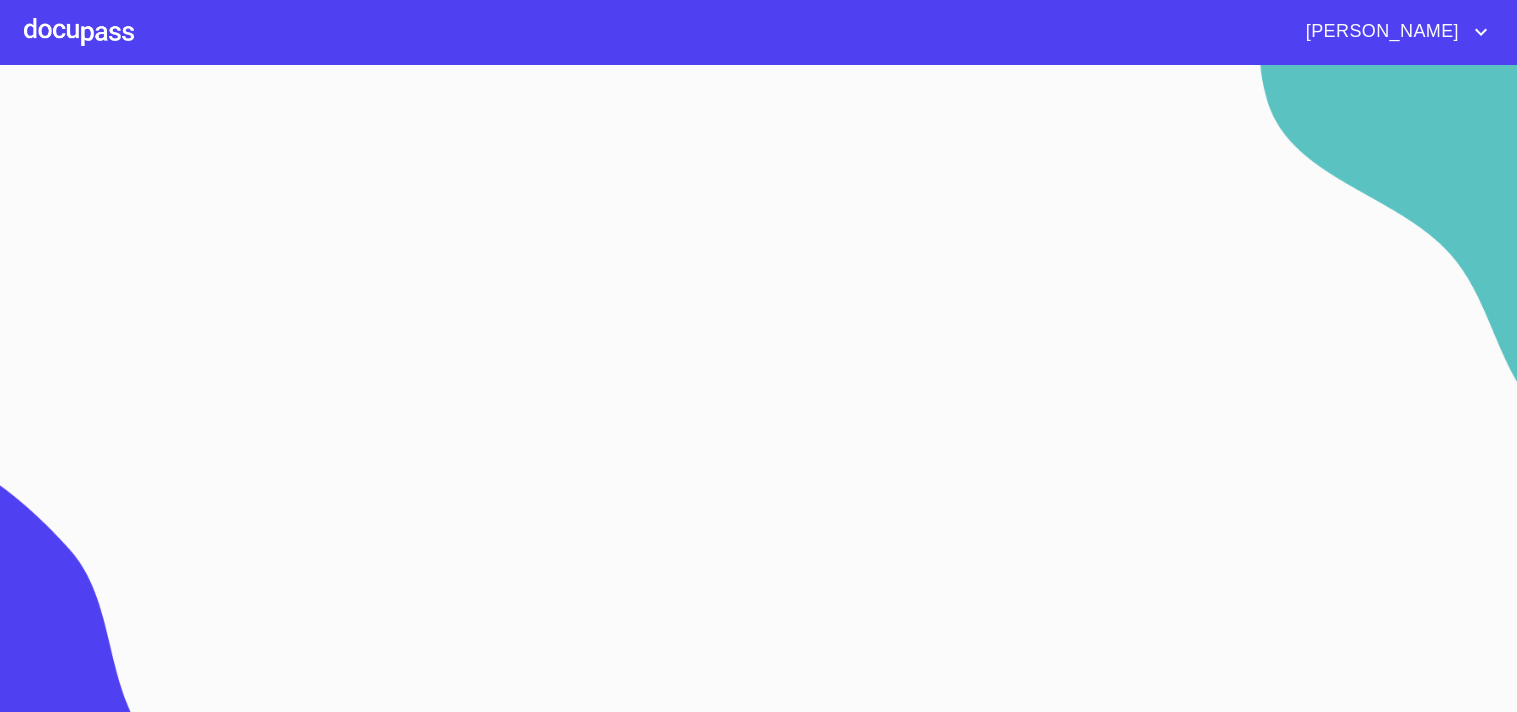 scroll, scrollTop: 0, scrollLeft: 0, axis: both 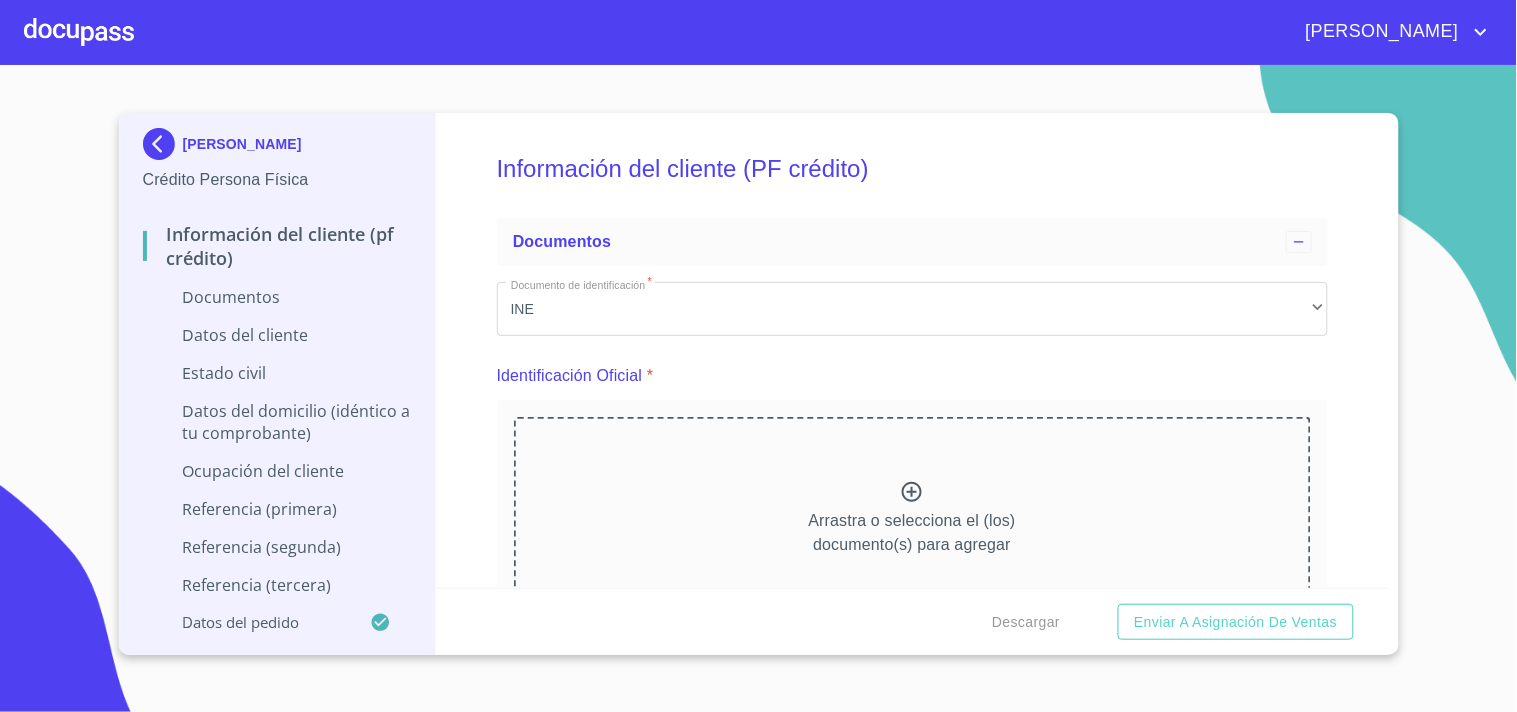 click on "Información del cliente (PF crédito)   Documentos Documento de identificación   * INE ​ Identificación Oficial * Arrastra o selecciona el (los) documento(s) para agregar Comprobante de Domicilio * Arrastra o selecciona el (los) documento(s) para agregar Fuente de ingresos   * Independiente/Dueño de negocio/Persona Moral ​ Comprobante de Ingresos mes 1 * Arrastra o selecciona el (los) documento(s) para agregar Comprobante de Ingresos mes 2 * Arrastra o selecciona el (los) documento(s) para agregar Comprobante de Ingresos mes 3 * Arrastra o selecciona el (los) documento(s) para agregar CURP * Arrastra o selecciona el (los) documento(s) para agregar Constancia de situación fiscal Arrastra o selecciona el (los) documento(s) para agregar Datos del cliente Apellido Paterno   * [PERSON_NAME] ​ Apellido Materno   * FLORES ​ Primer nombre   * [PERSON_NAME] ​ Segundo Nombre ​ Fecha de nacimiento * ​ Nacionalidad   * ​ ​ País de nacimiento   * ​ CURP   * ​ RFC   * ​ Sexo   * ​ ​" at bounding box center [912, 350] 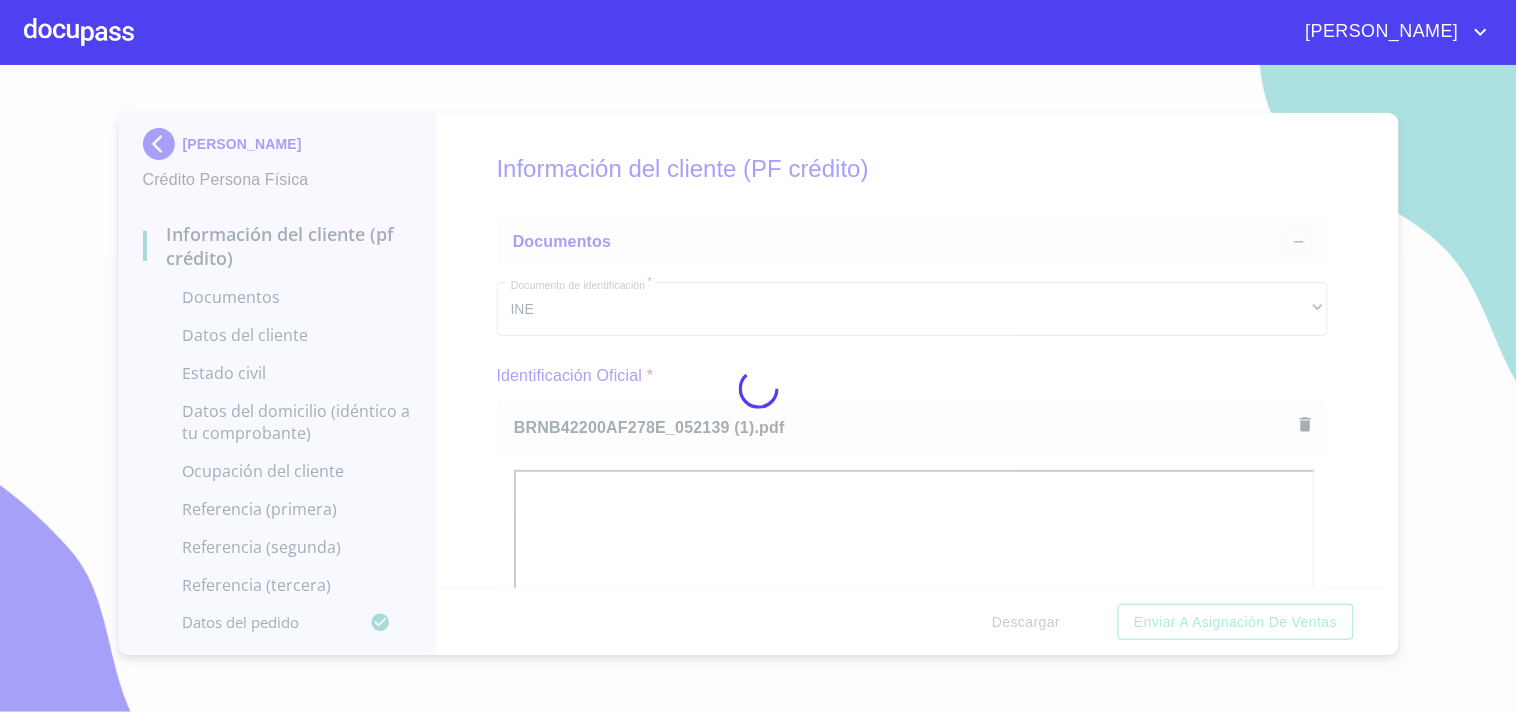 scroll, scrollTop: 155, scrollLeft: 0, axis: vertical 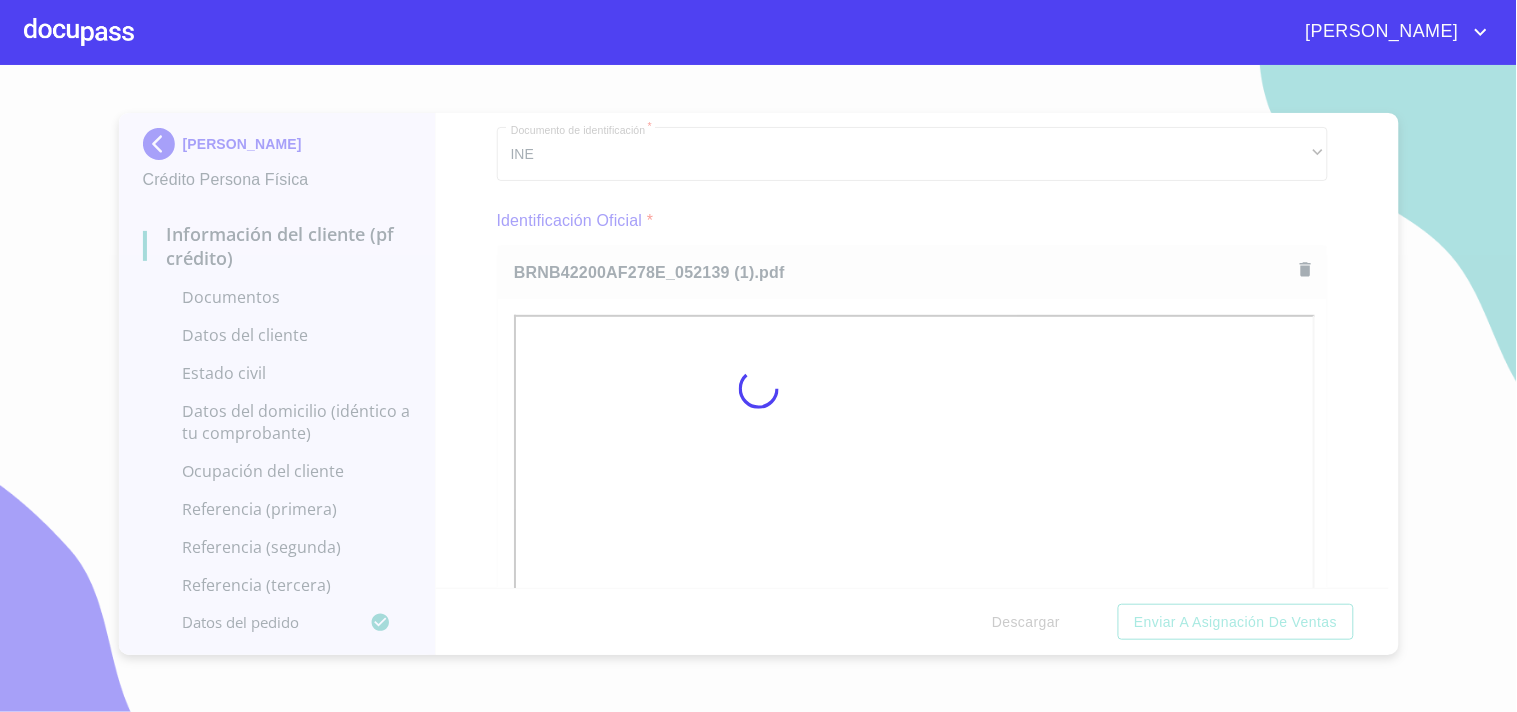 click at bounding box center (758, 388) 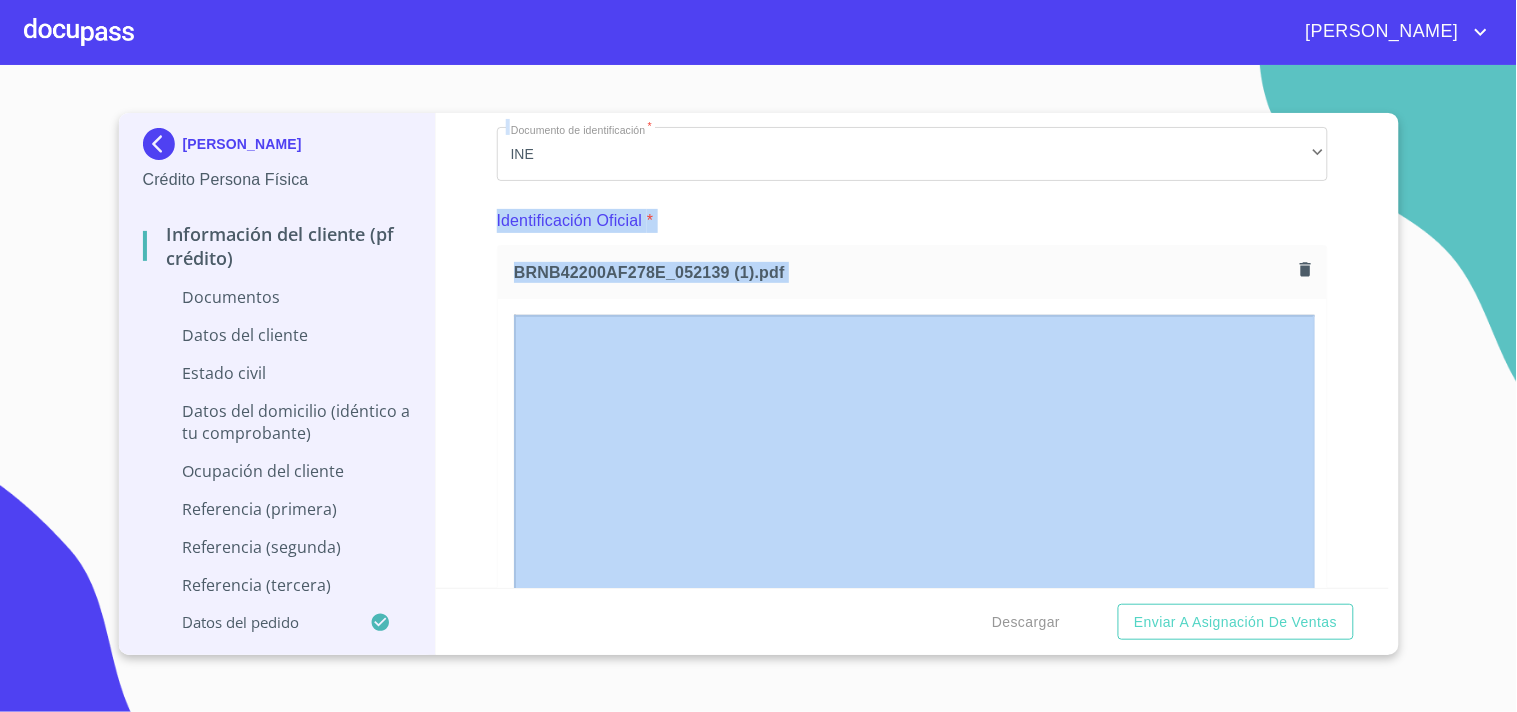 drag, startPoint x: 1382, startPoint y: 152, endPoint x: 1380, endPoint y: 174, distance: 22.090721 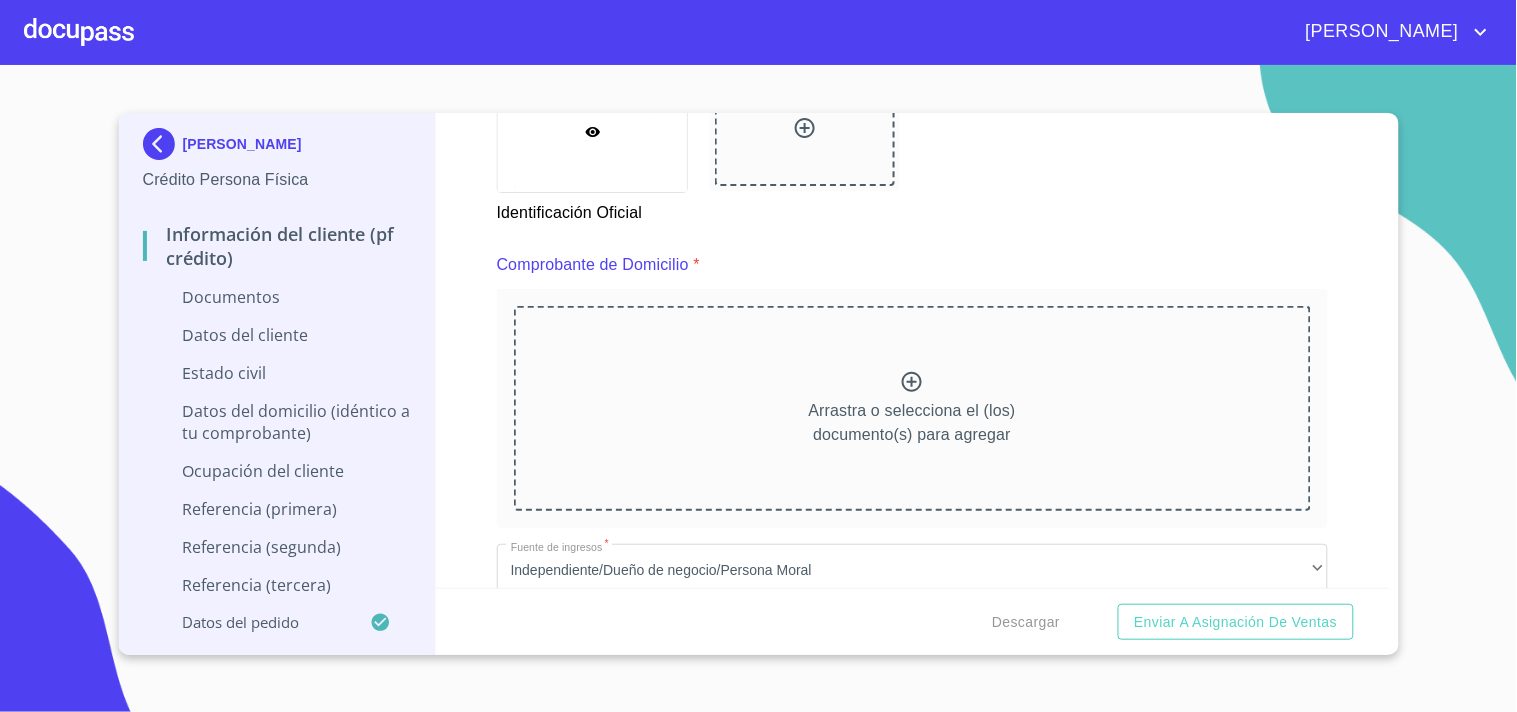 scroll, scrollTop: 1046, scrollLeft: 0, axis: vertical 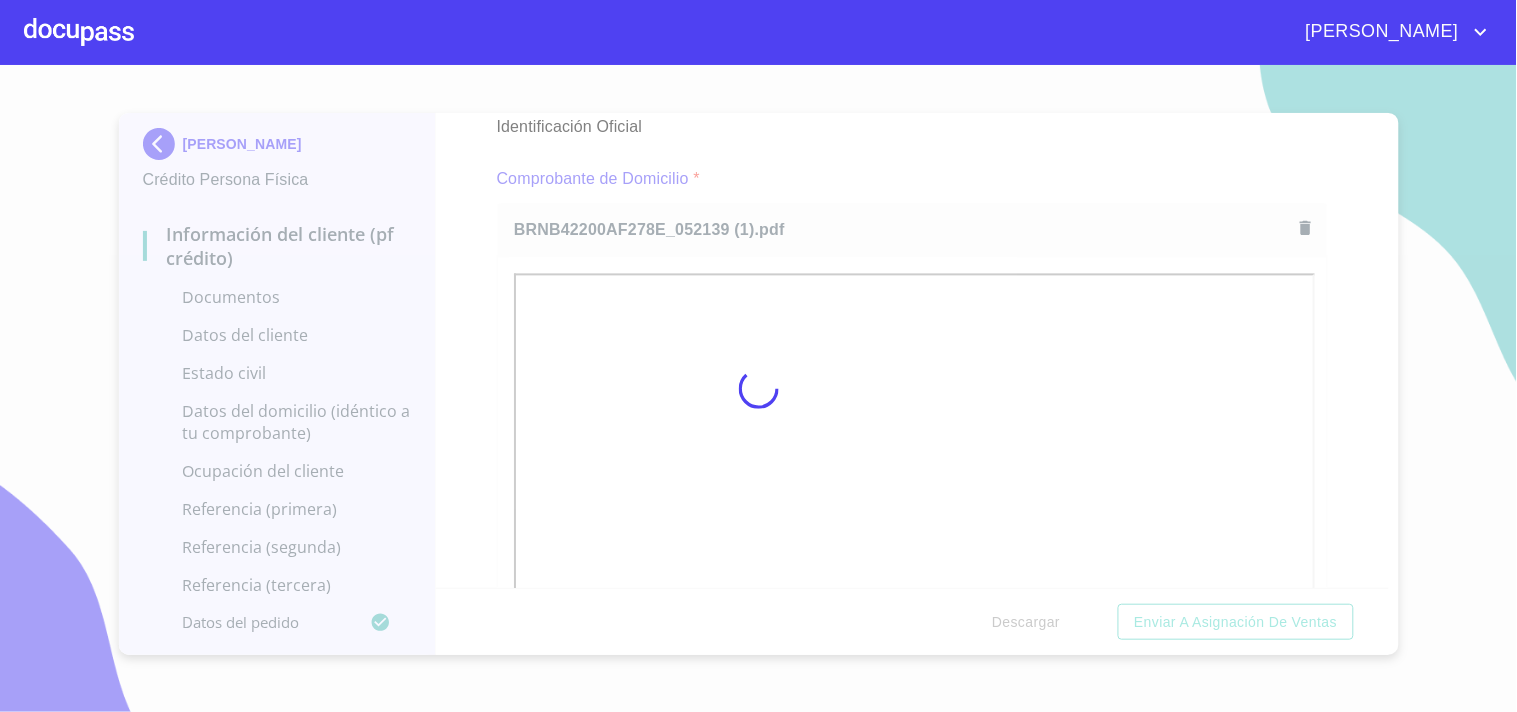 click at bounding box center (758, 388) 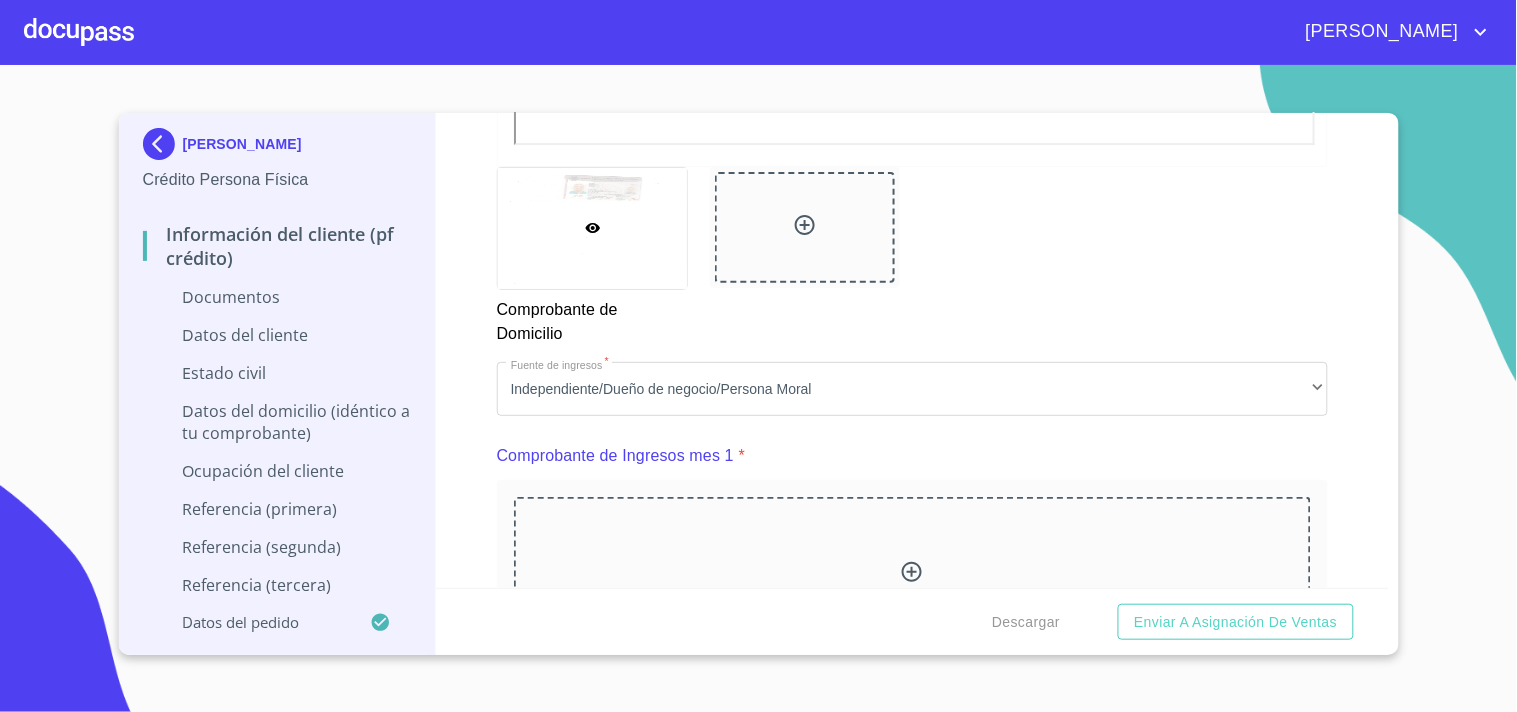 scroll, scrollTop: 1824, scrollLeft: 0, axis: vertical 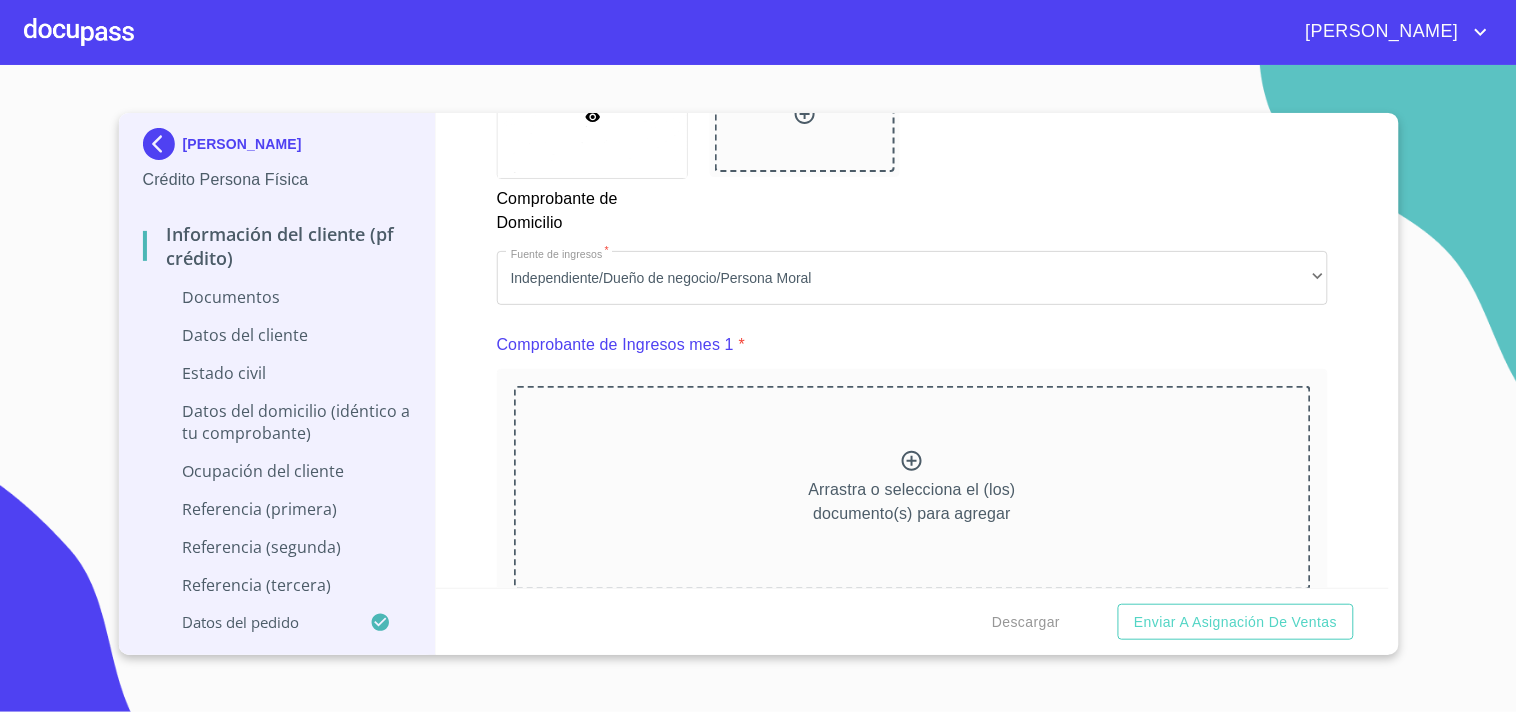 click 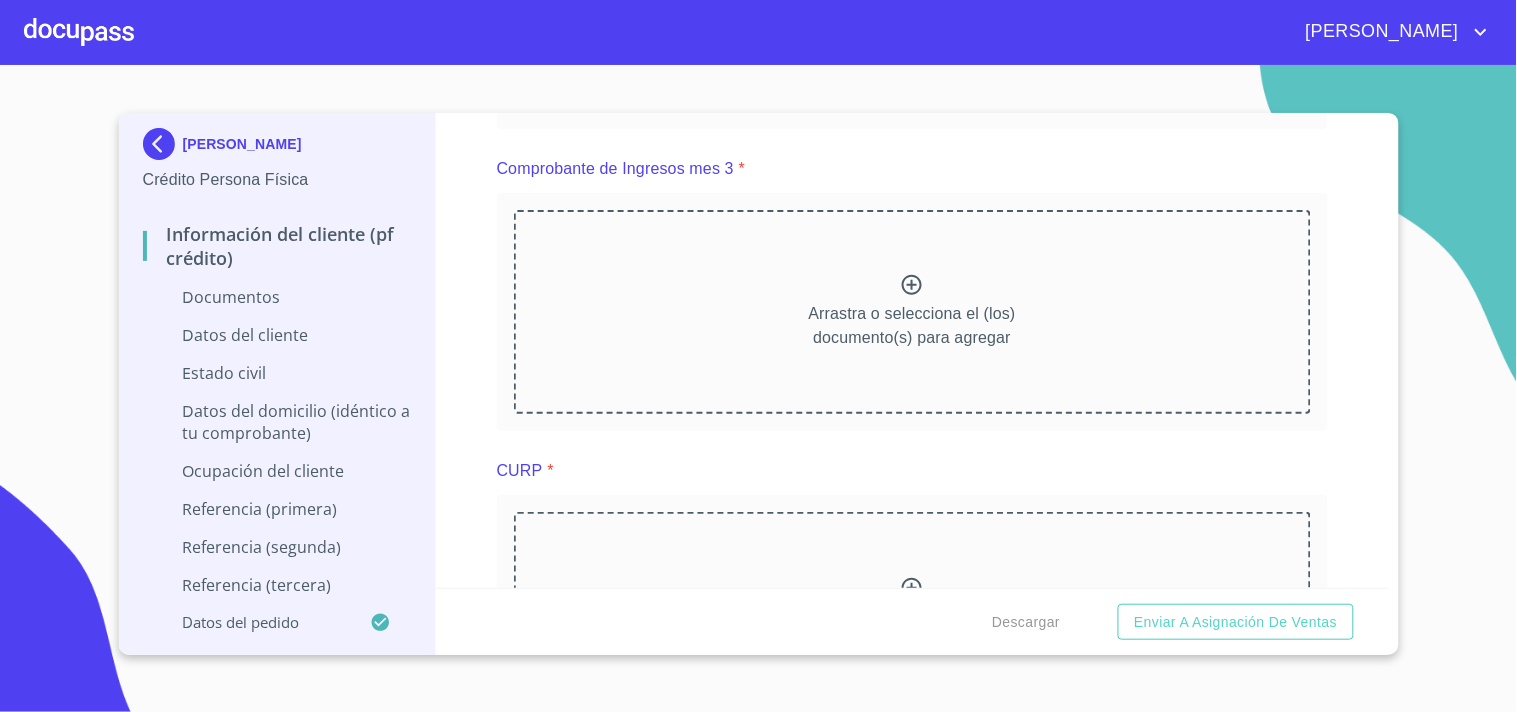scroll, scrollTop: 2602, scrollLeft: 0, axis: vertical 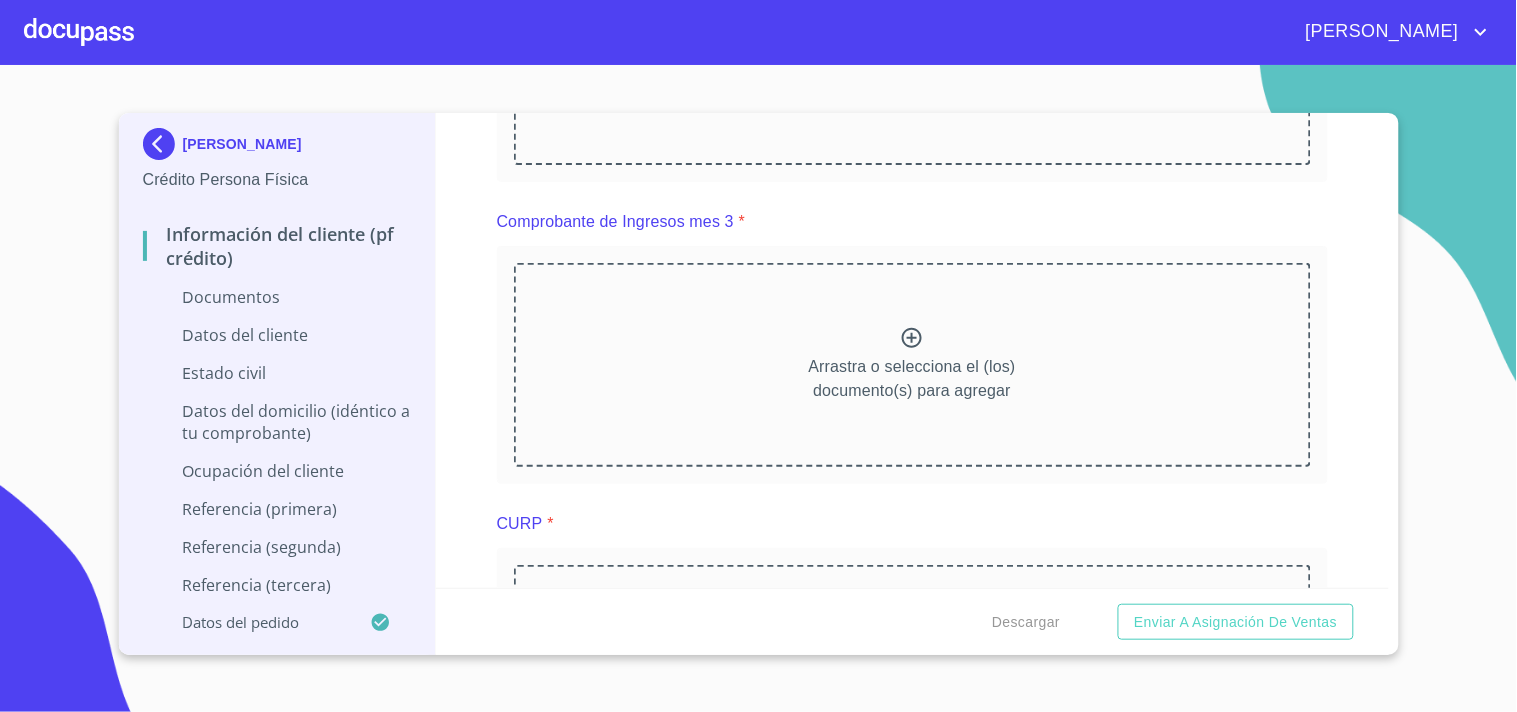click 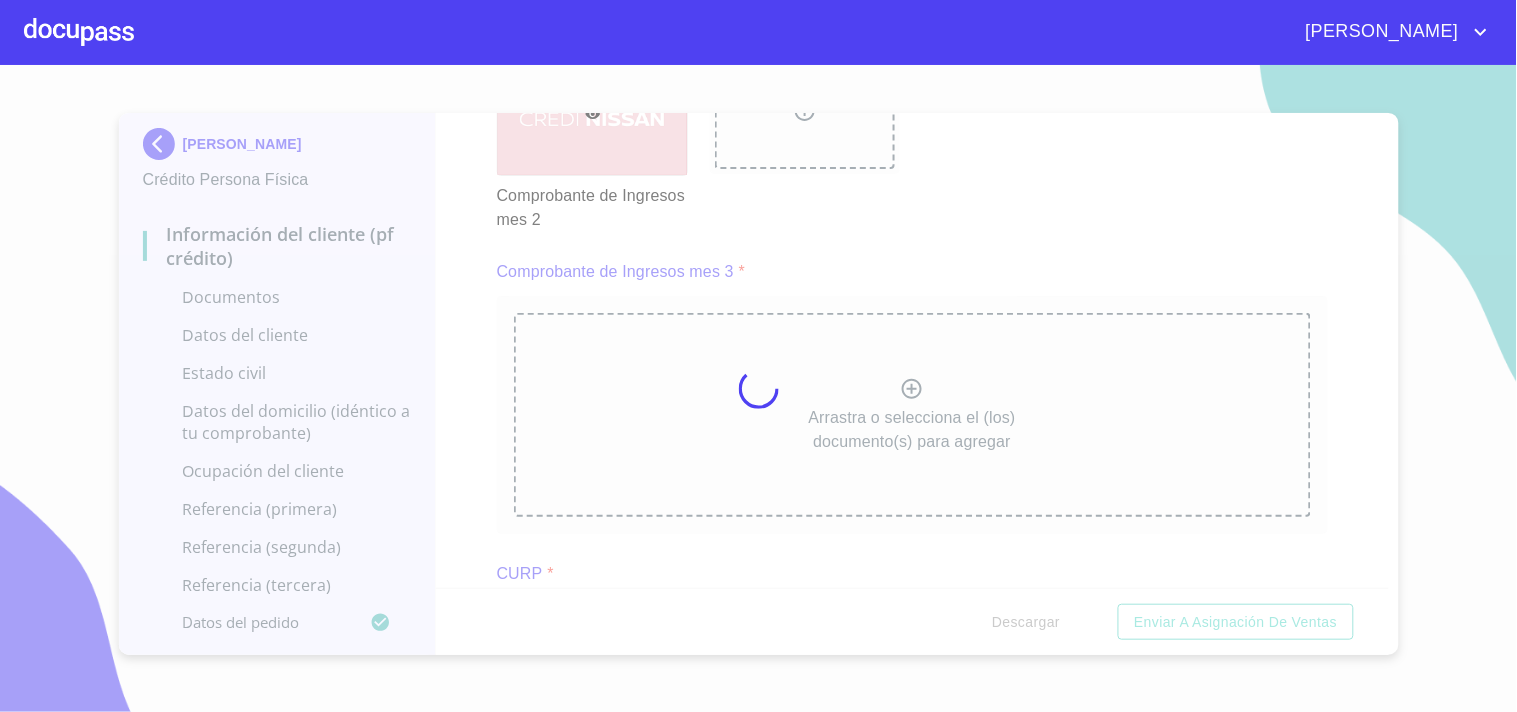 drag, startPoint x: 1377, startPoint y: 257, endPoint x: 1370, endPoint y: 295, distance: 38.63936 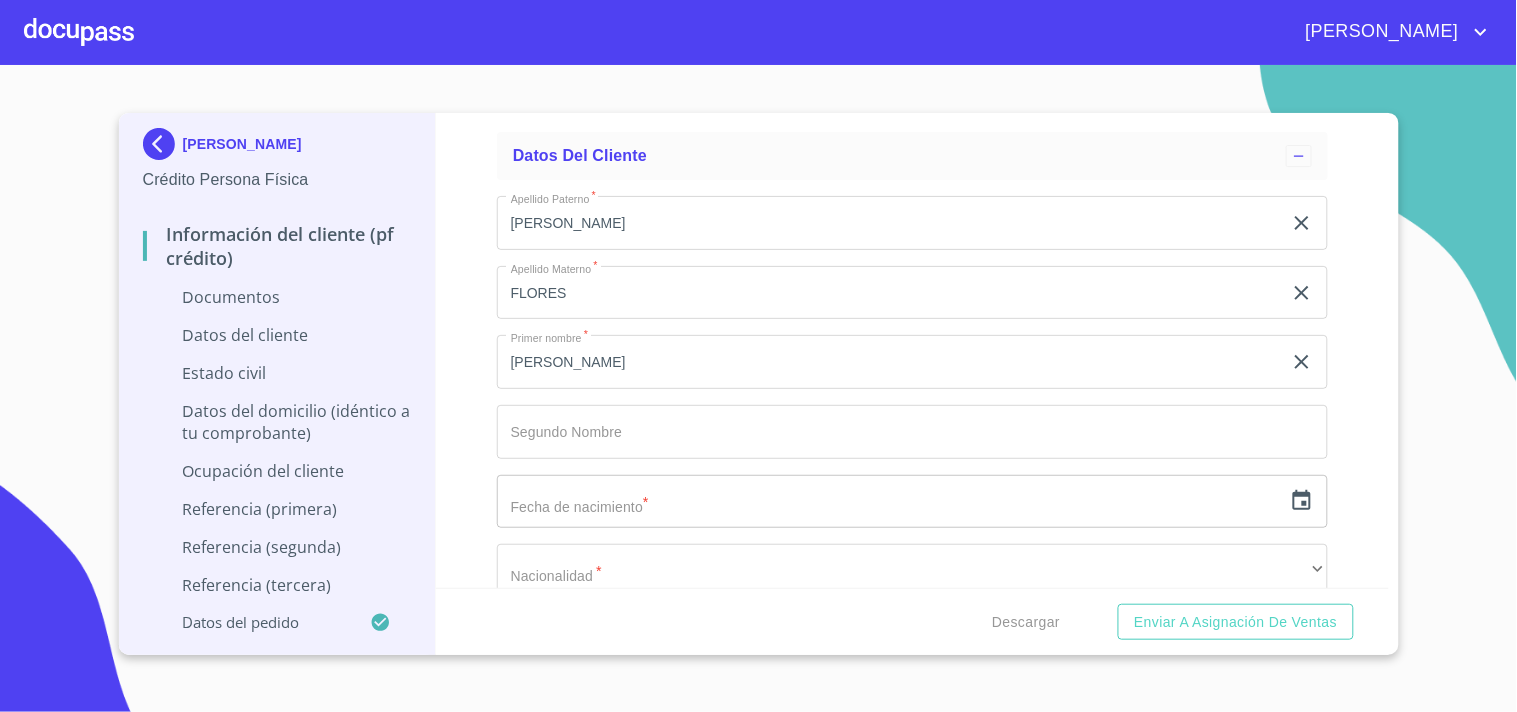 scroll, scrollTop: 3745, scrollLeft: 0, axis: vertical 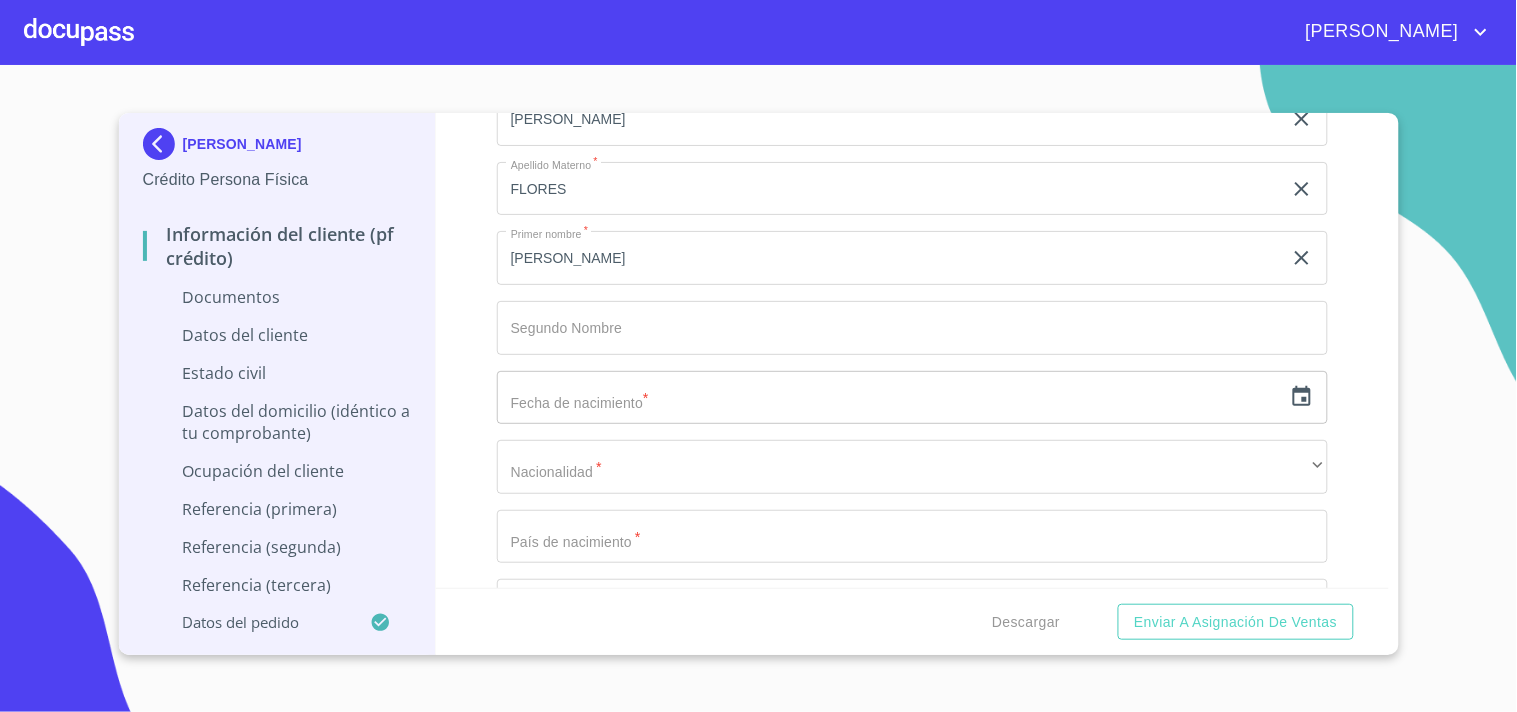 click 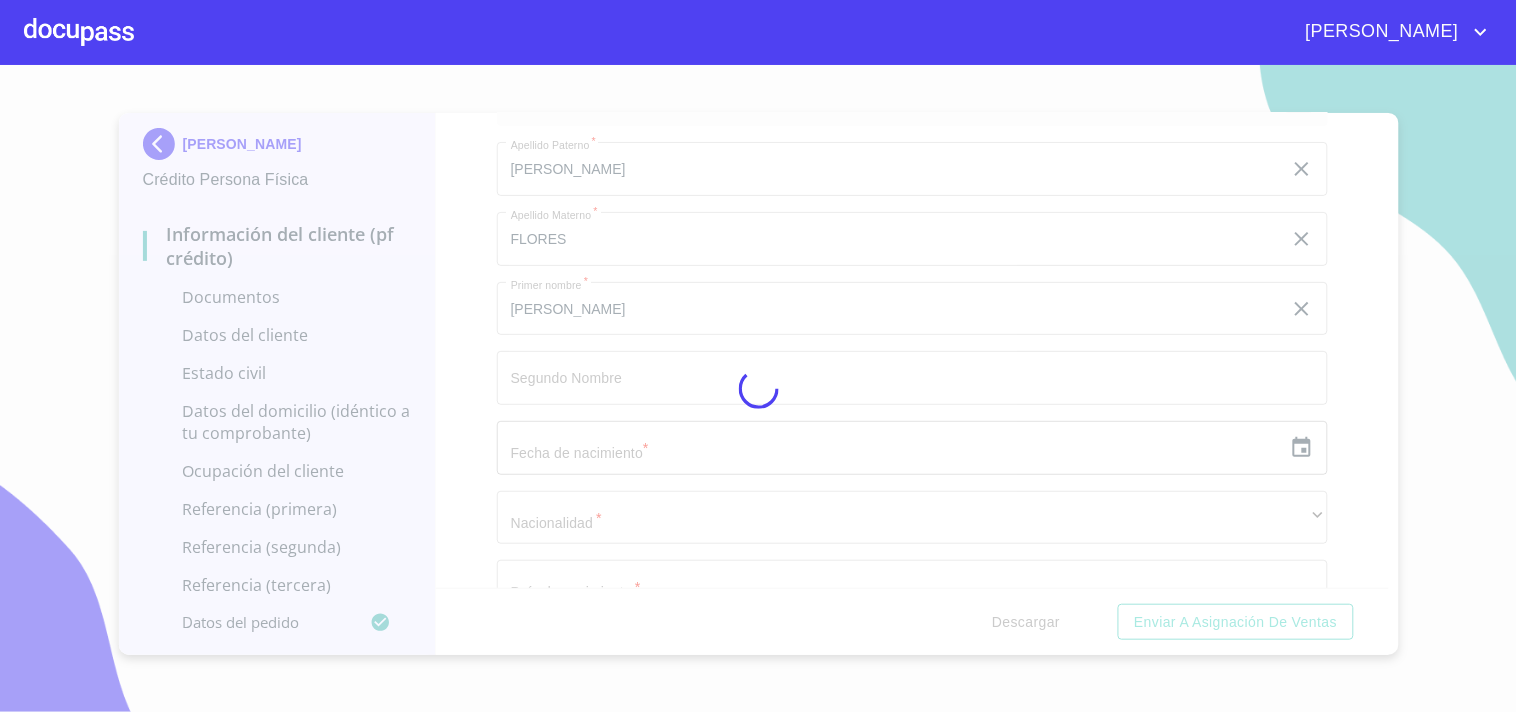 drag, startPoint x: 1384, startPoint y: 294, endPoint x: 1385, endPoint y: 317, distance: 23.021729 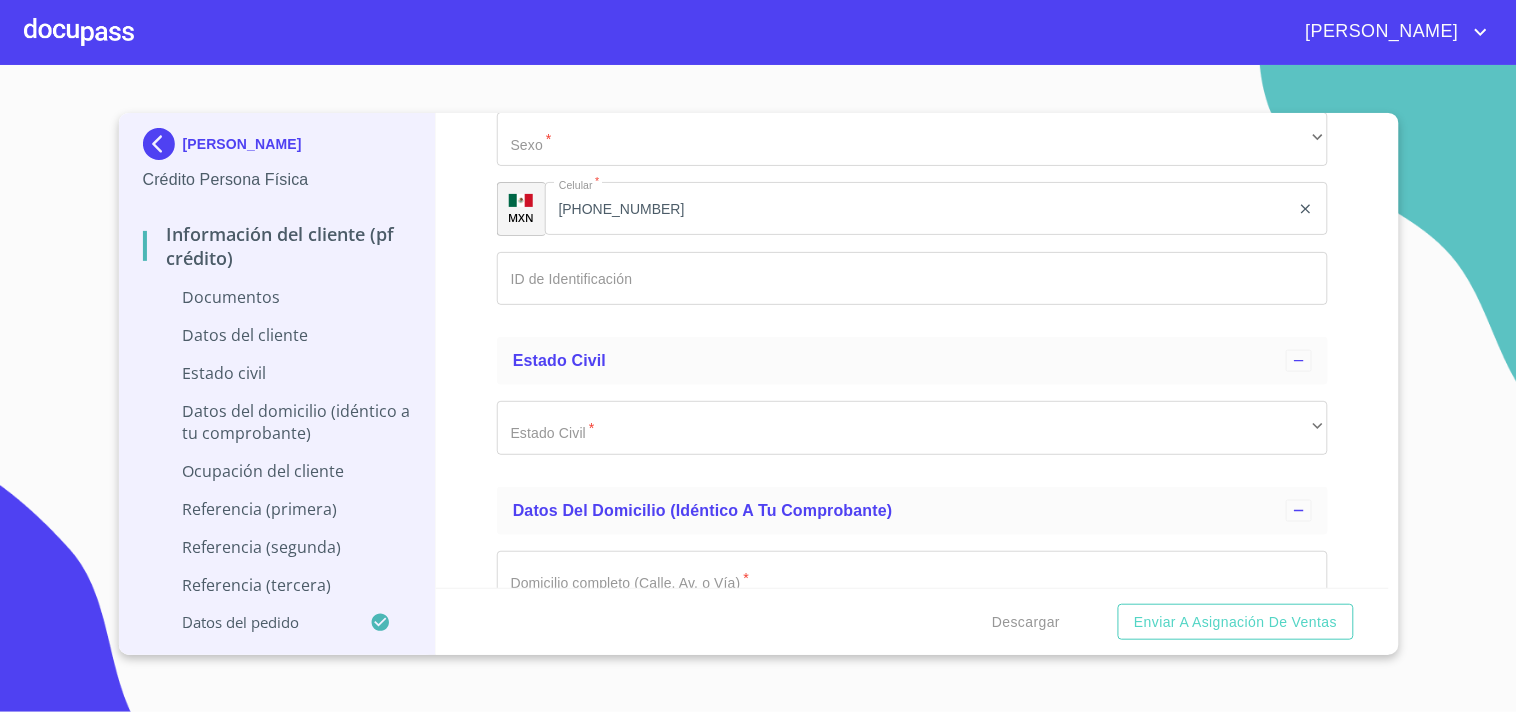 scroll, scrollTop: 4457, scrollLeft: 0, axis: vertical 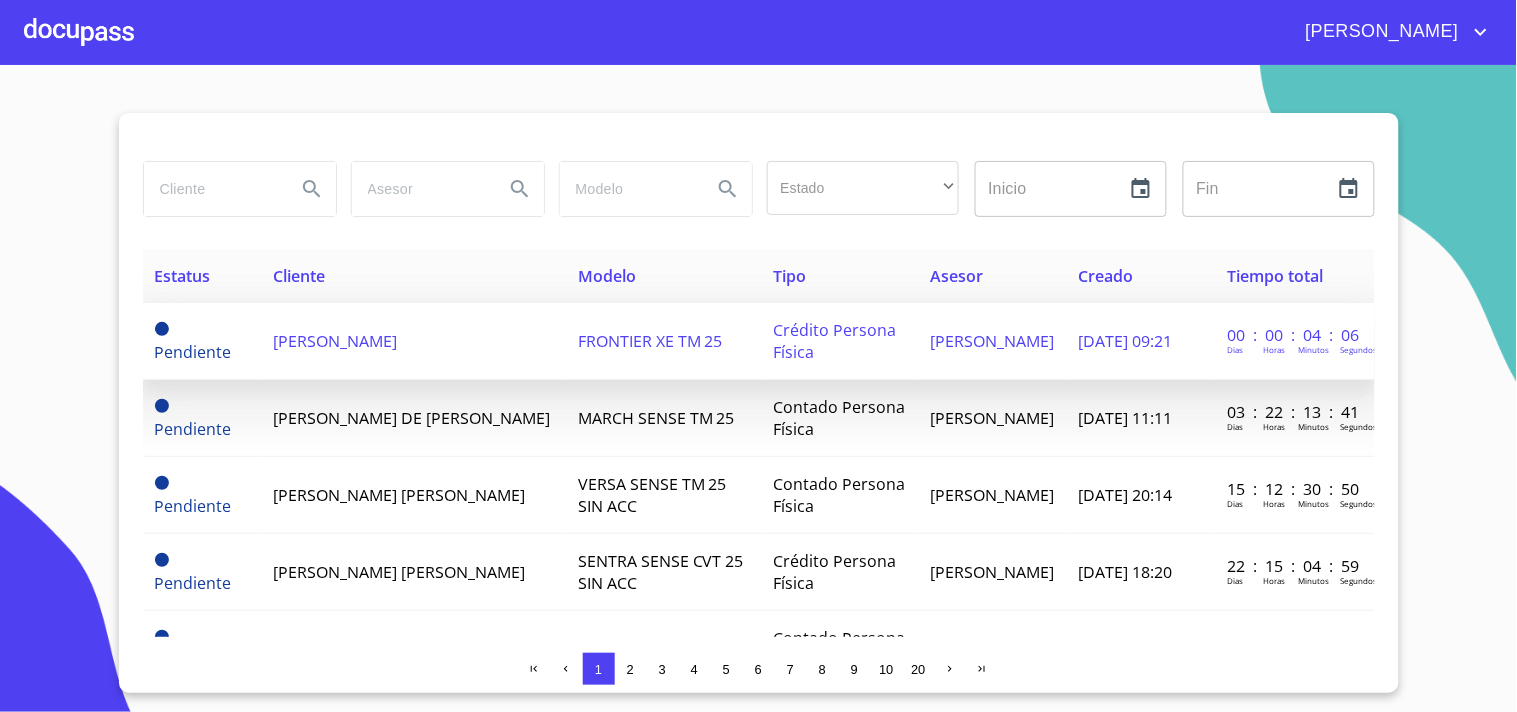 click on "[PERSON_NAME]" at bounding box center (413, 341) 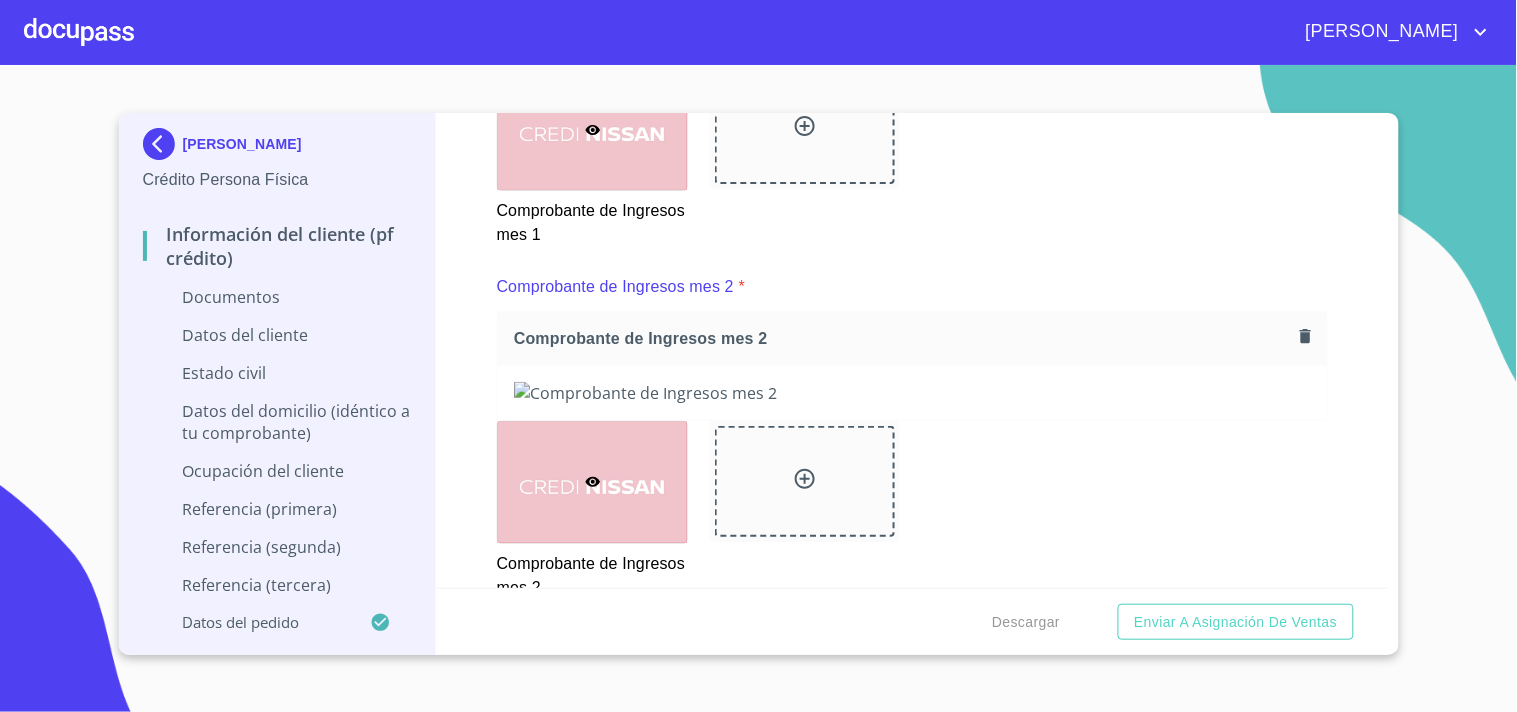 scroll, scrollTop: 2003, scrollLeft: 0, axis: vertical 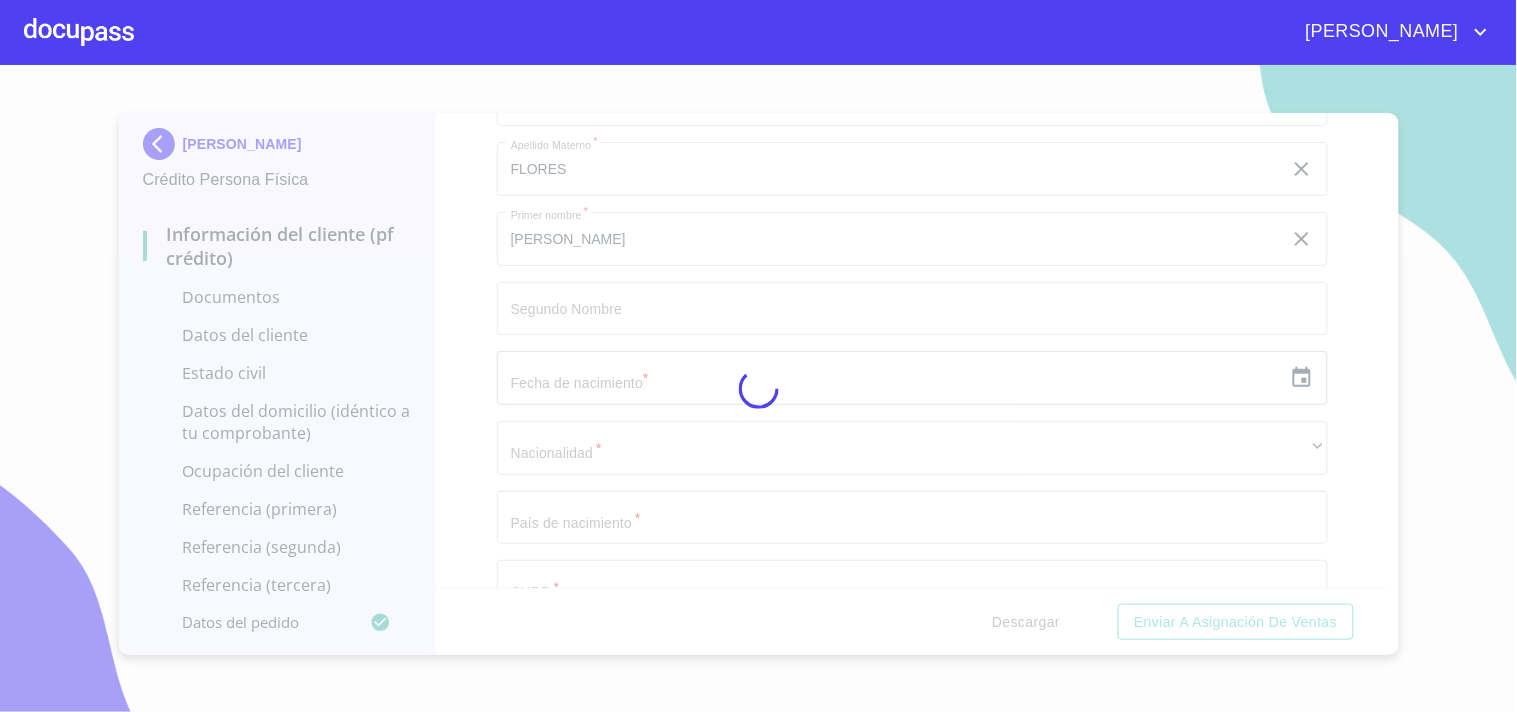 click at bounding box center [758, 388] 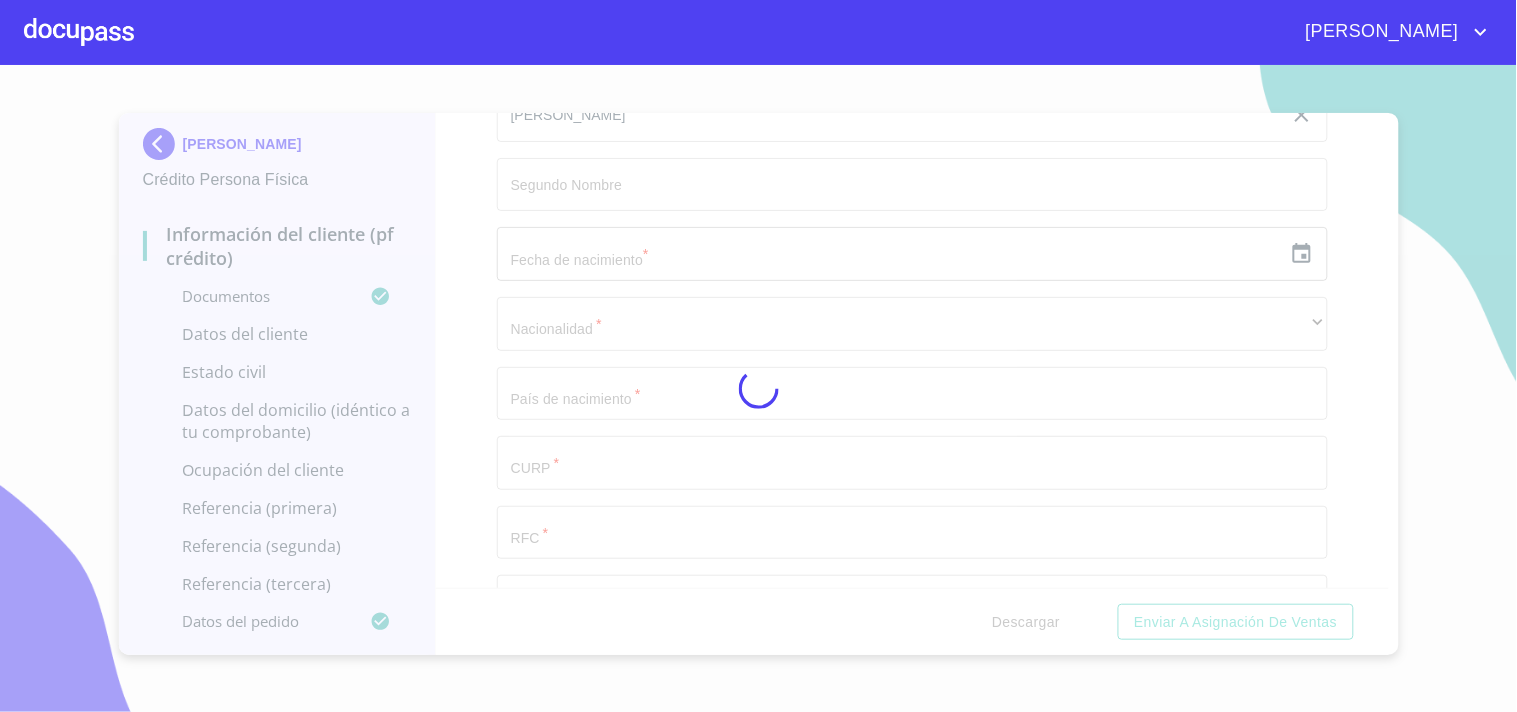 drag, startPoint x: 1378, startPoint y: 317, endPoint x: 1376, endPoint y: 342, distance: 25.079872 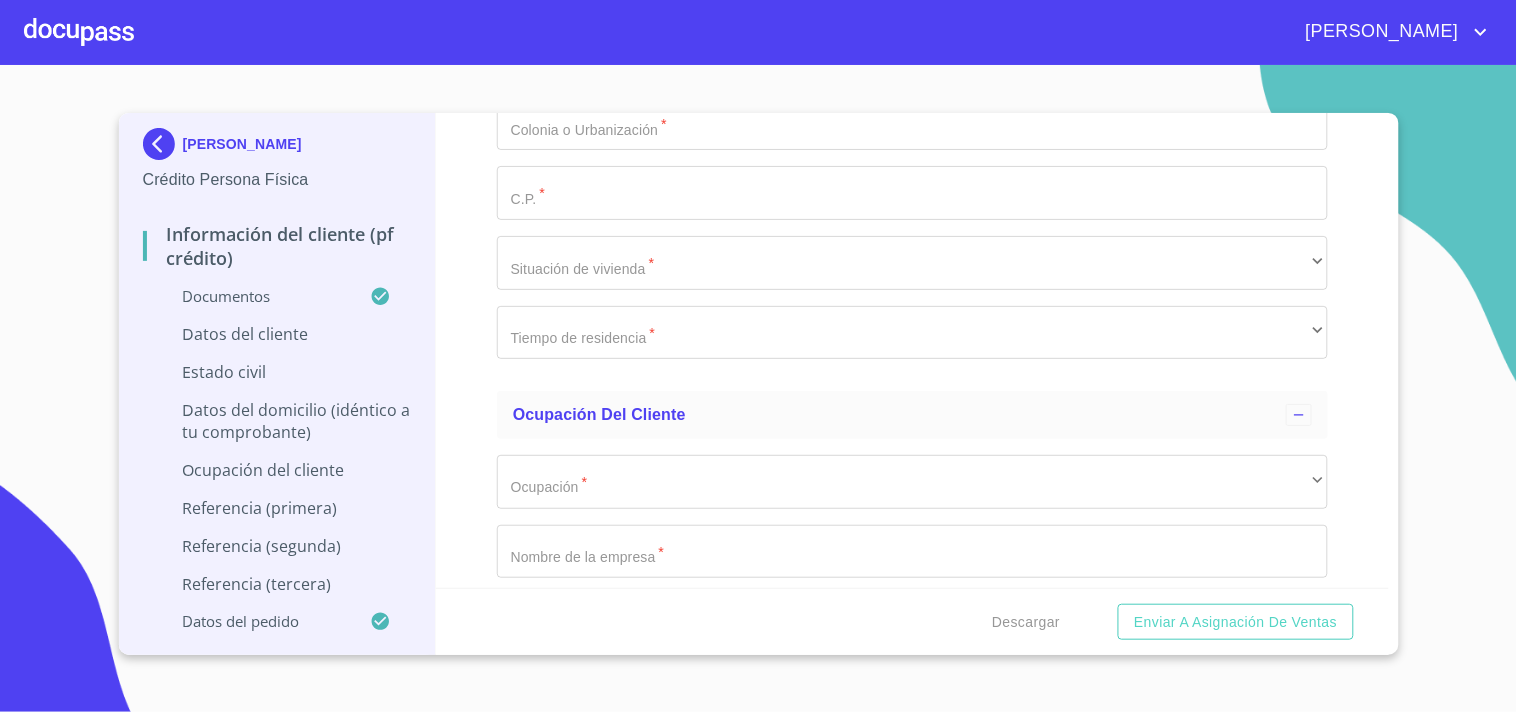 scroll, scrollTop: 6028, scrollLeft: 0, axis: vertical 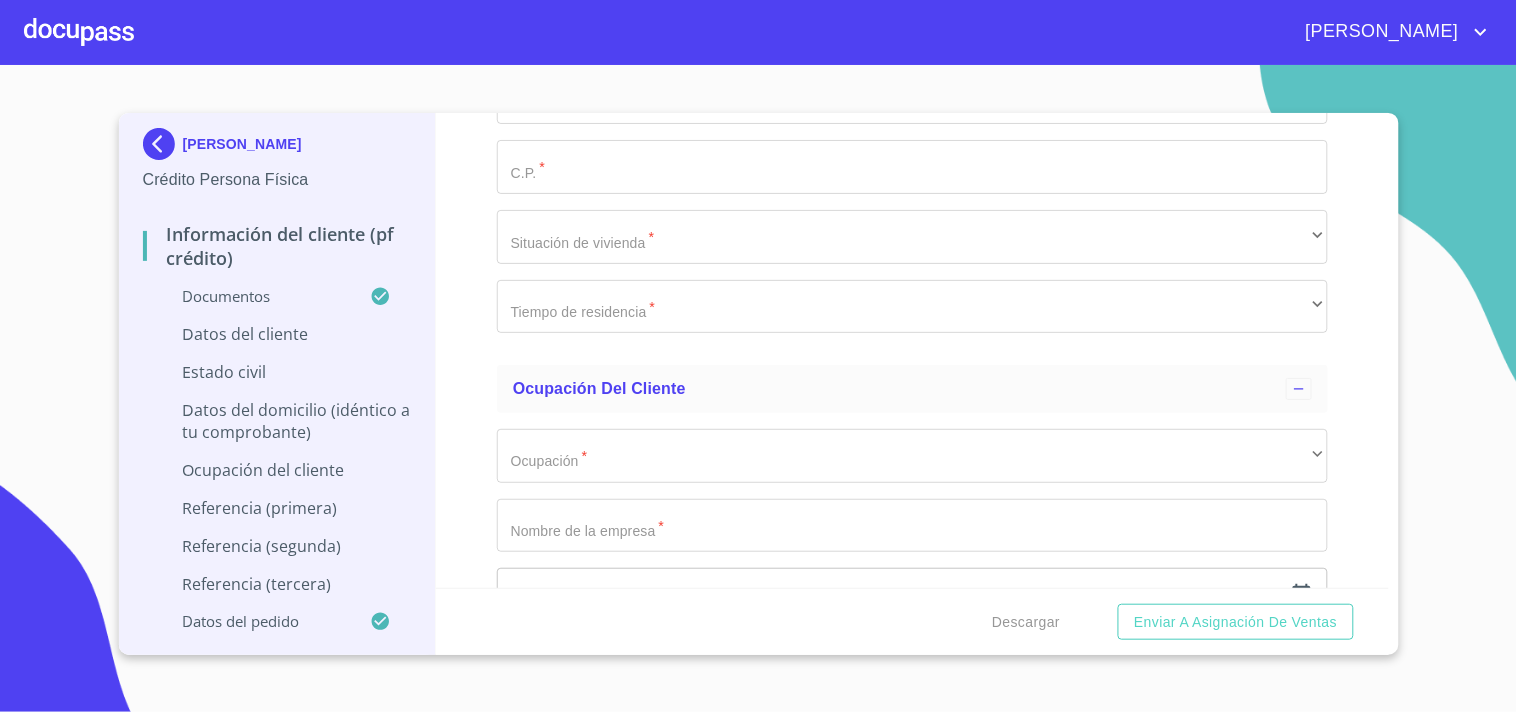 click 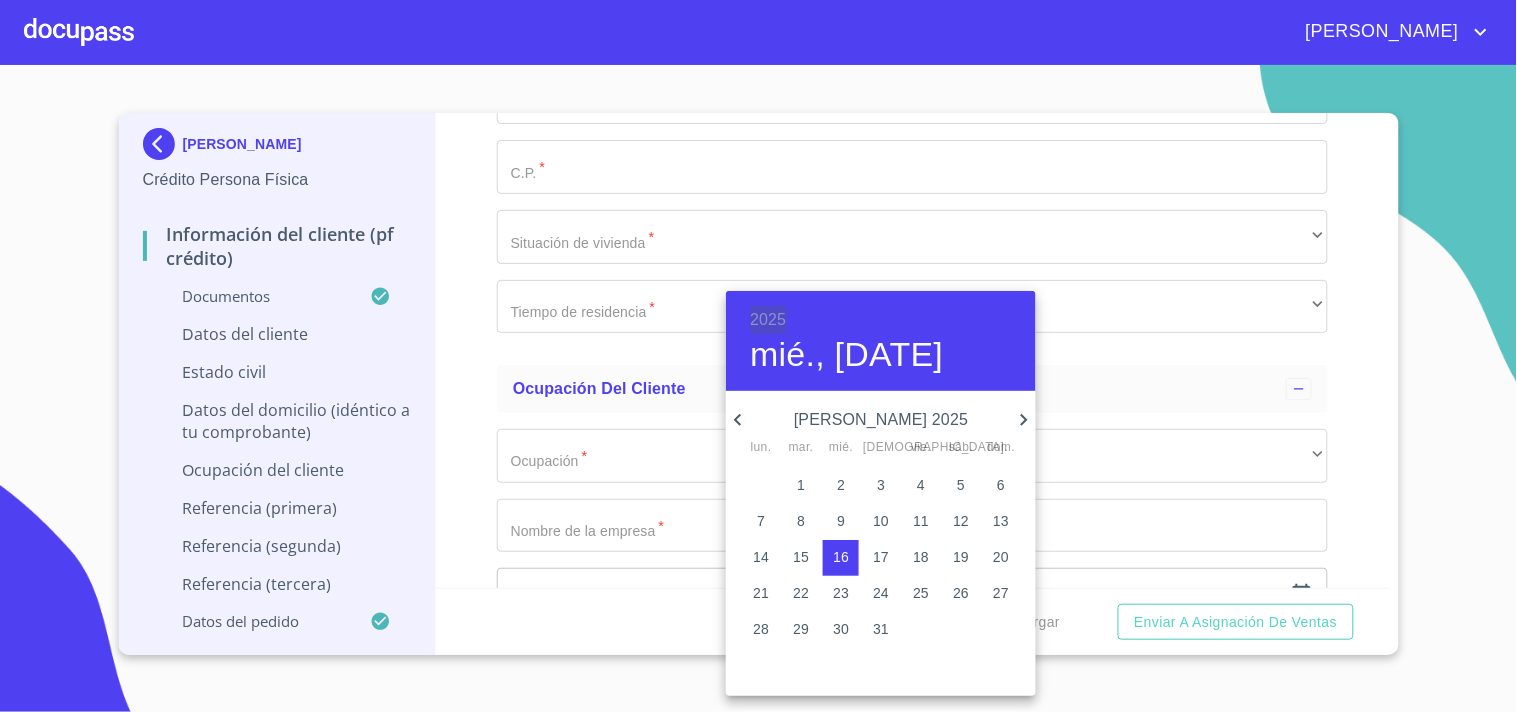 click on "2025" at bounding box center (768, 320) 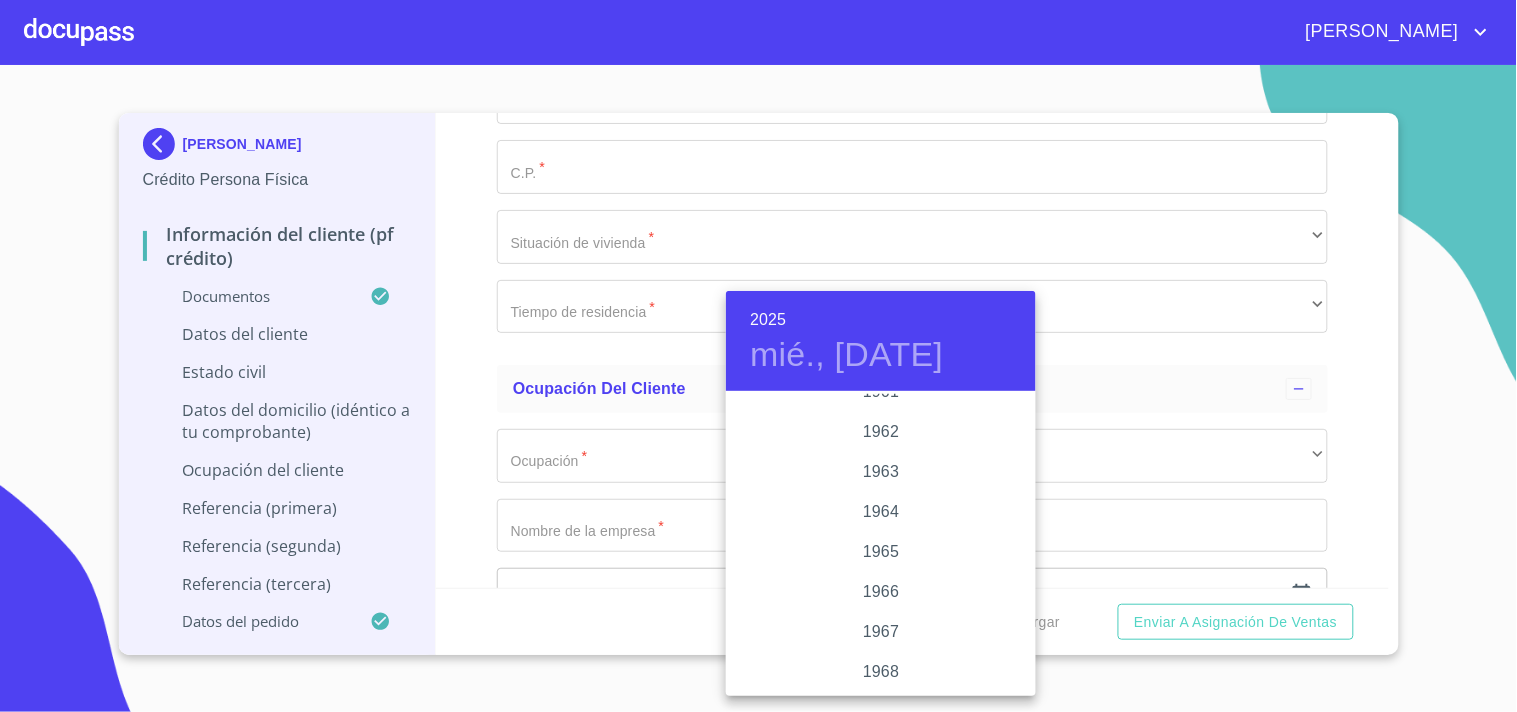 scroll, scrollTop: 1324, scrollLeft: 0, axis: vertical 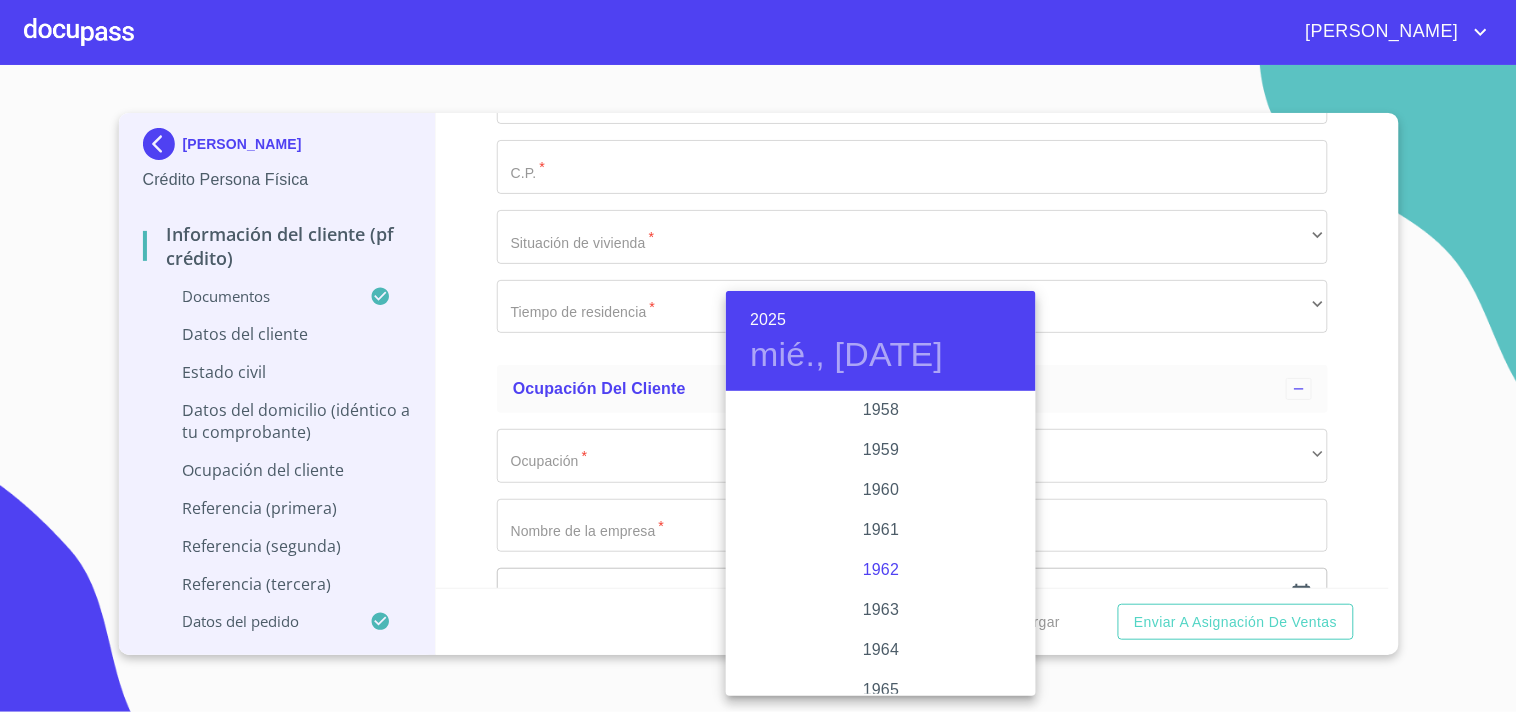 click on "1962" at bounding box center [881, 570] 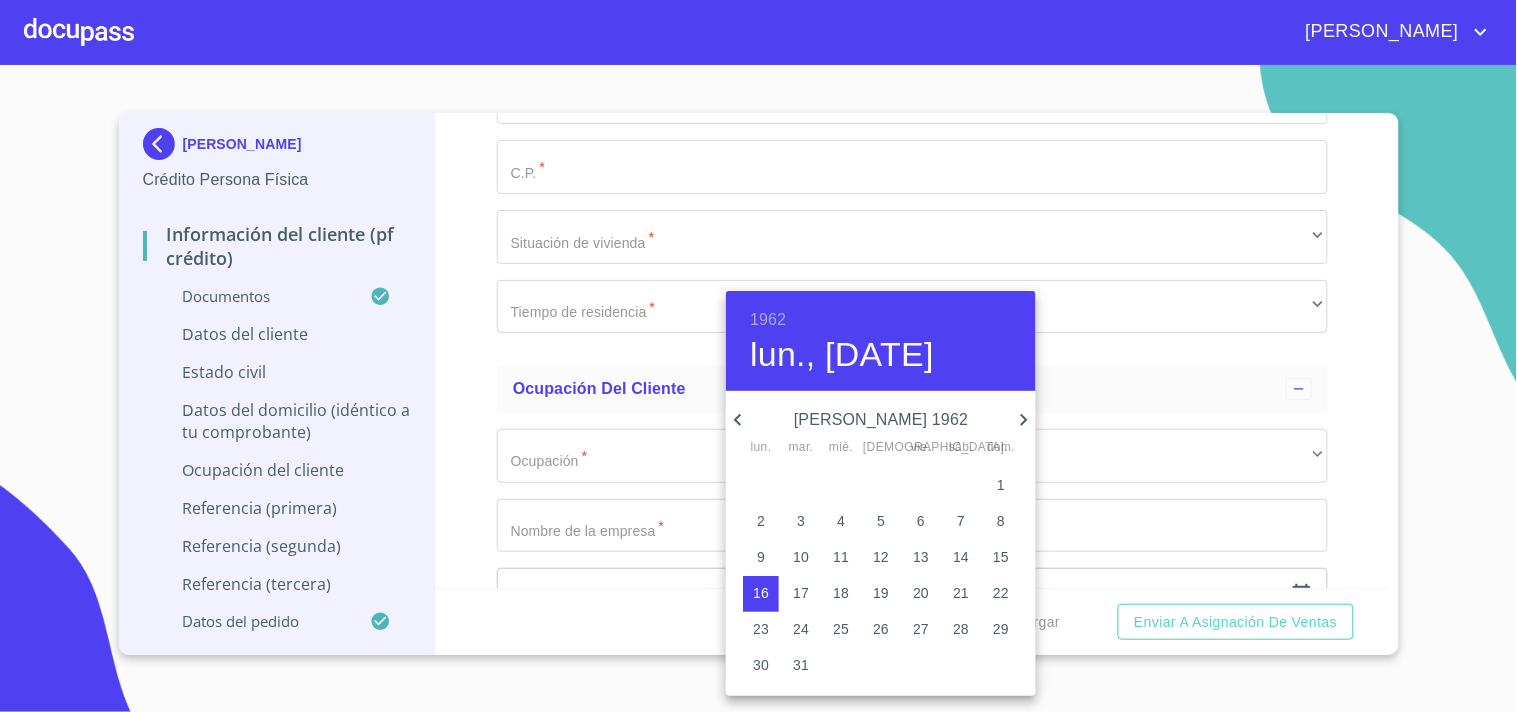 click 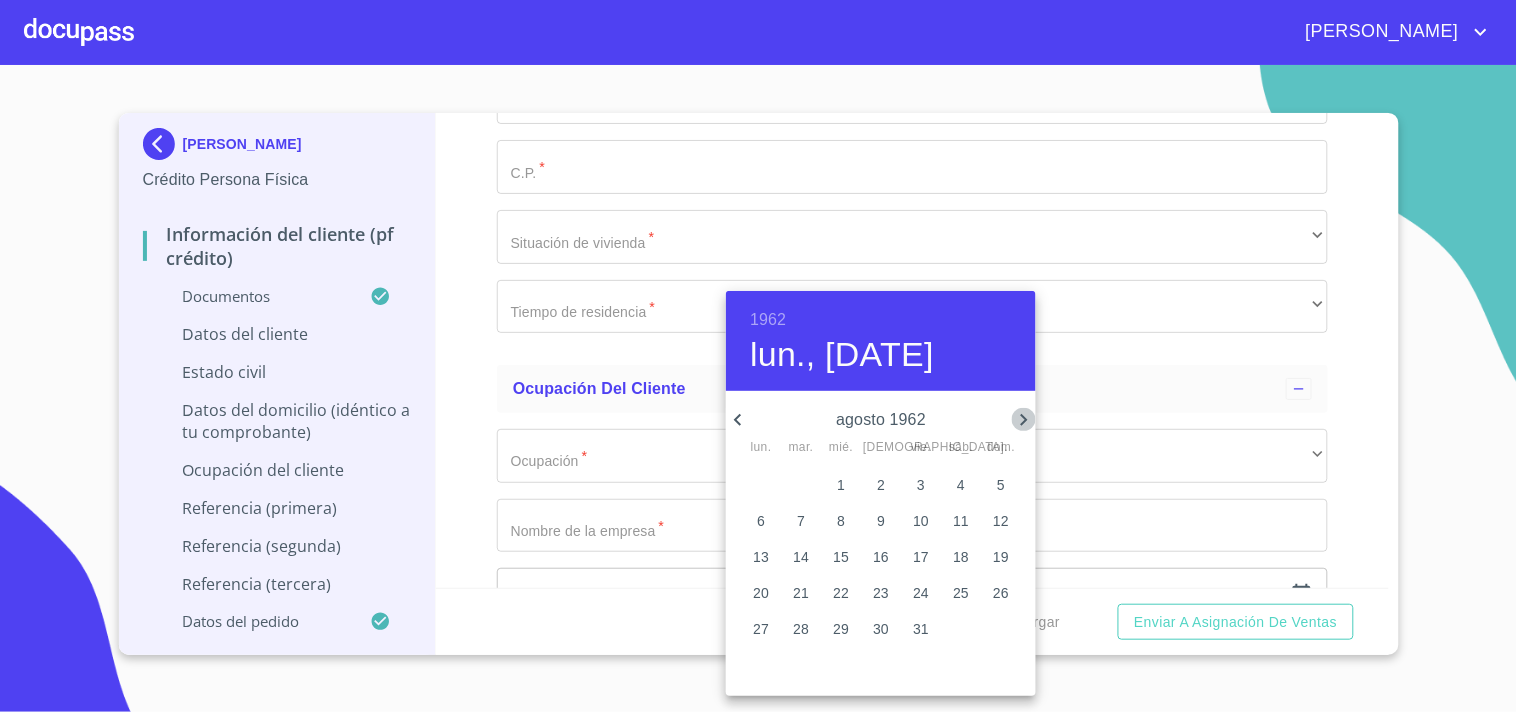 click 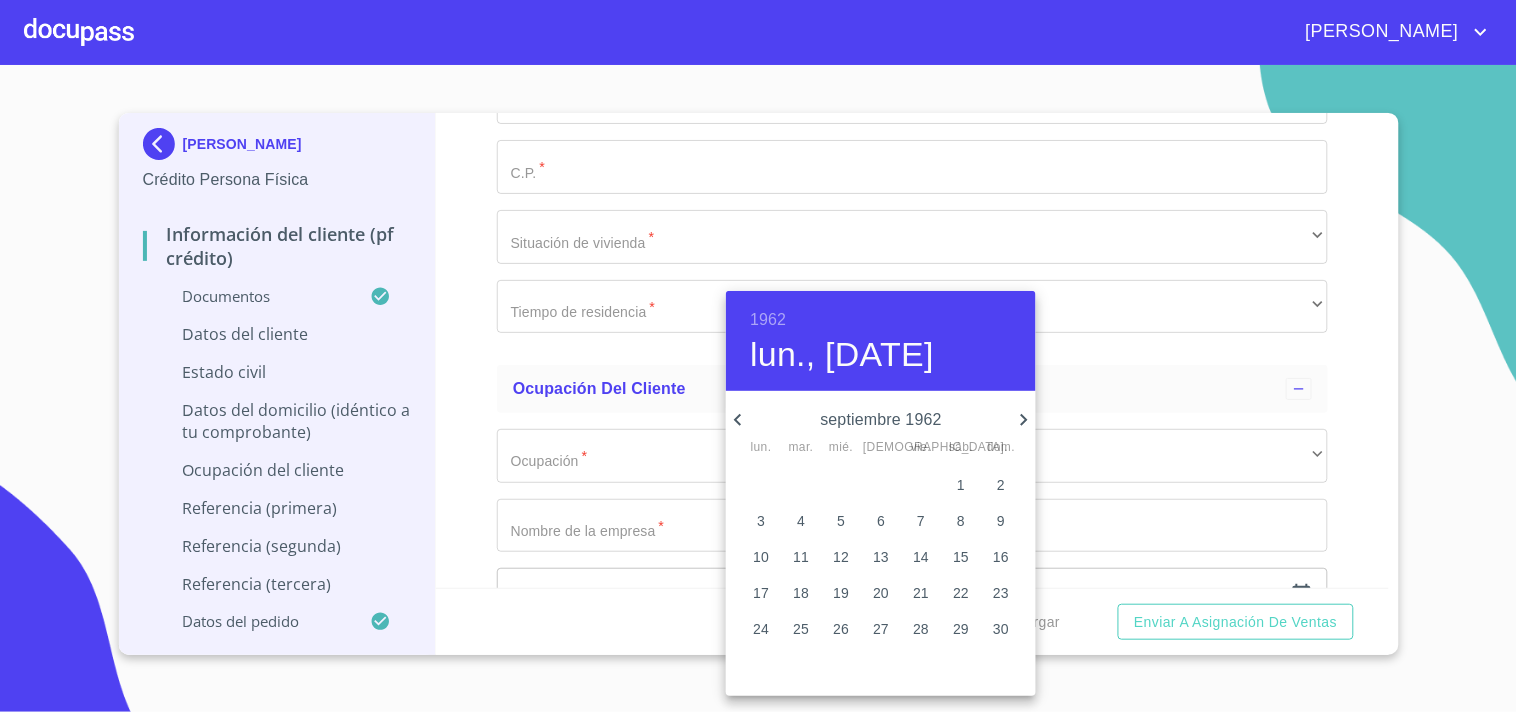 click 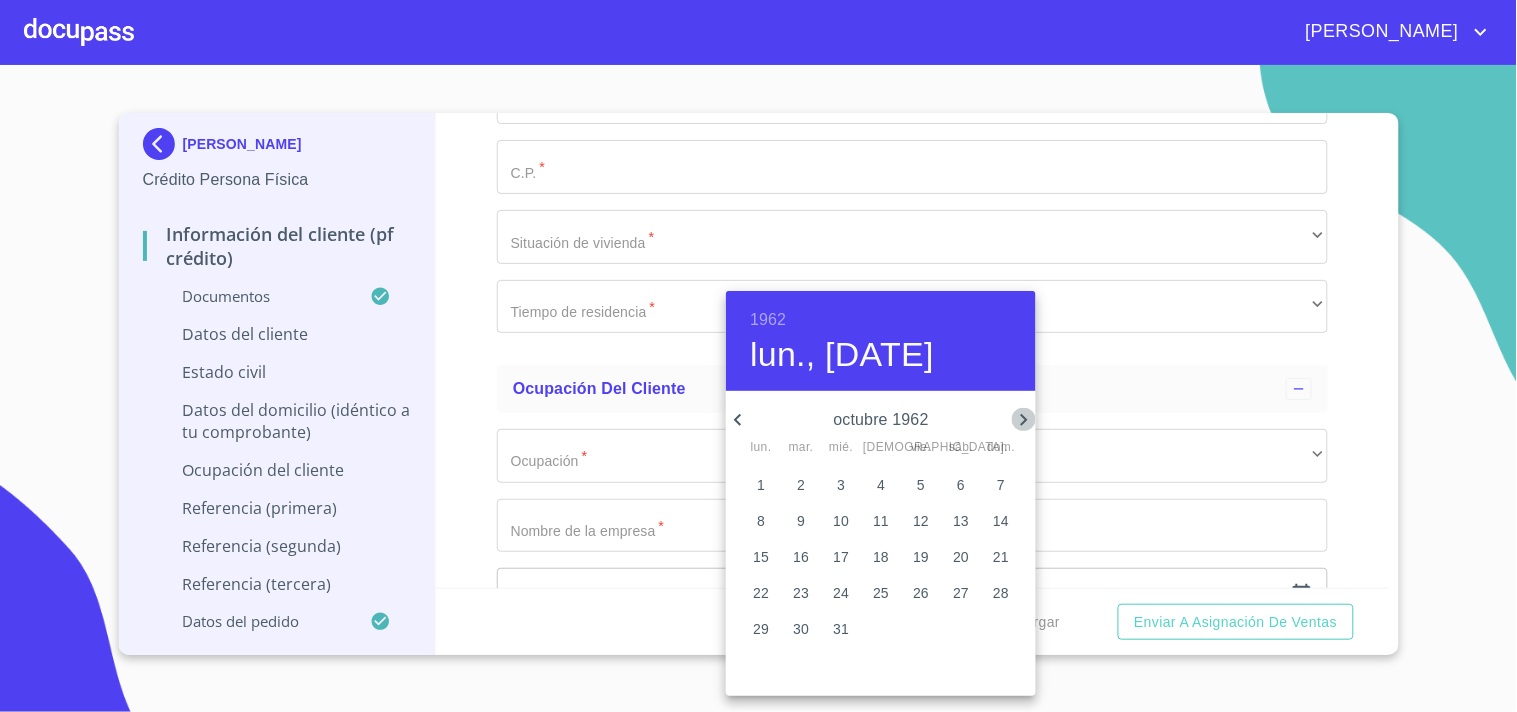 click 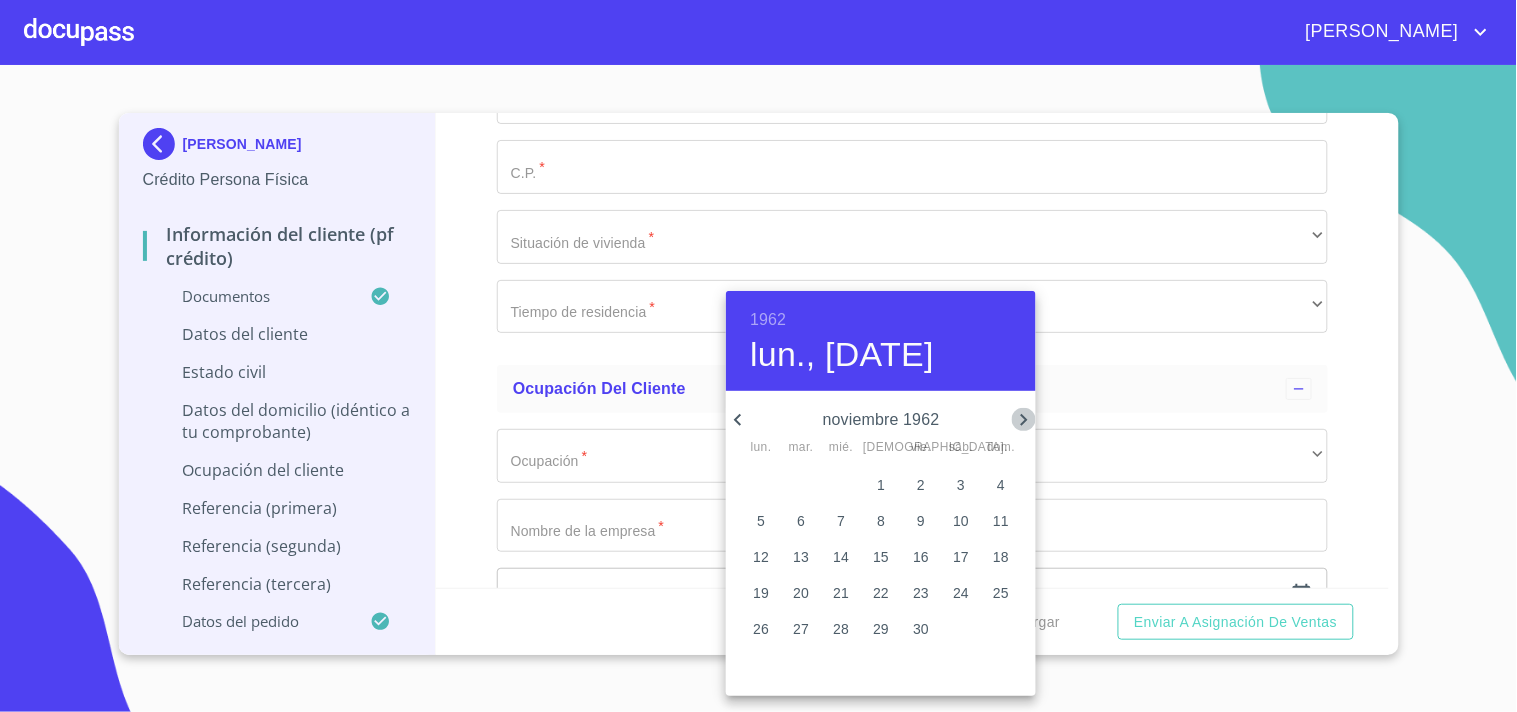 click 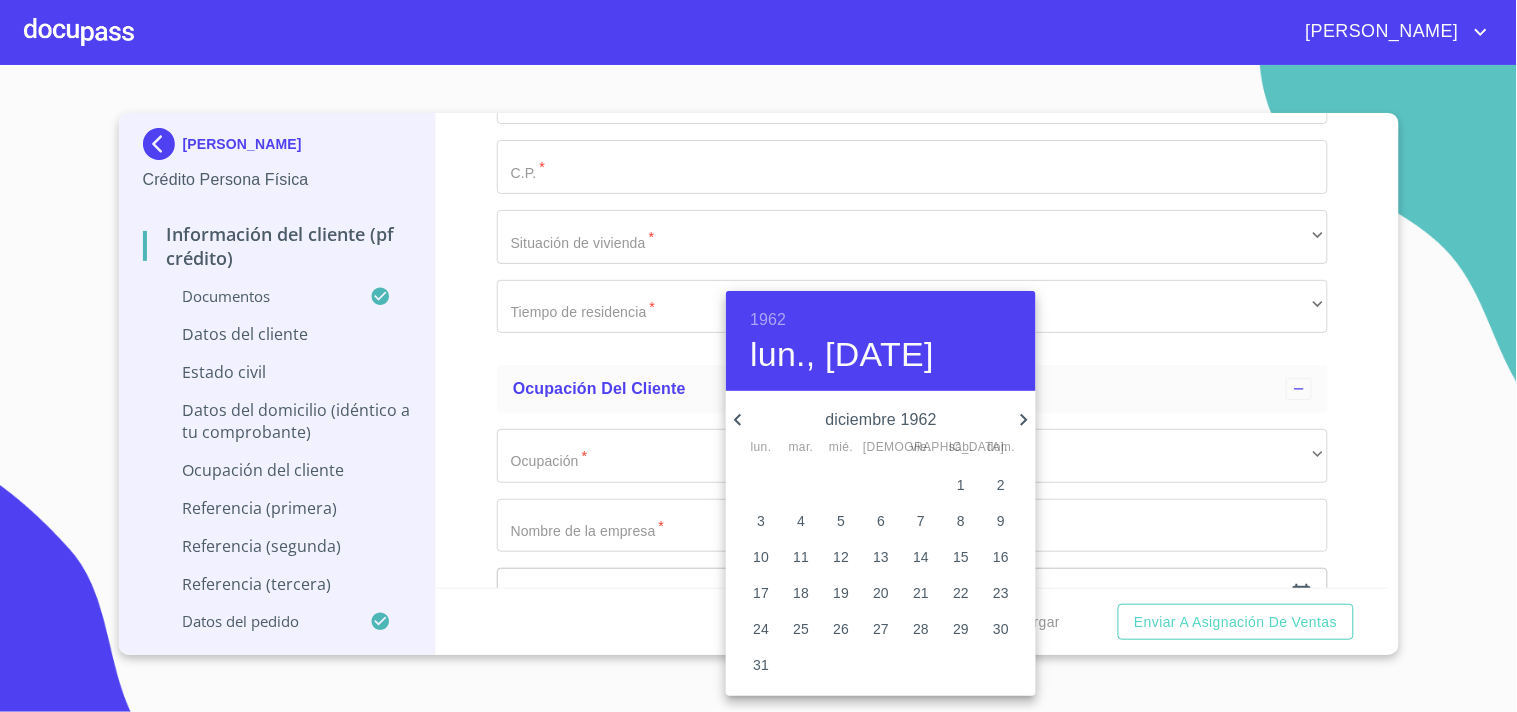 click on "6" at bounding box center [881, 521] 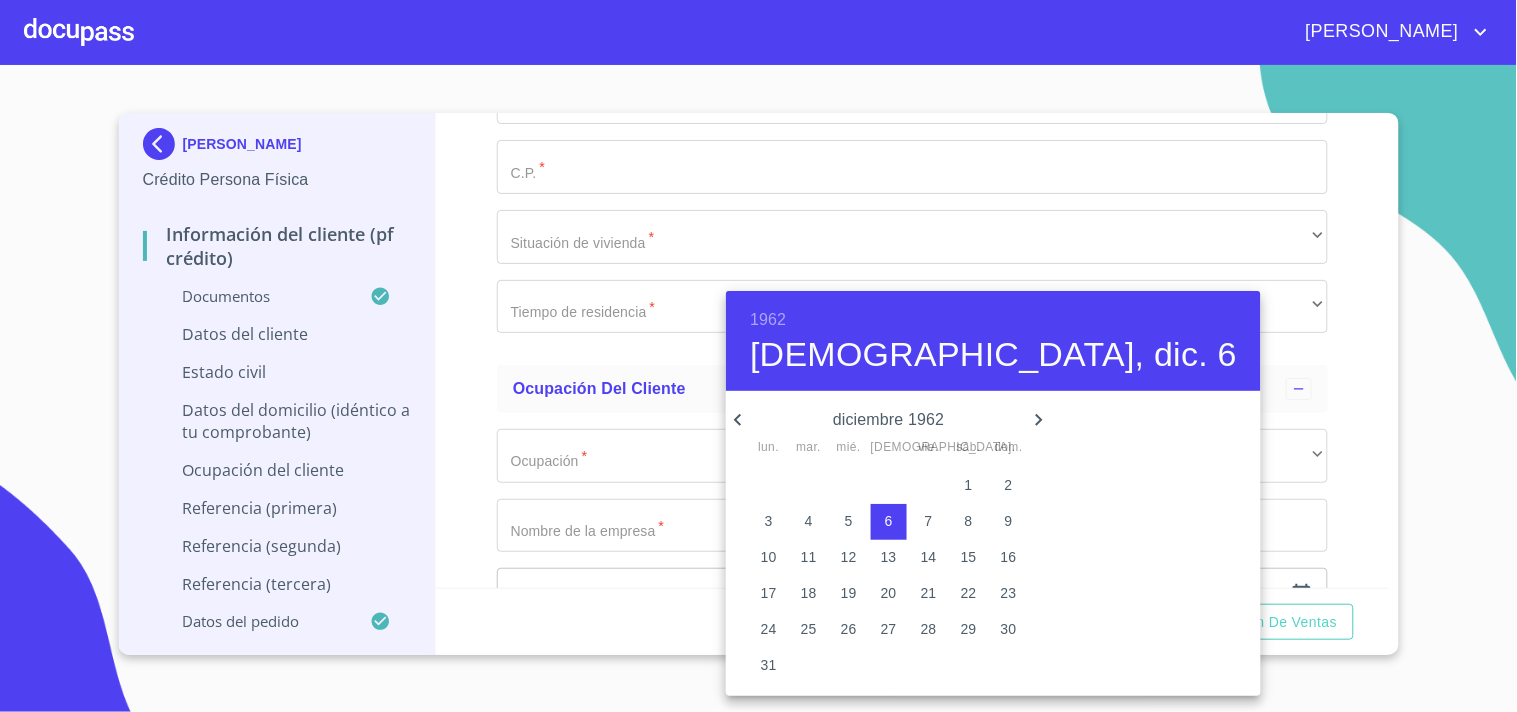 click at bounding box center [758, 356] 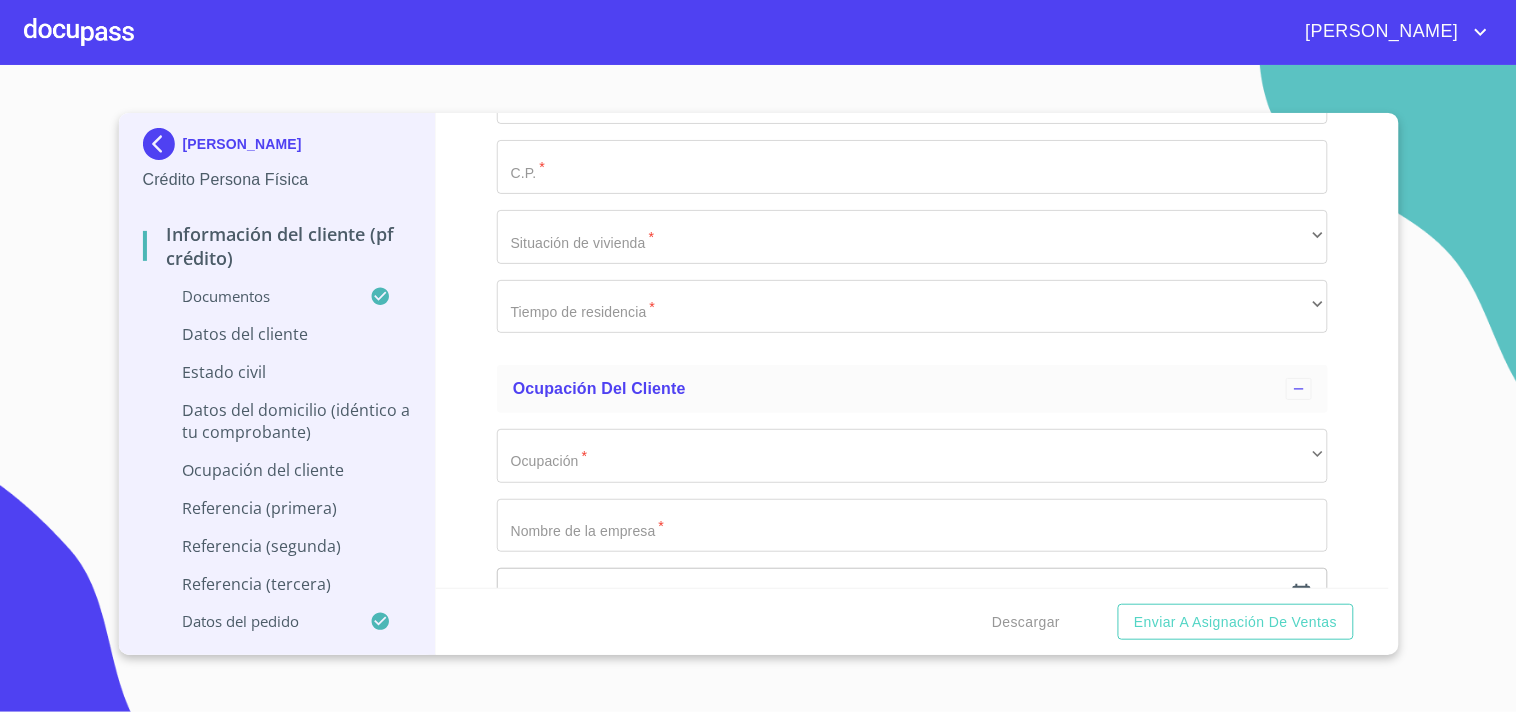 click on "​" at bounding box center [912, -1107] 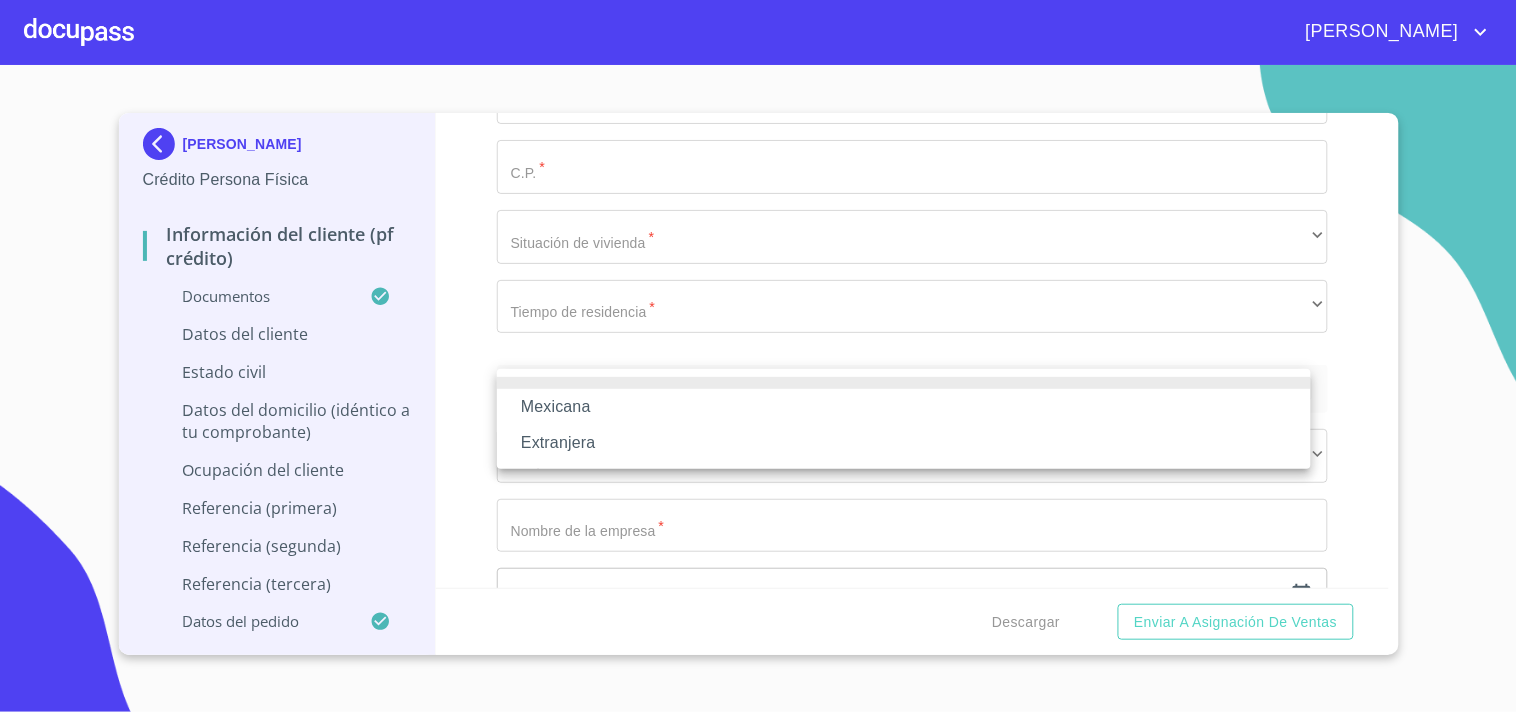 click on "Mexicana" at bounding box center [904, 407] 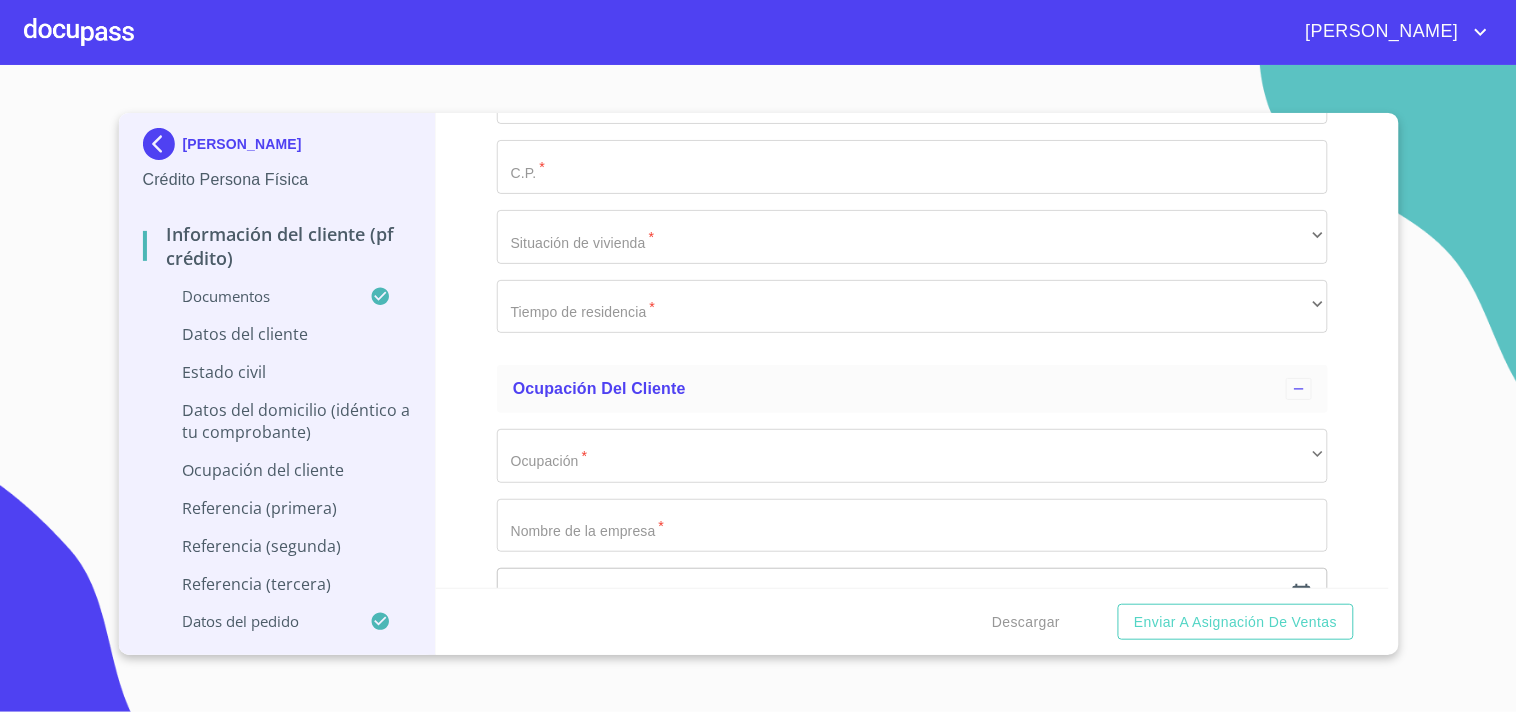 click on "Documento de identificación   *" at bounding box center (889, -1455) 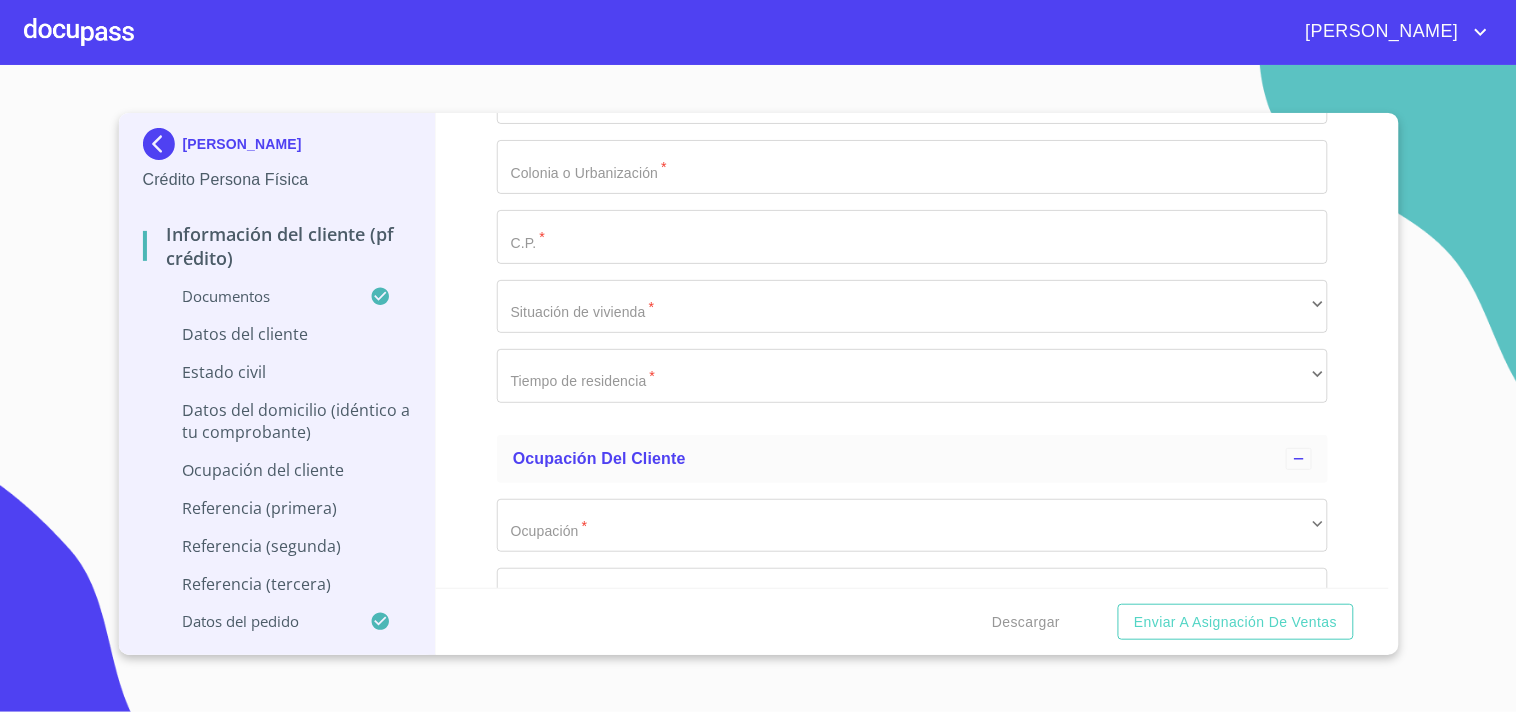 click on "Documento de identificación   *" at bounding box center [912, -1037] 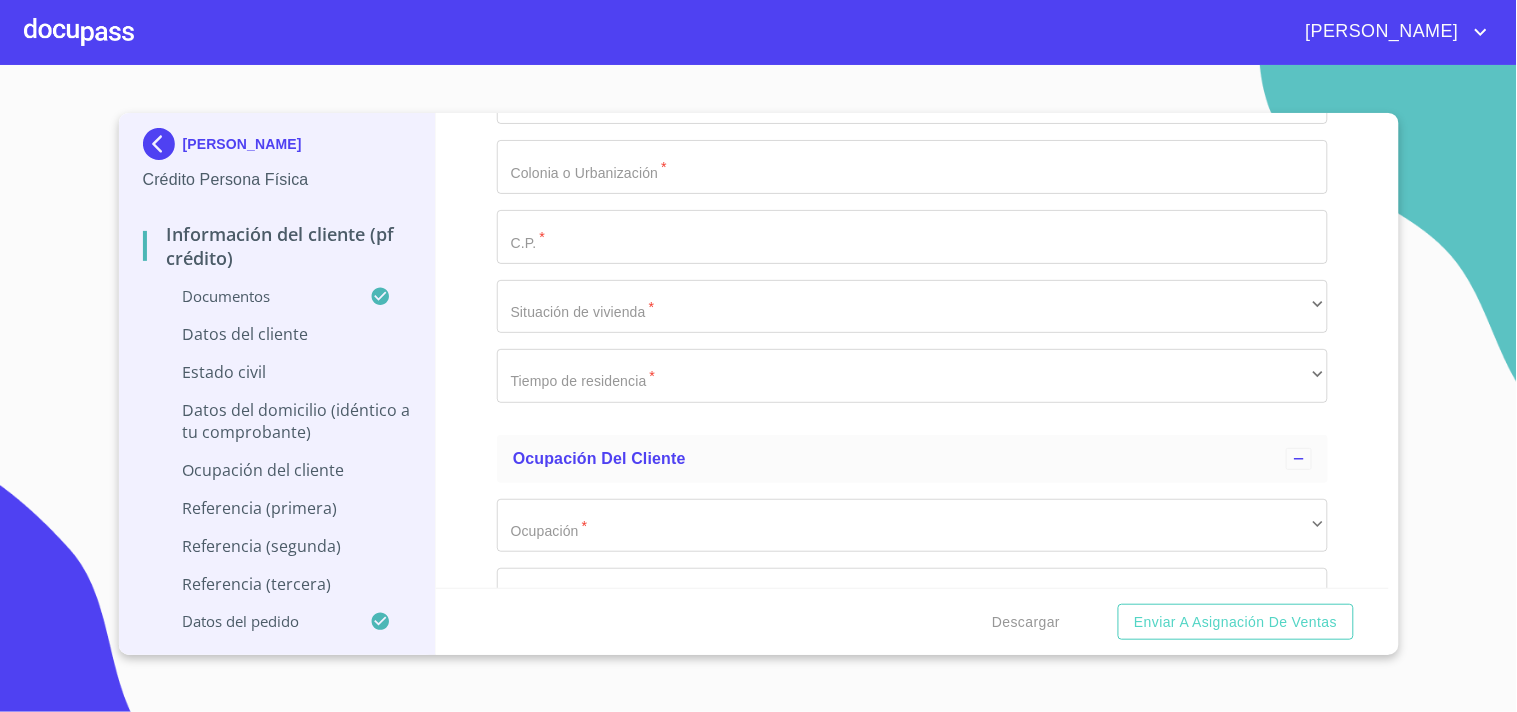 type on "[GEOGRAPHIC_DATA]" 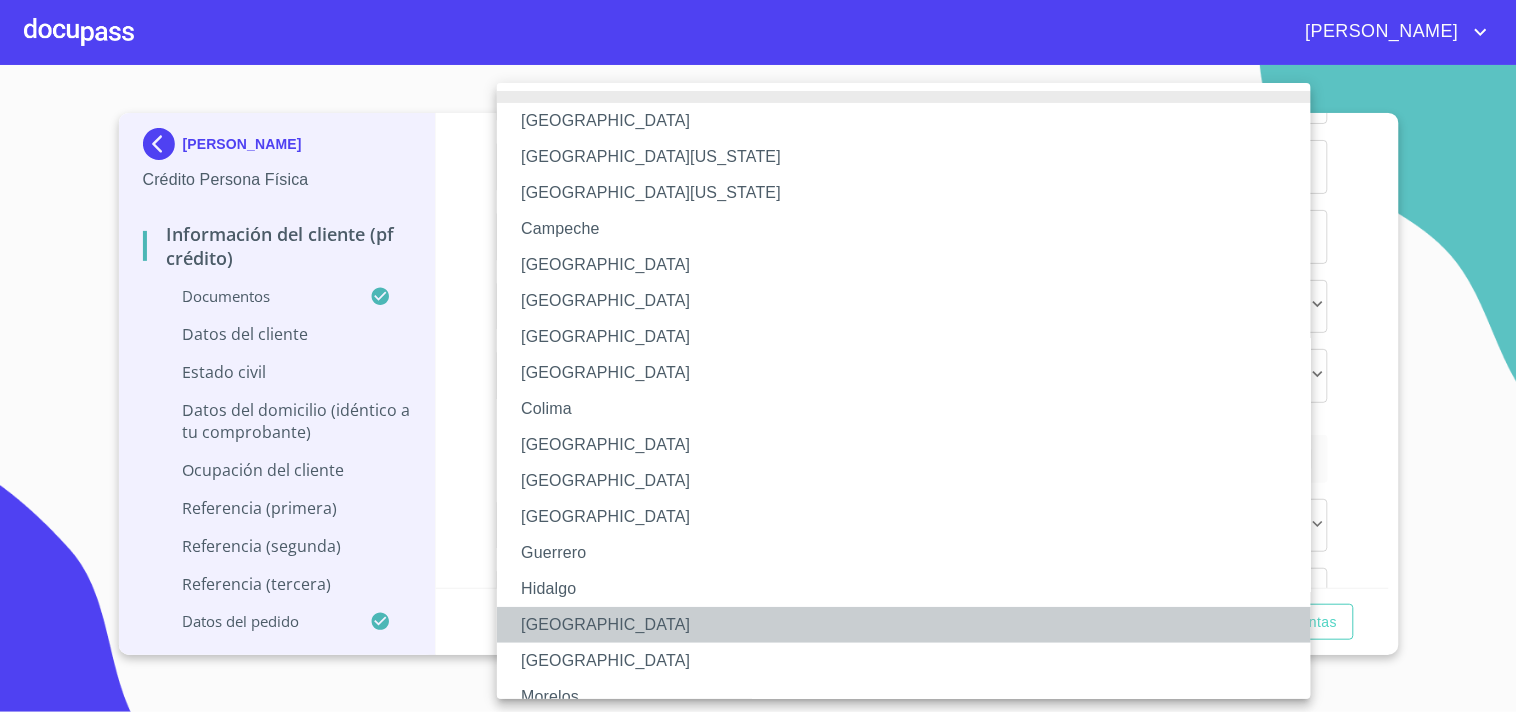 click on "[GEOGRAPHIC_DATA]" at bounding box center (912, 625) 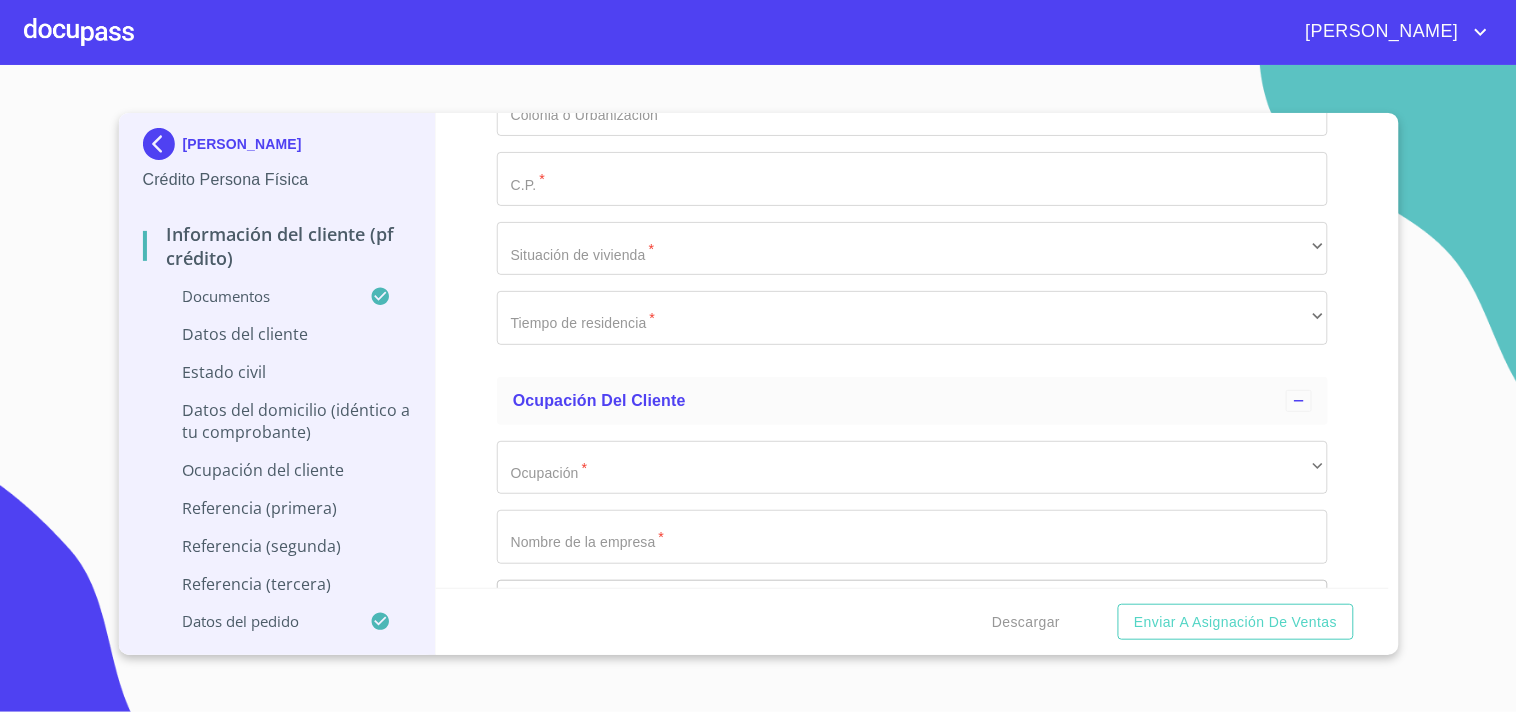 scroll, scrollTop: 6028, scrollLeft: 0, axis: vertical 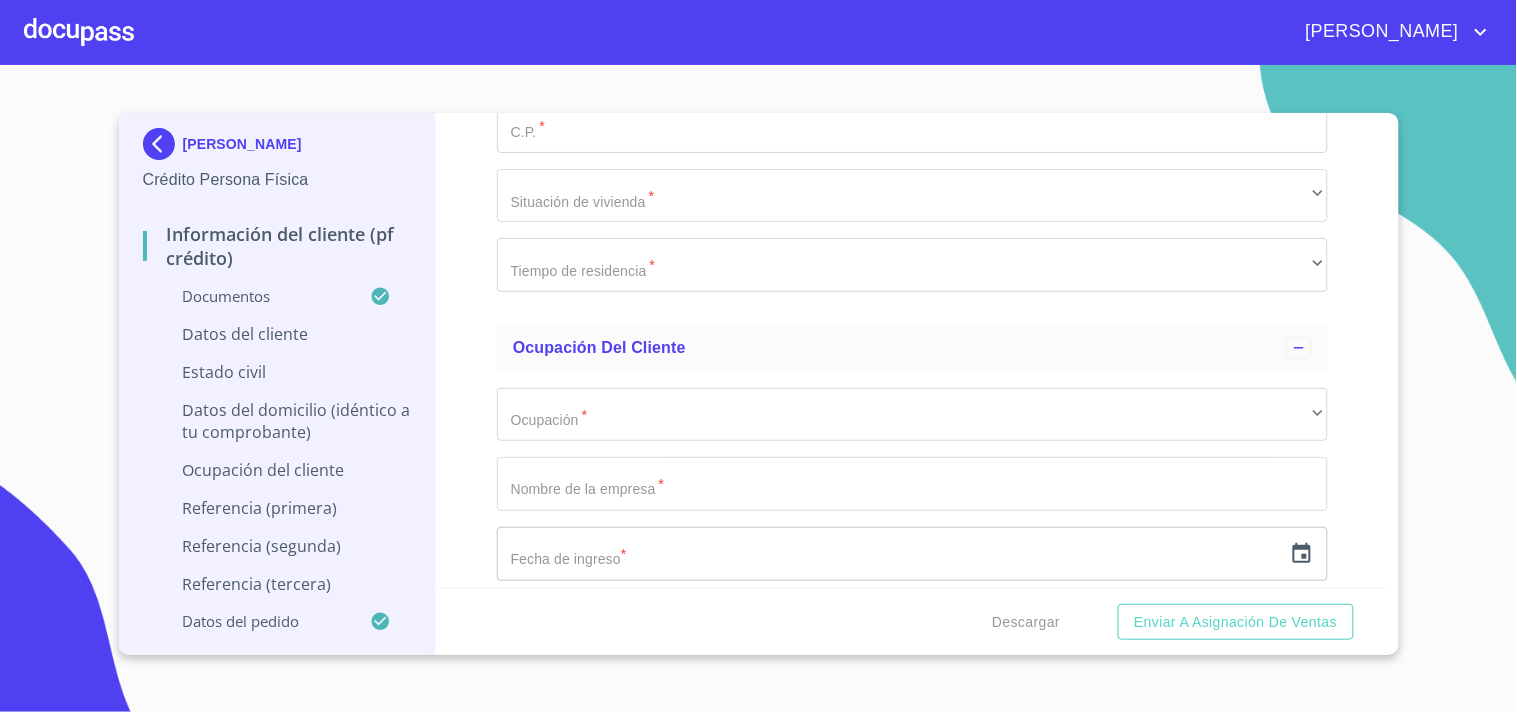 click on "Documento de identificación   *" at bounding box center [912, -1009] 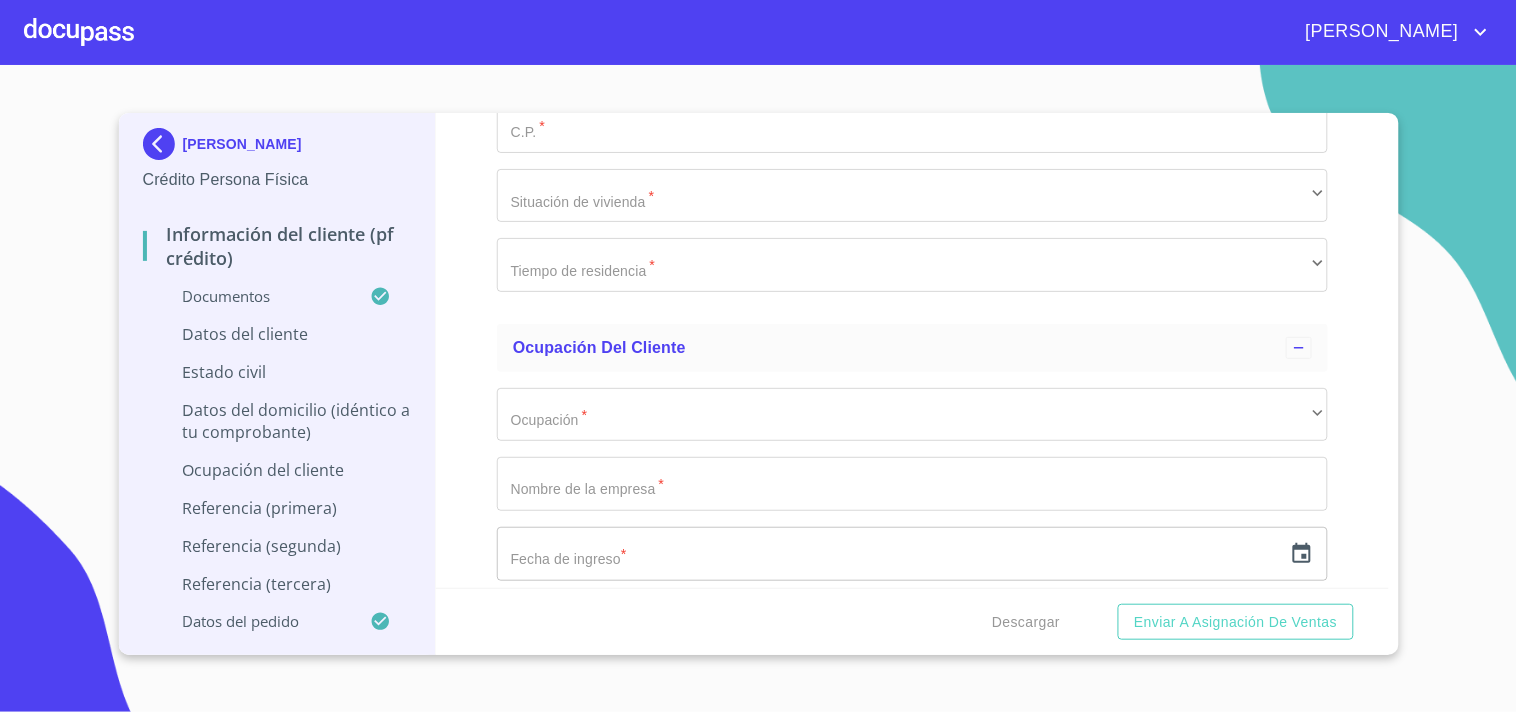 paste on "RAGJ621206HJCMRV08" 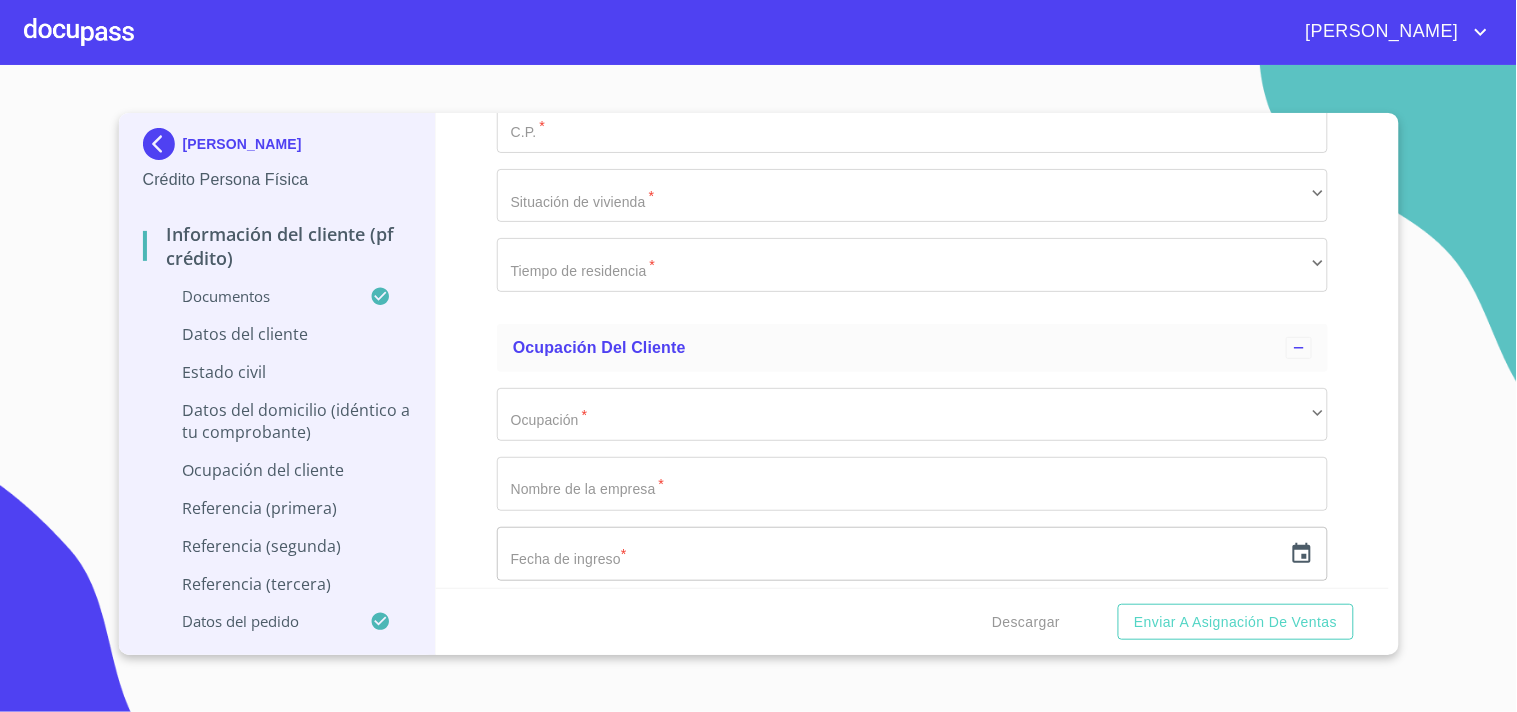 scroll, scrollTop: 6307, scrollLeft: 0, axis: vertical 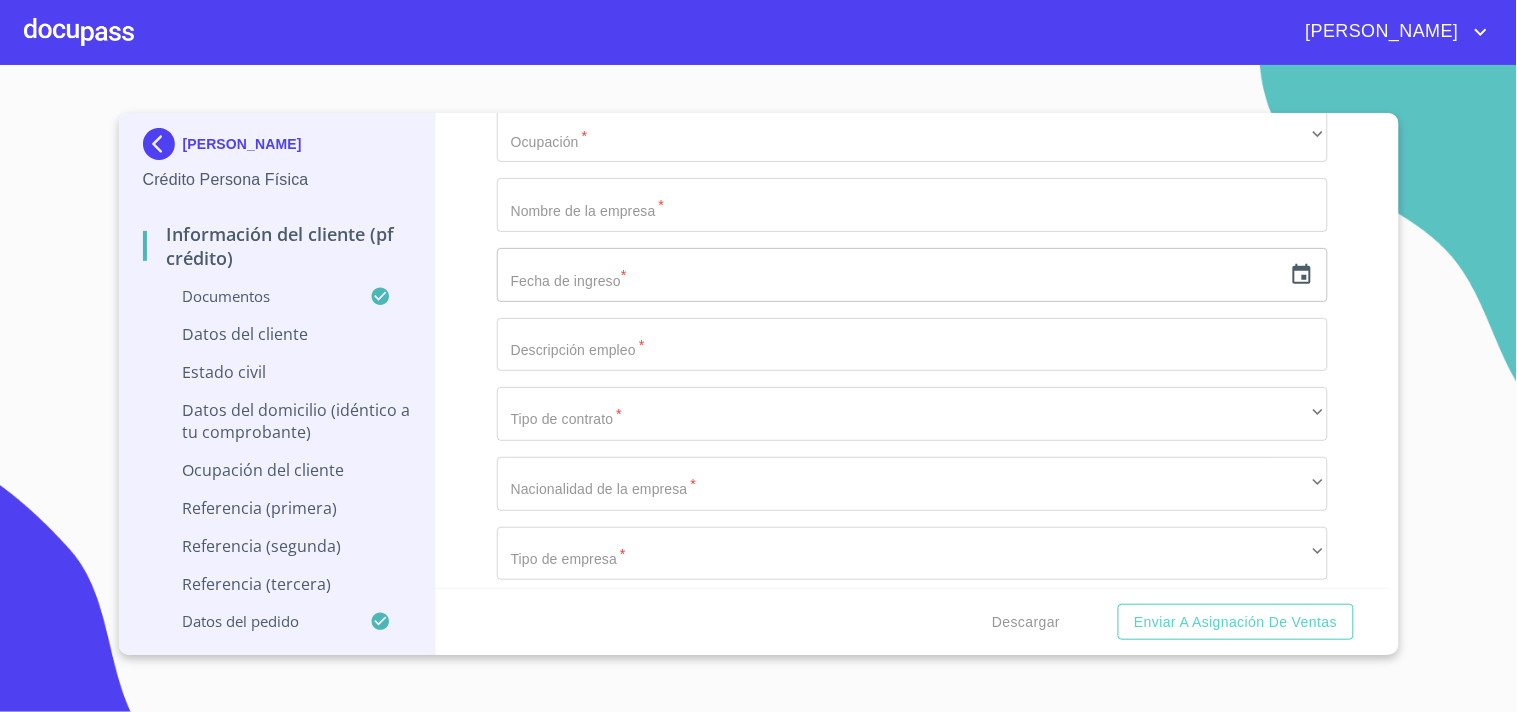 click on "​" at bounding box center (912, -1149) 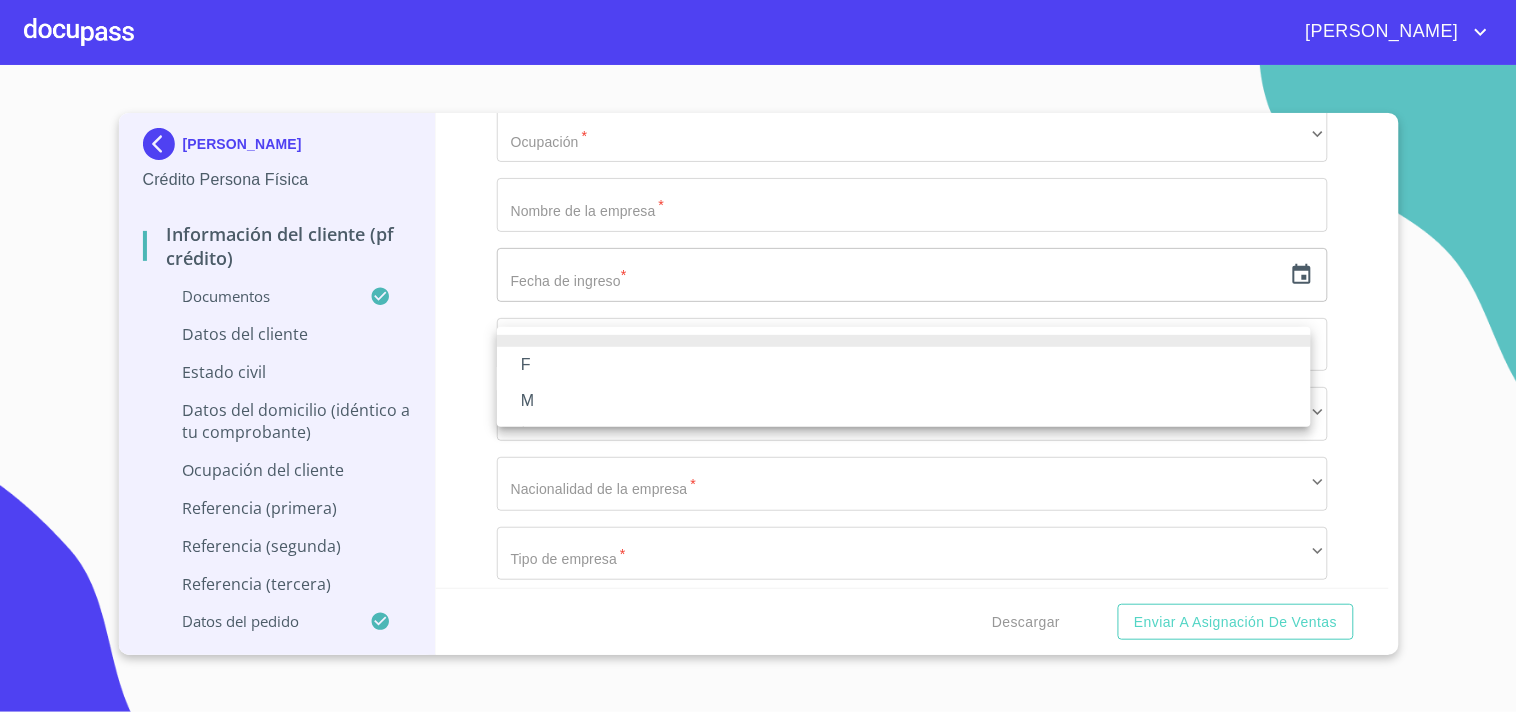 click on "M" at bounding box center [904, 401] 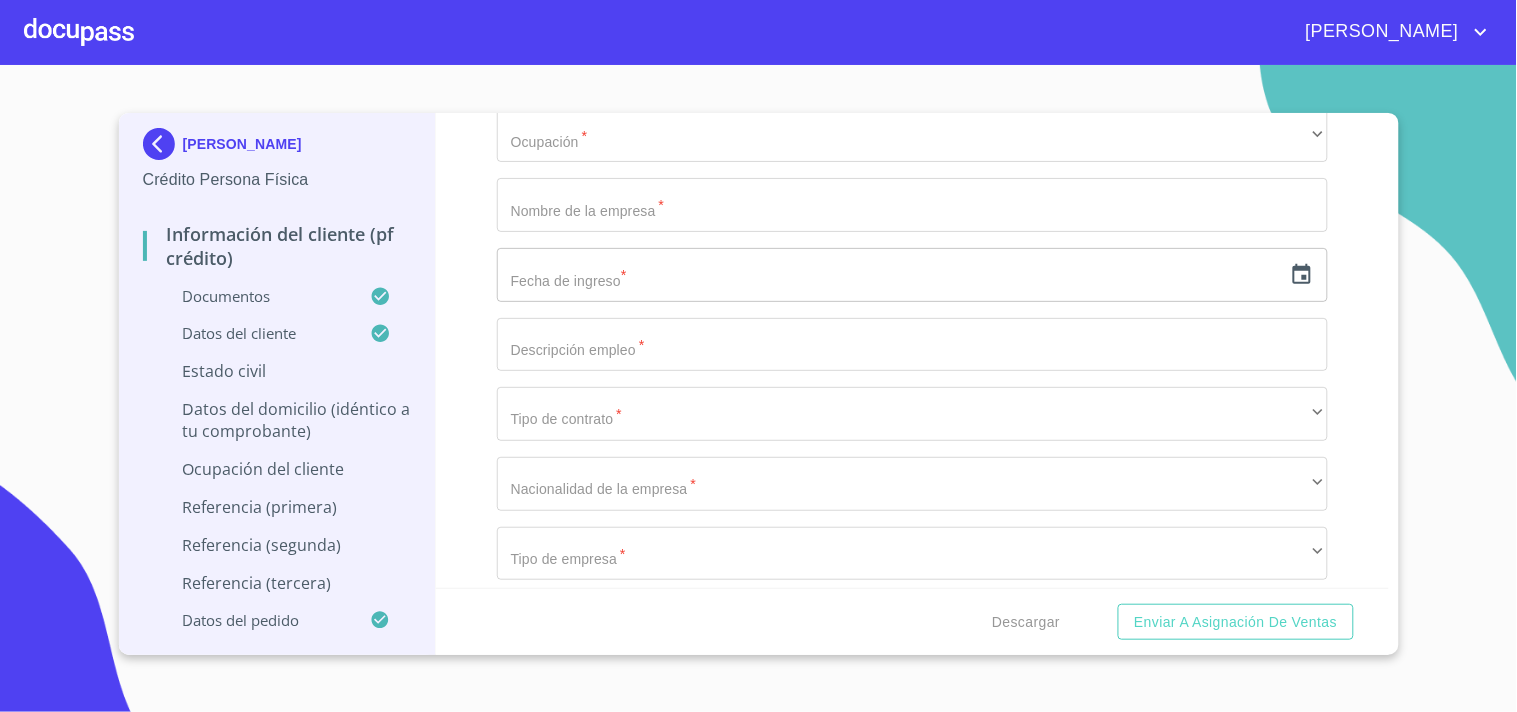 click on "Documento de identificación   *" at bounding box center [889, -1845] 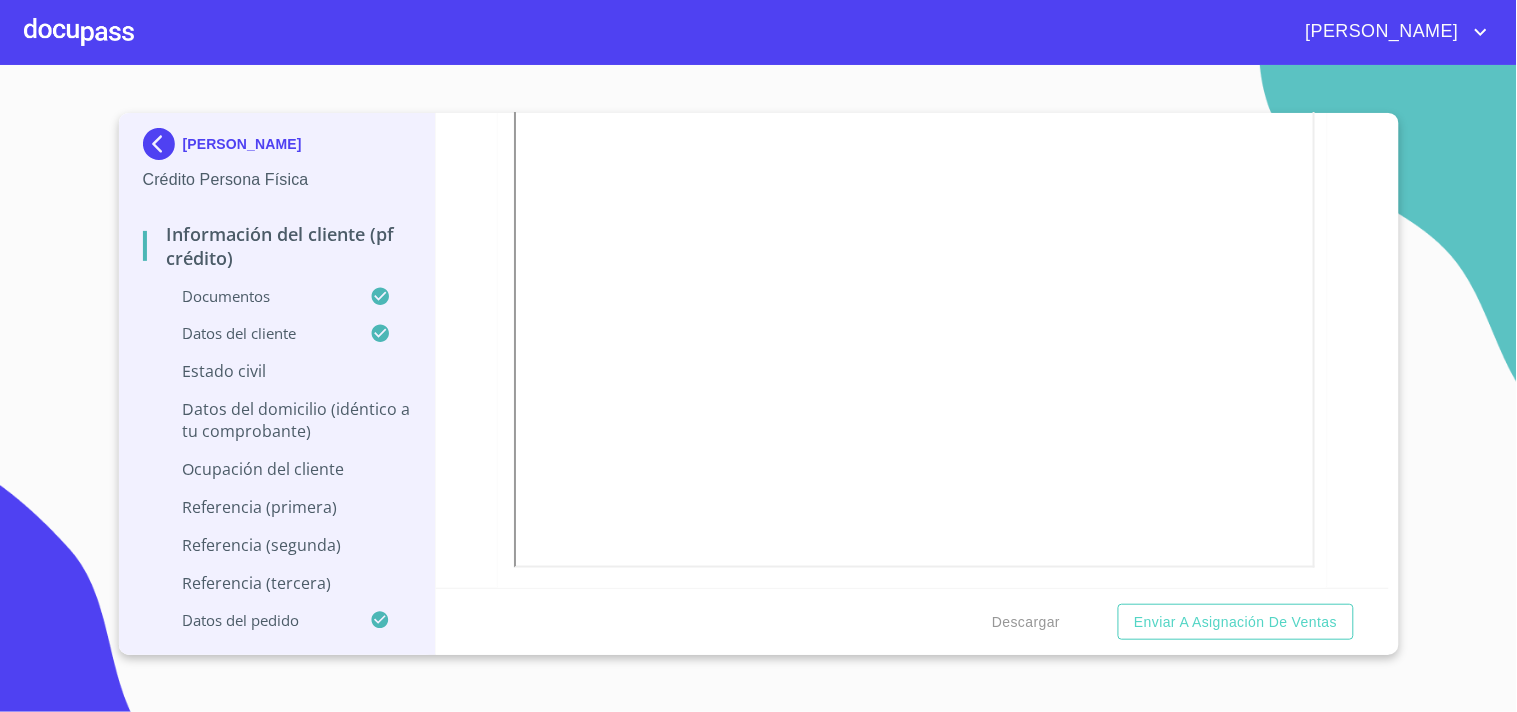 scroll, scrollTop: 478, scrollLeft: 0, axis: vertical 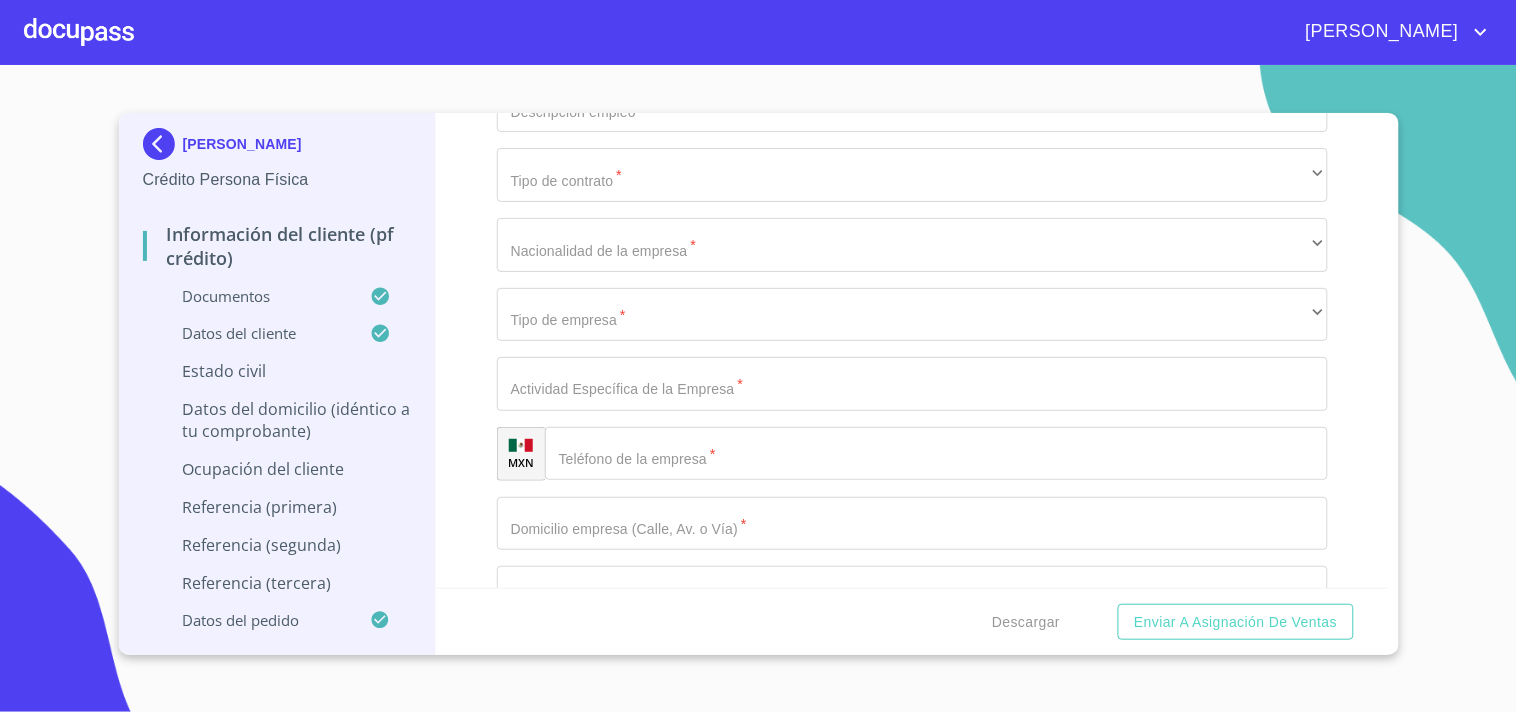 click on "Documento de identificación   *" at bounding box center (889, -2084) 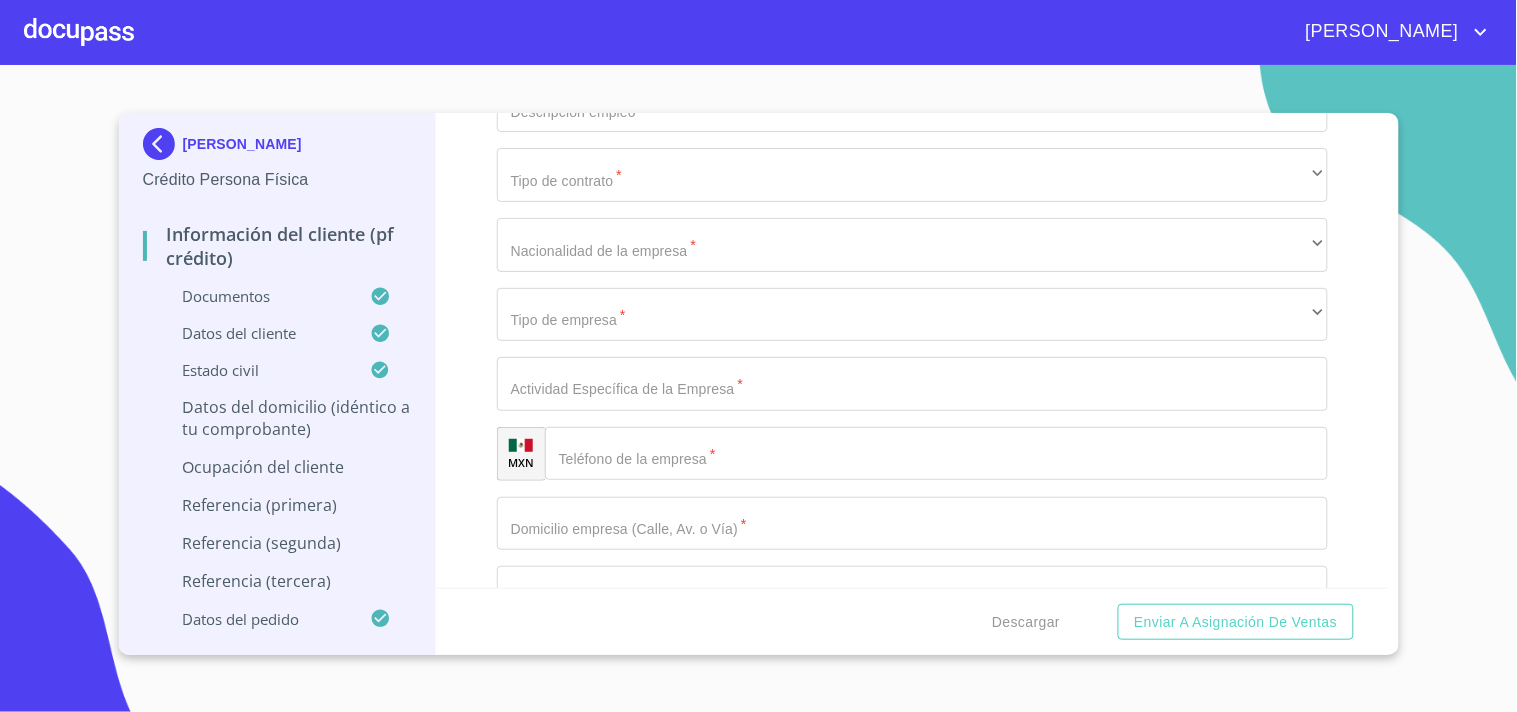 click on "Soltero" at bounding box center (912, -1099) 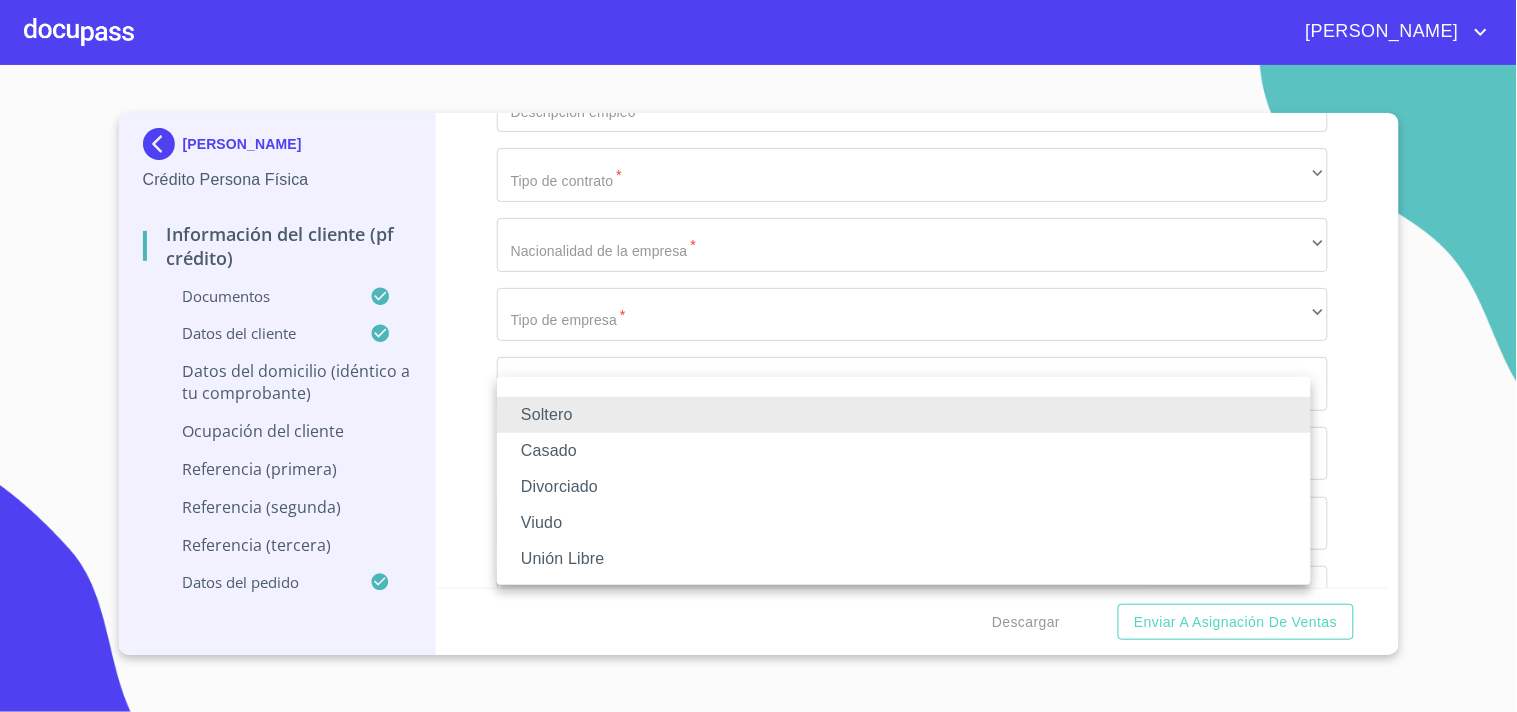 click on "Soltero" at bounding box center [904, 415] 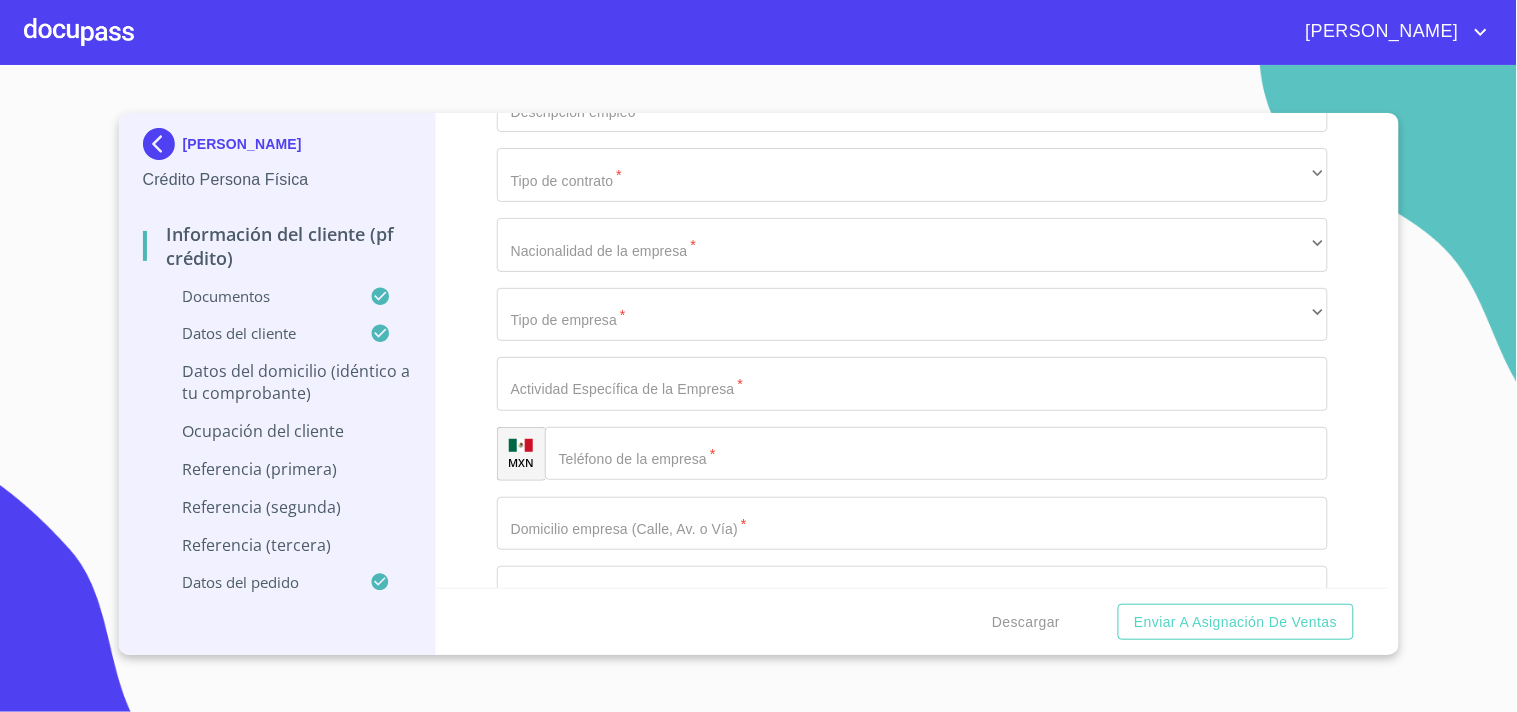 scroll, scrollTop: 6768, scrollLeft: 0, axis: vertical 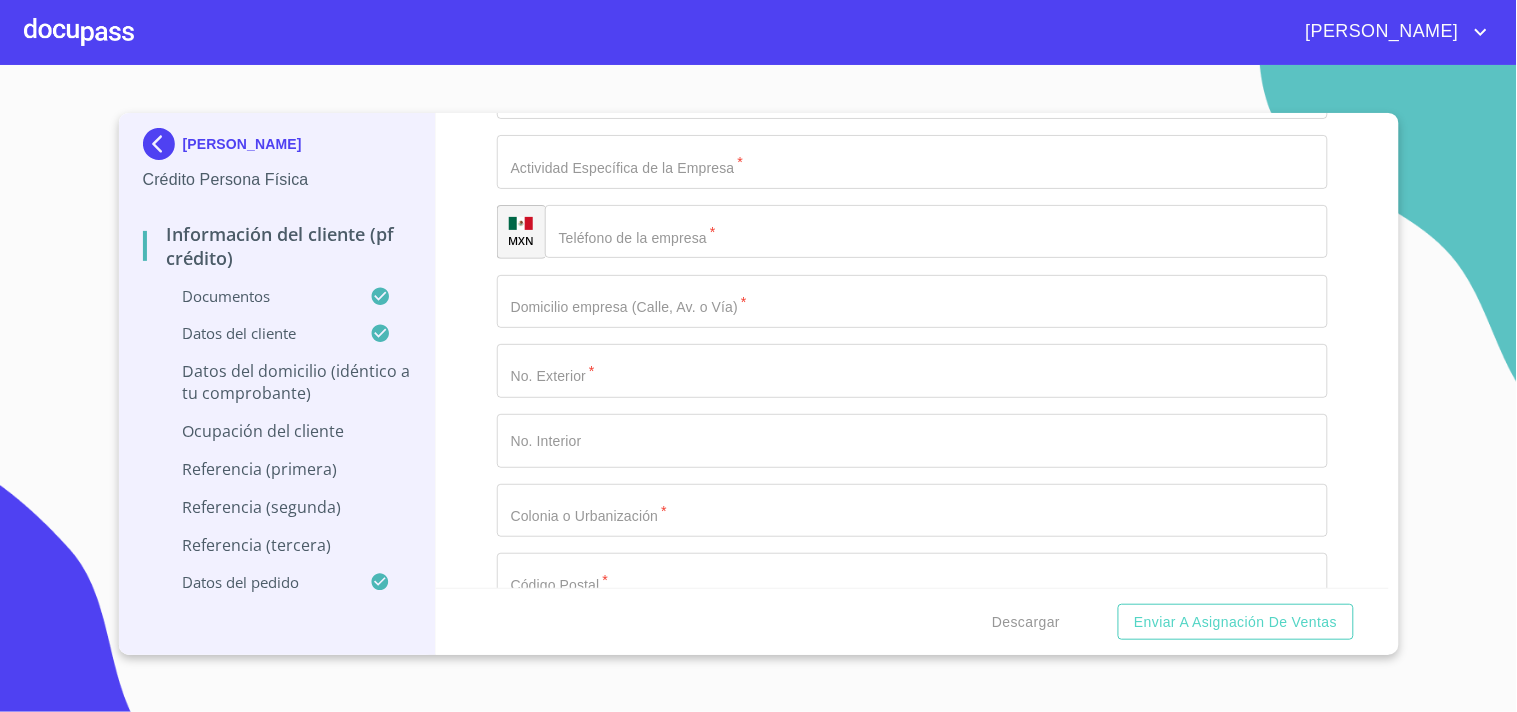click on "Documento de identificación   *" at bounding box center [912, -1171] 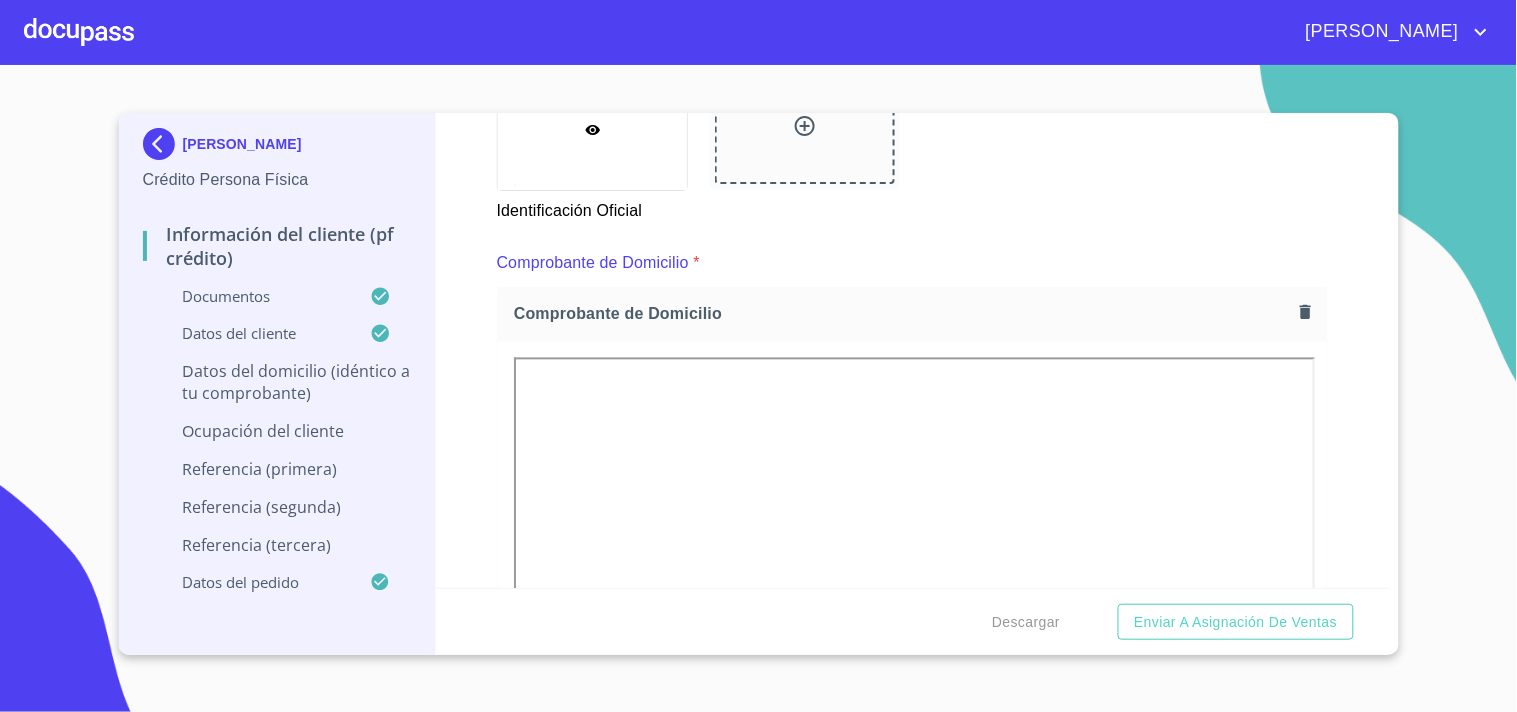 scroll, scrollTop: 991, scrollLeft: 0, axis: vertical 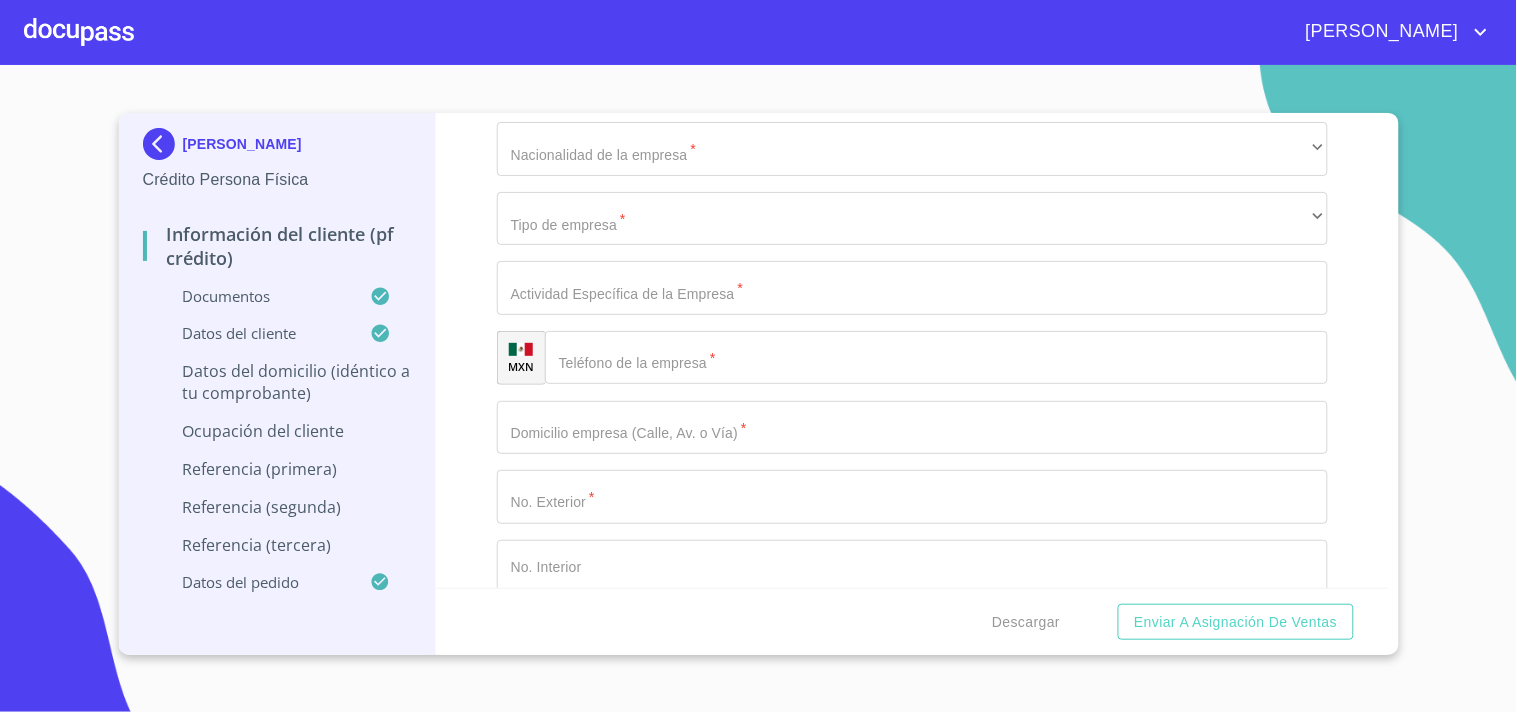 click on "Documento de identificación   *" at bounding box center [912, -1045] 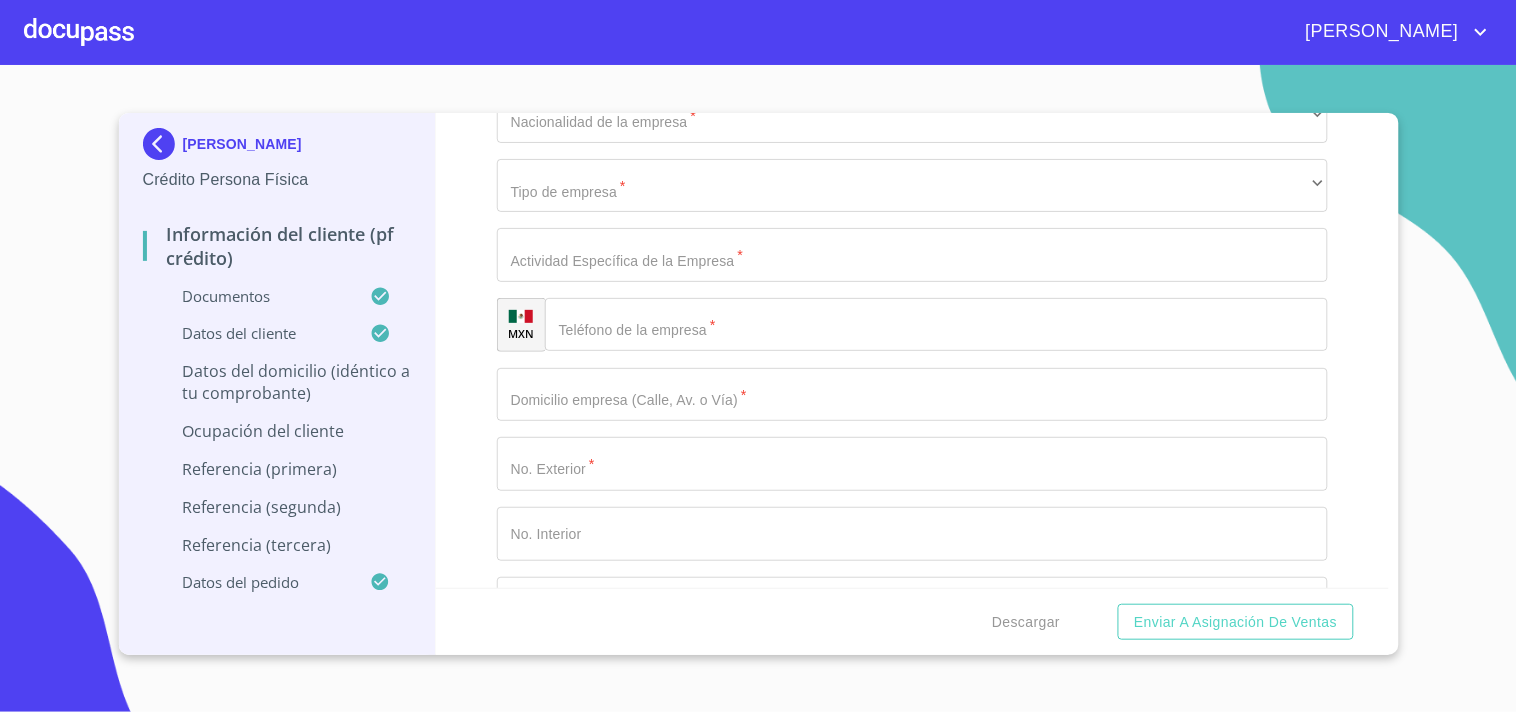 type on "A" 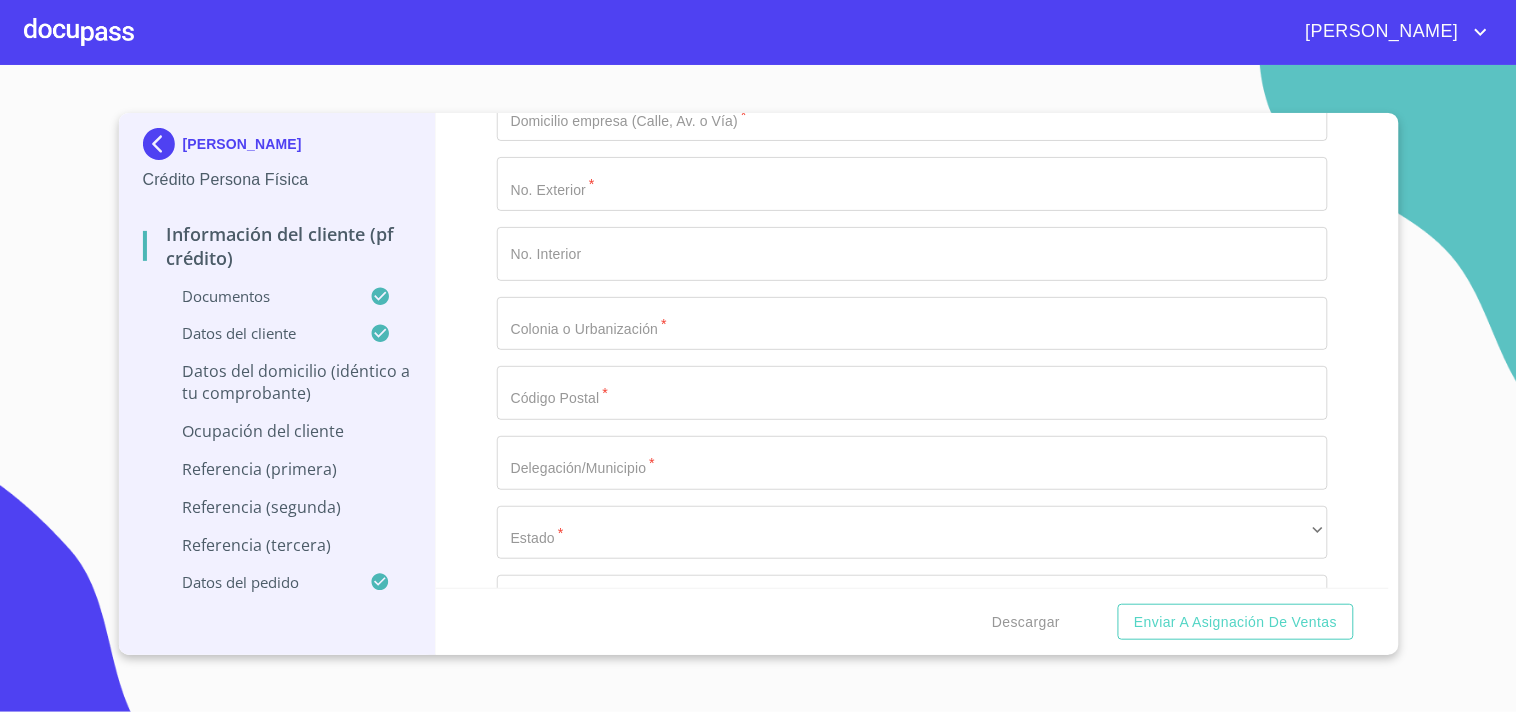 type on "JUAREZ" 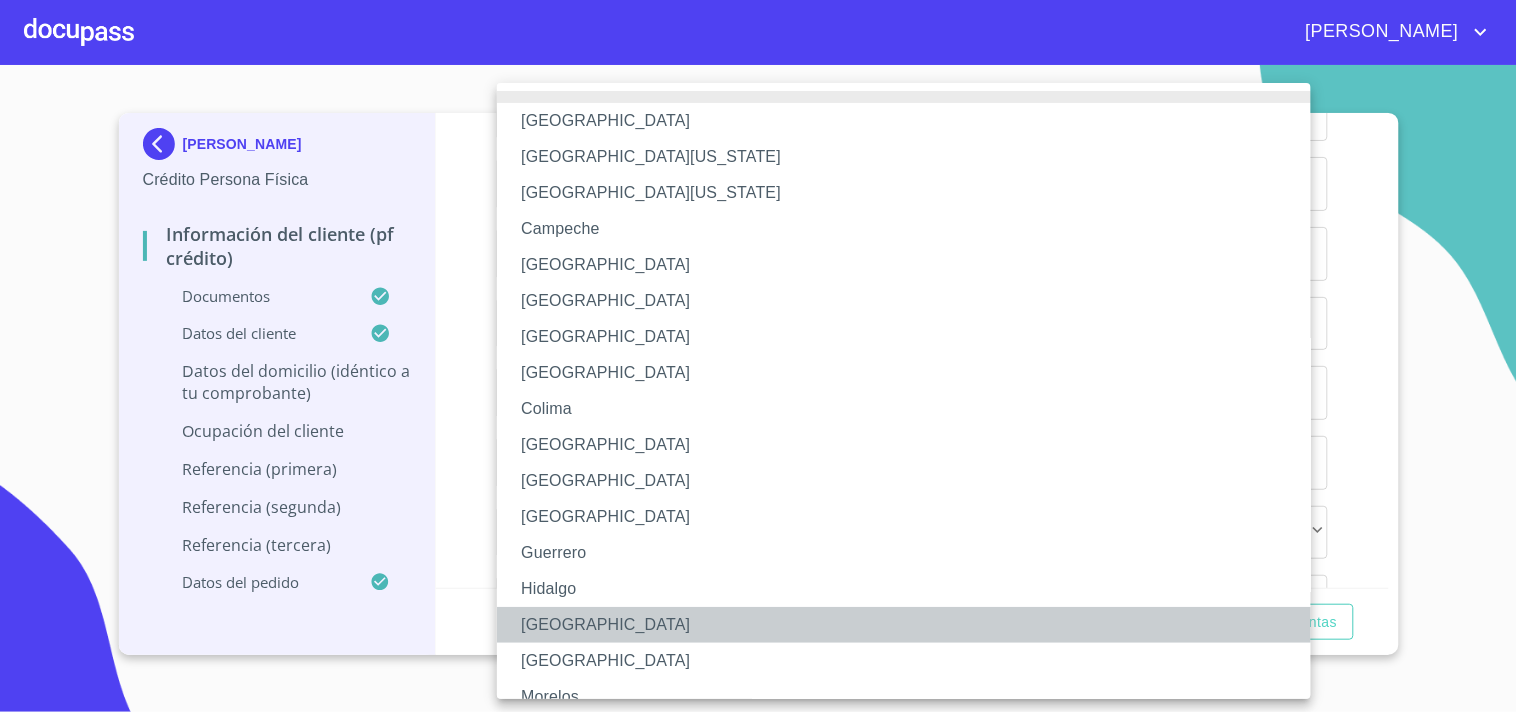click on "[GEOGRAPHIC_DATA]" at bounding box center (912, 625) 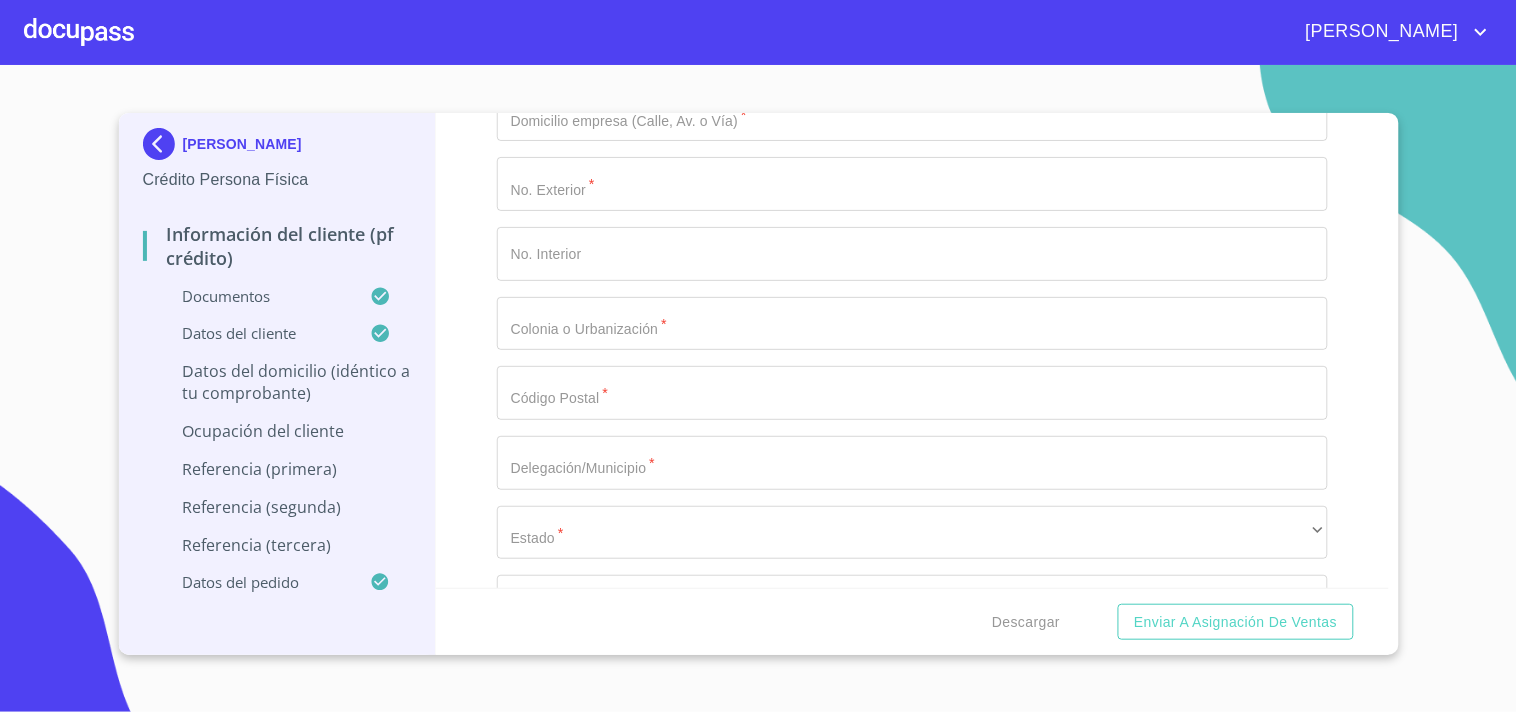 scroll, scrollTop: 7177, scrollLeft: 0, axis: vertical 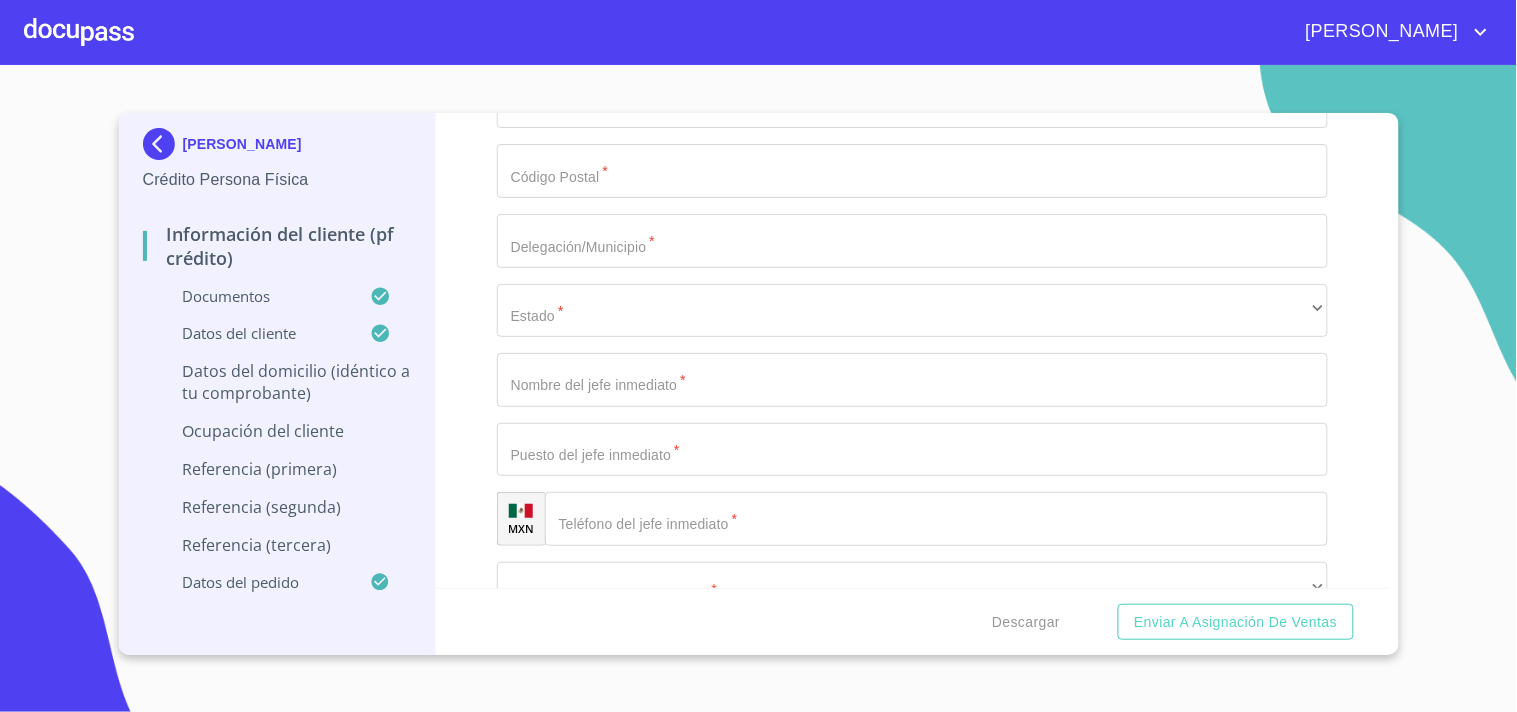 click on "Documento de identificación   *" at bounding box center [912, -1162] 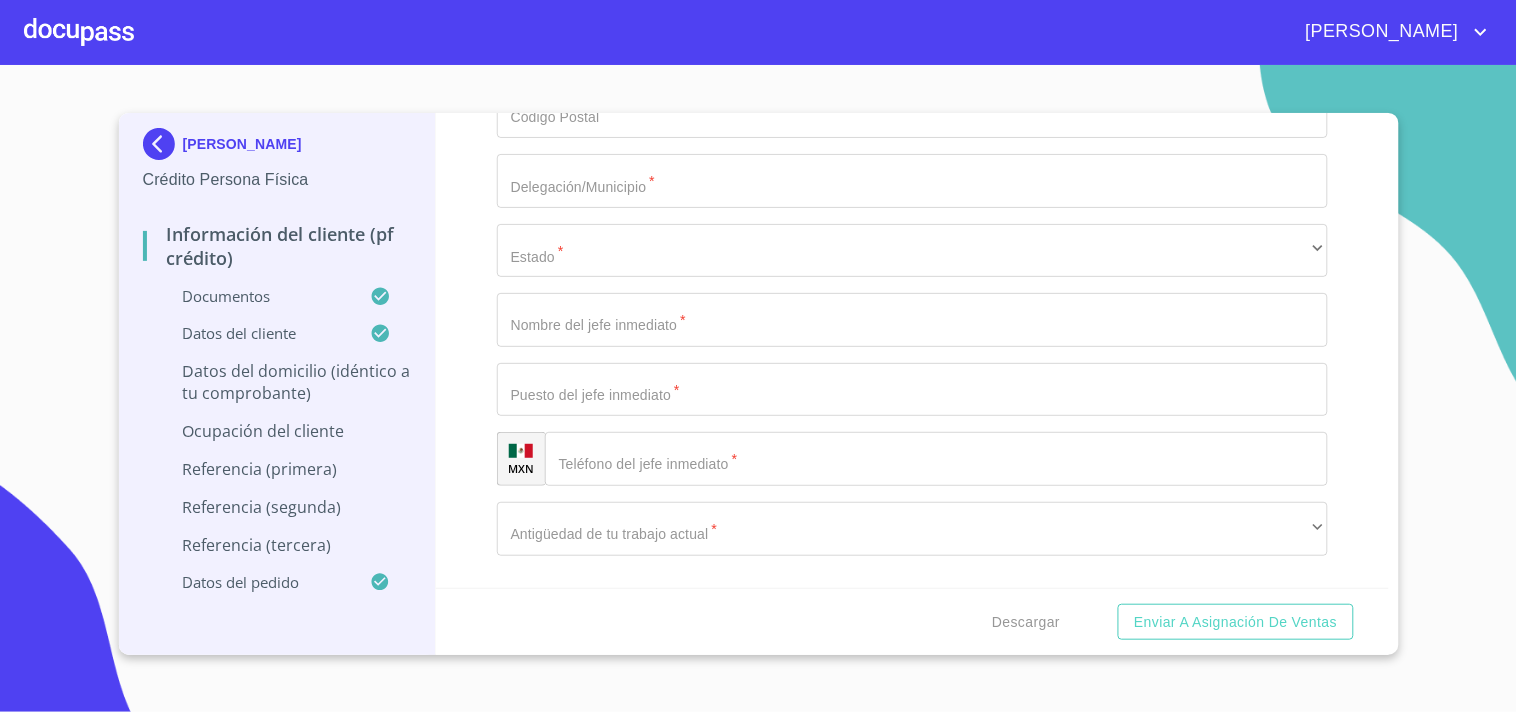 scroll, scrollTop: 7288, scrollLeft: 0, axis: vertical 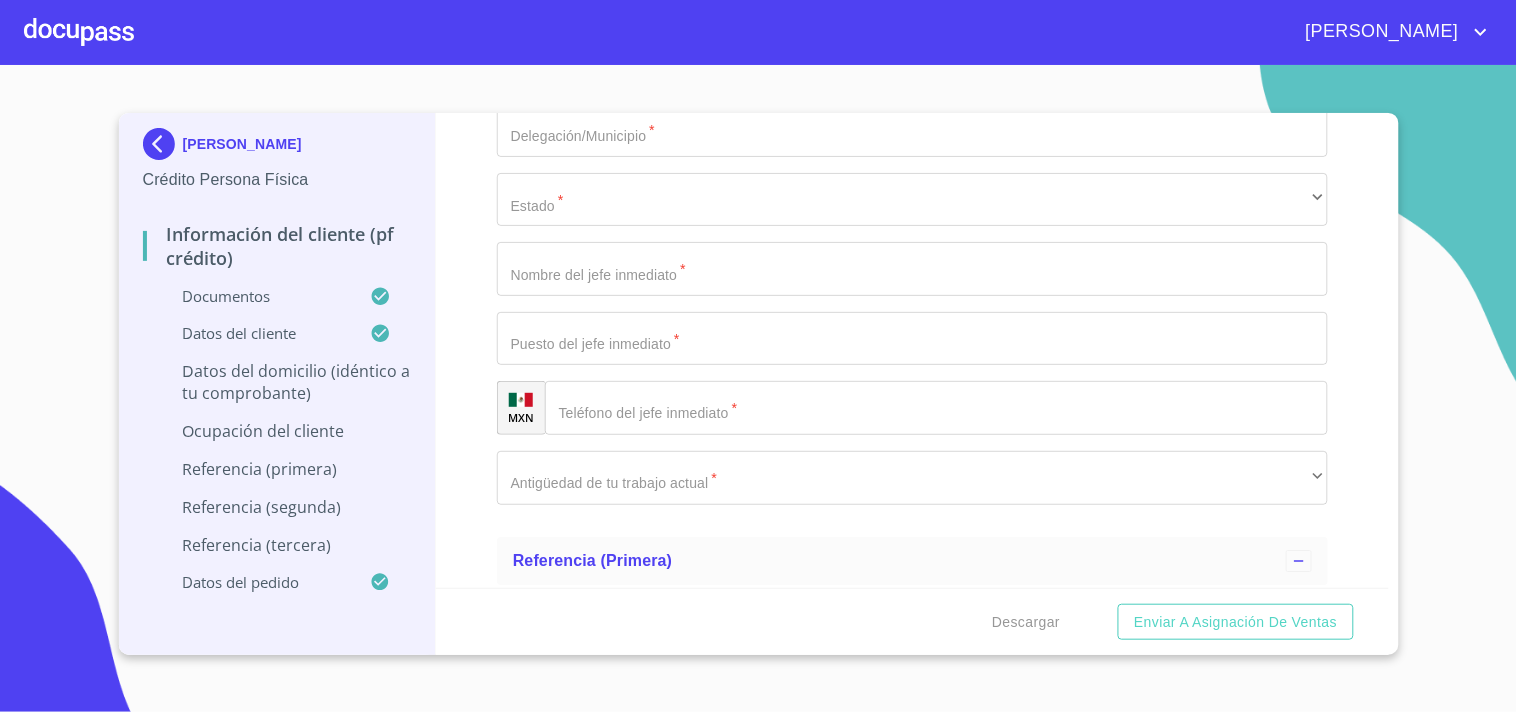 click on "​" at bounding box center [912, -1064] 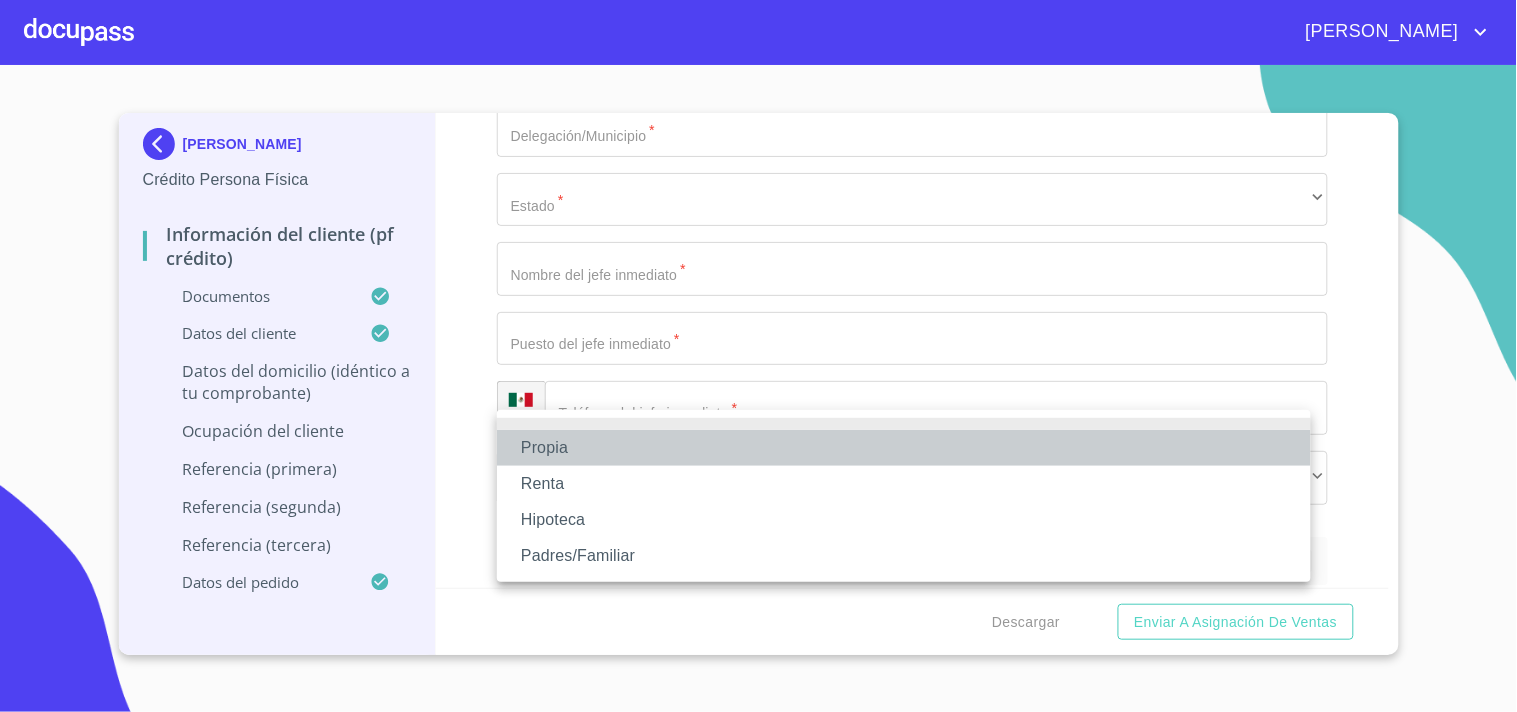 click on "Propia" at bounding box center (904, 448) 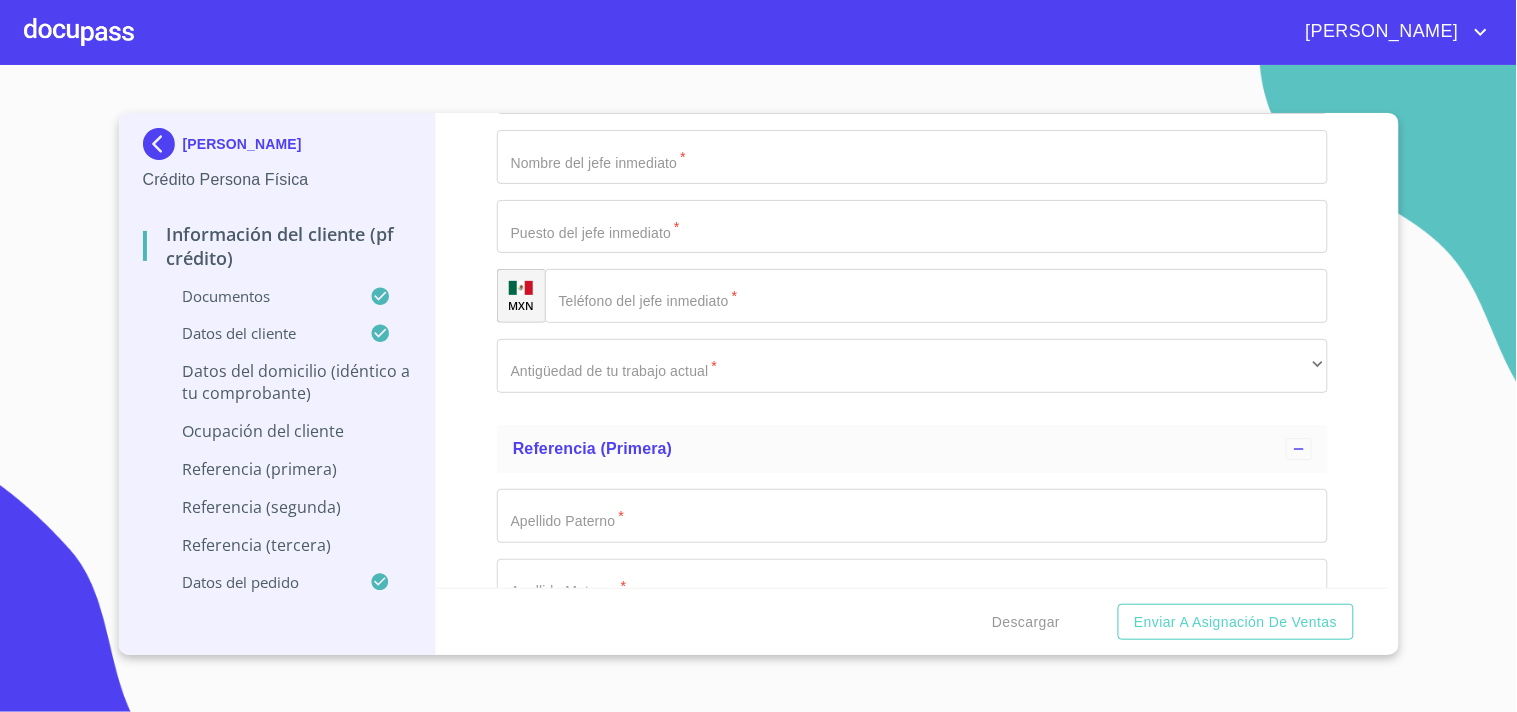 scroll, scrollTop: 7511, scrollLeft: 0, axis: vertical 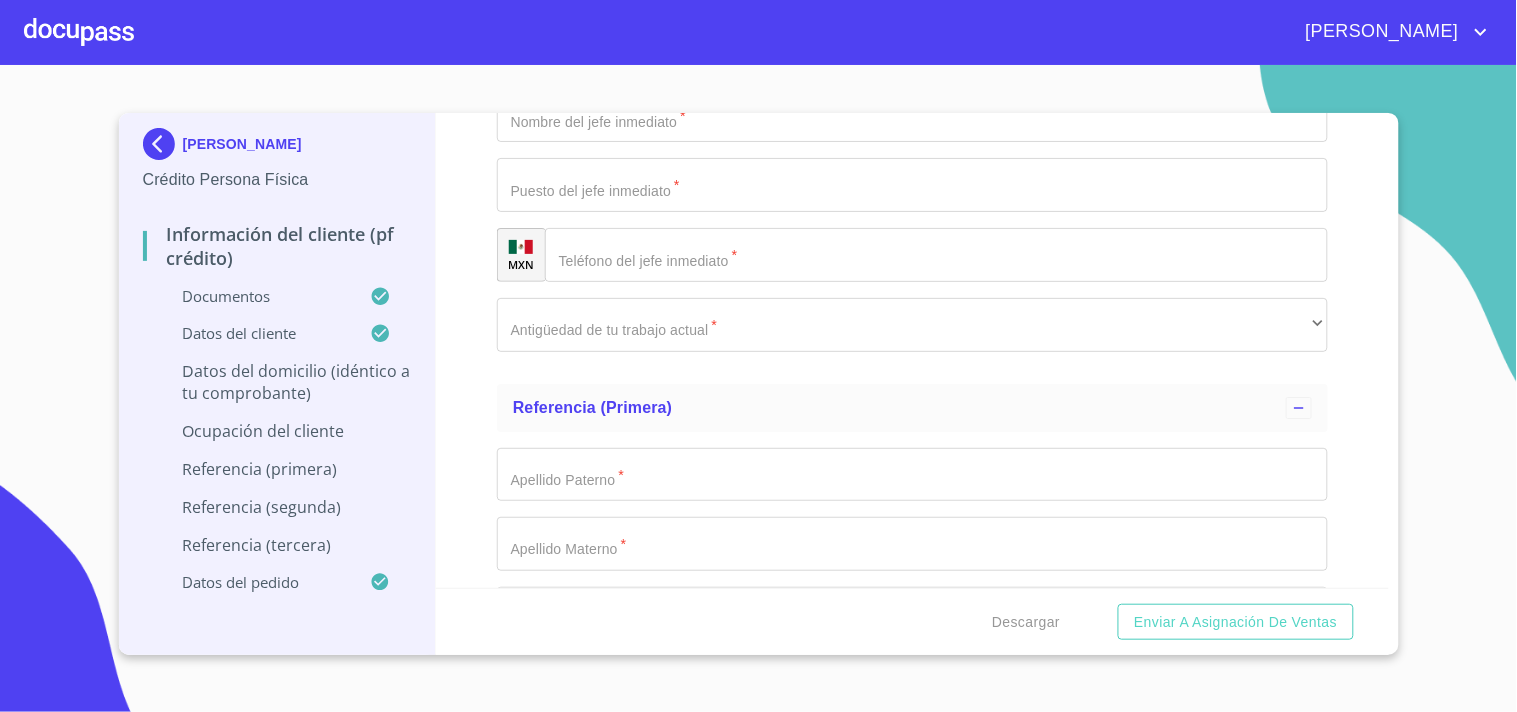 type on "$2,500,000" 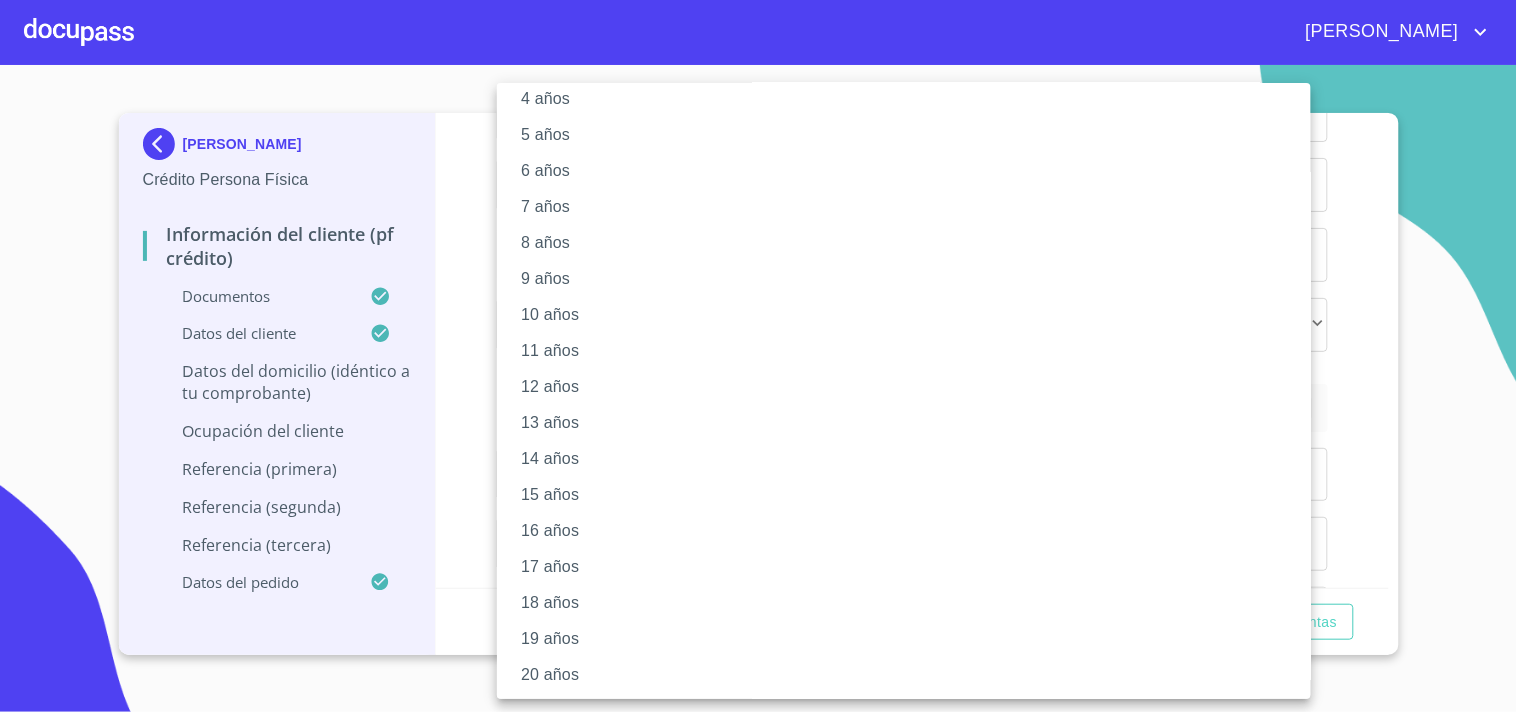 click on "20 años" at bounding box center [912, 675] 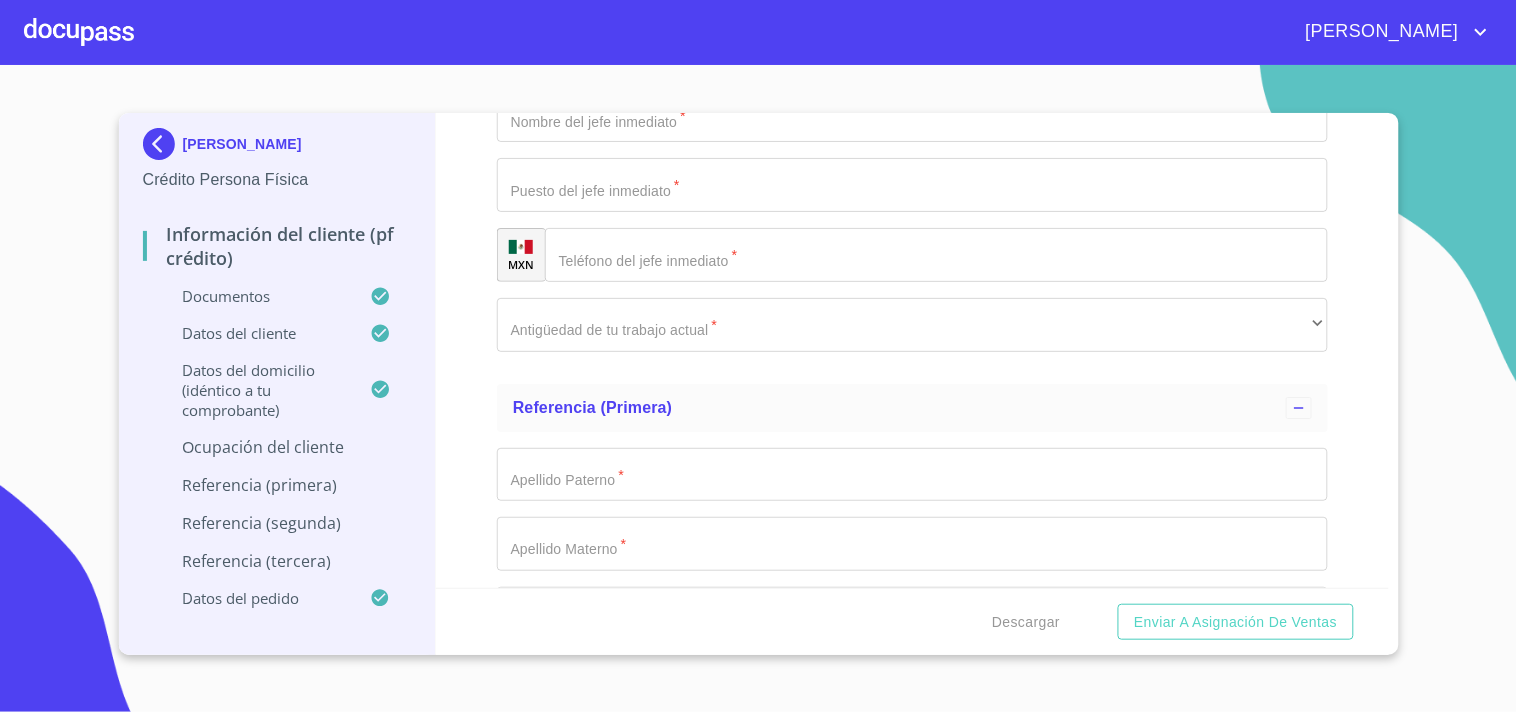 scroll, scrollTop: 165, scrollLeft: 0, axis: vertical 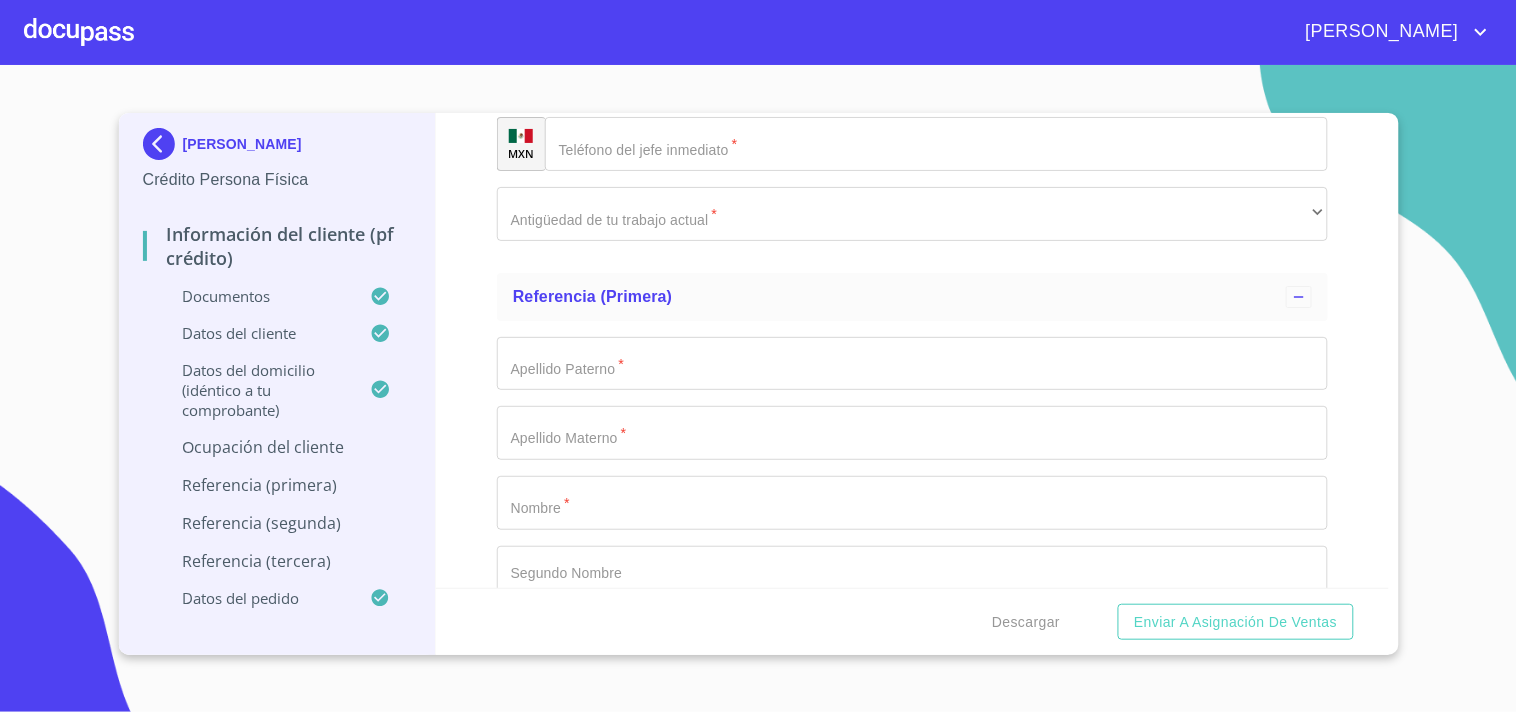 click on "​" at bounding box center (912, -1110) 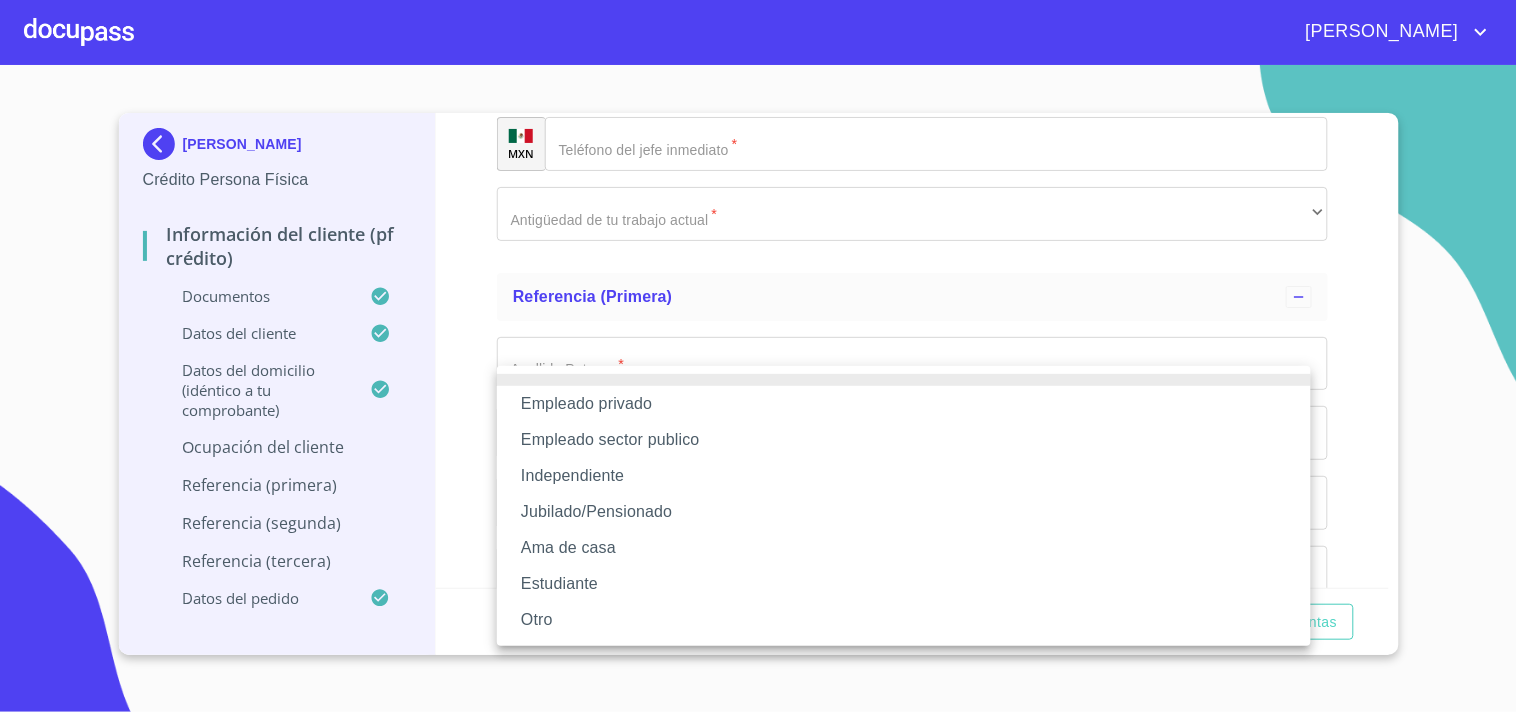 click on "Independiente" at bounding box center [904, 476] 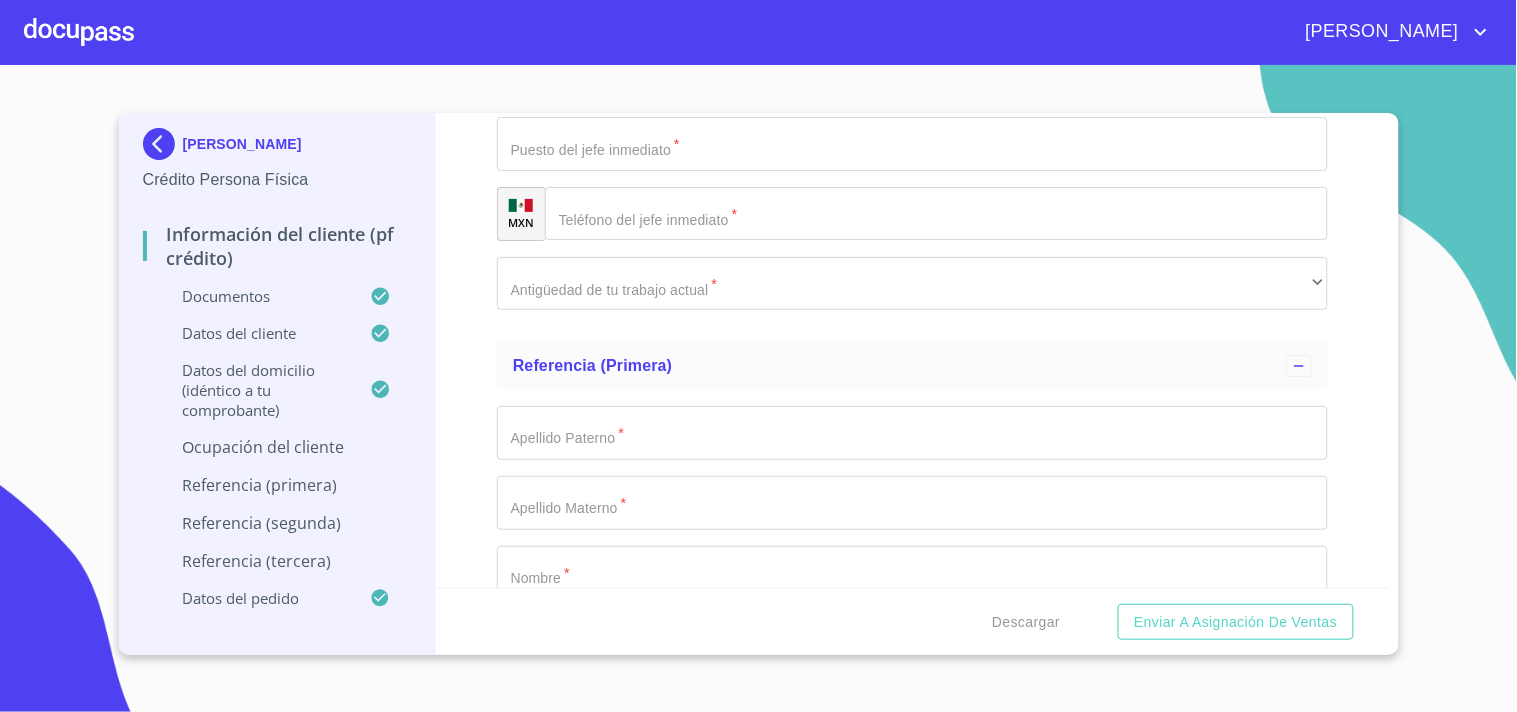 click on "Documento de identificación   *" at bounding box center (912, -1040) 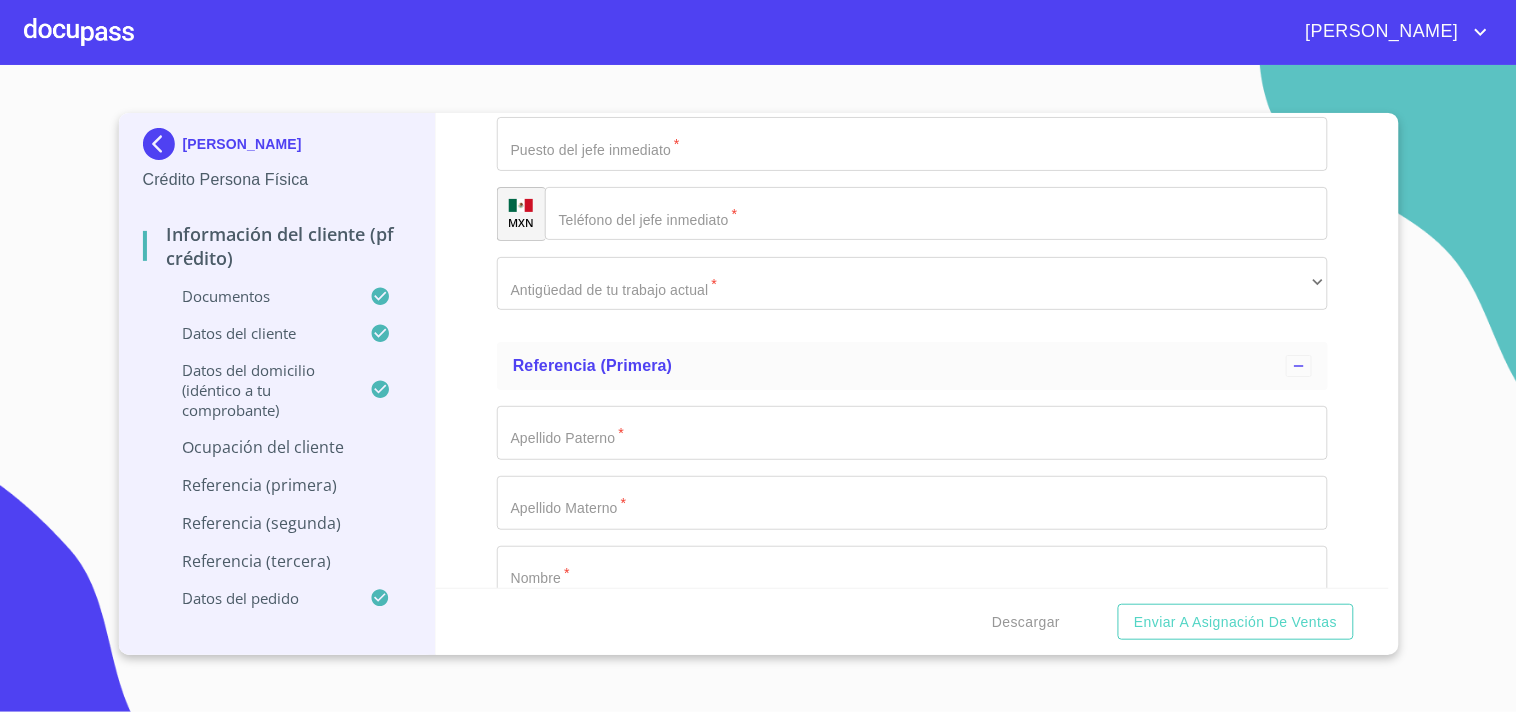scroll, scrollTop: 7660, scrollLeft: 0, axis: vertical 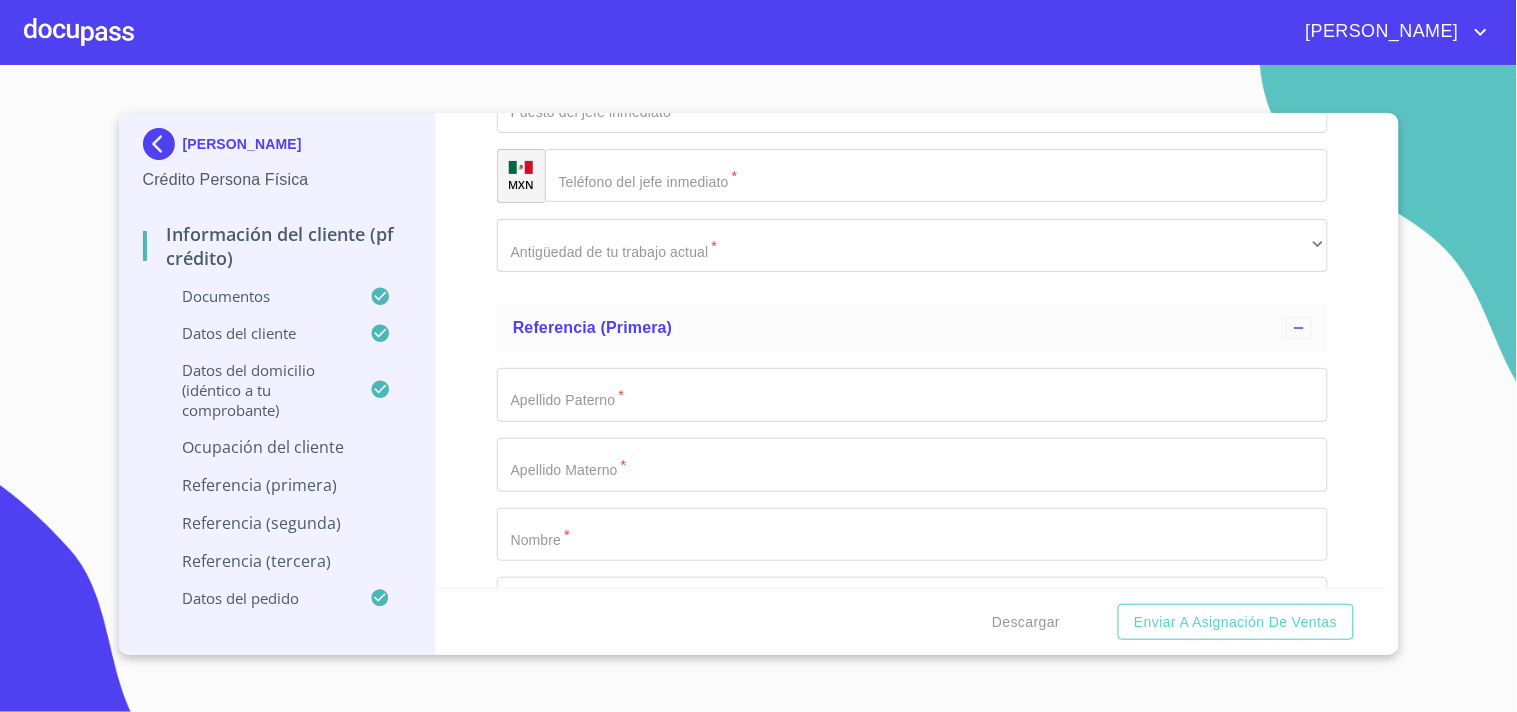click 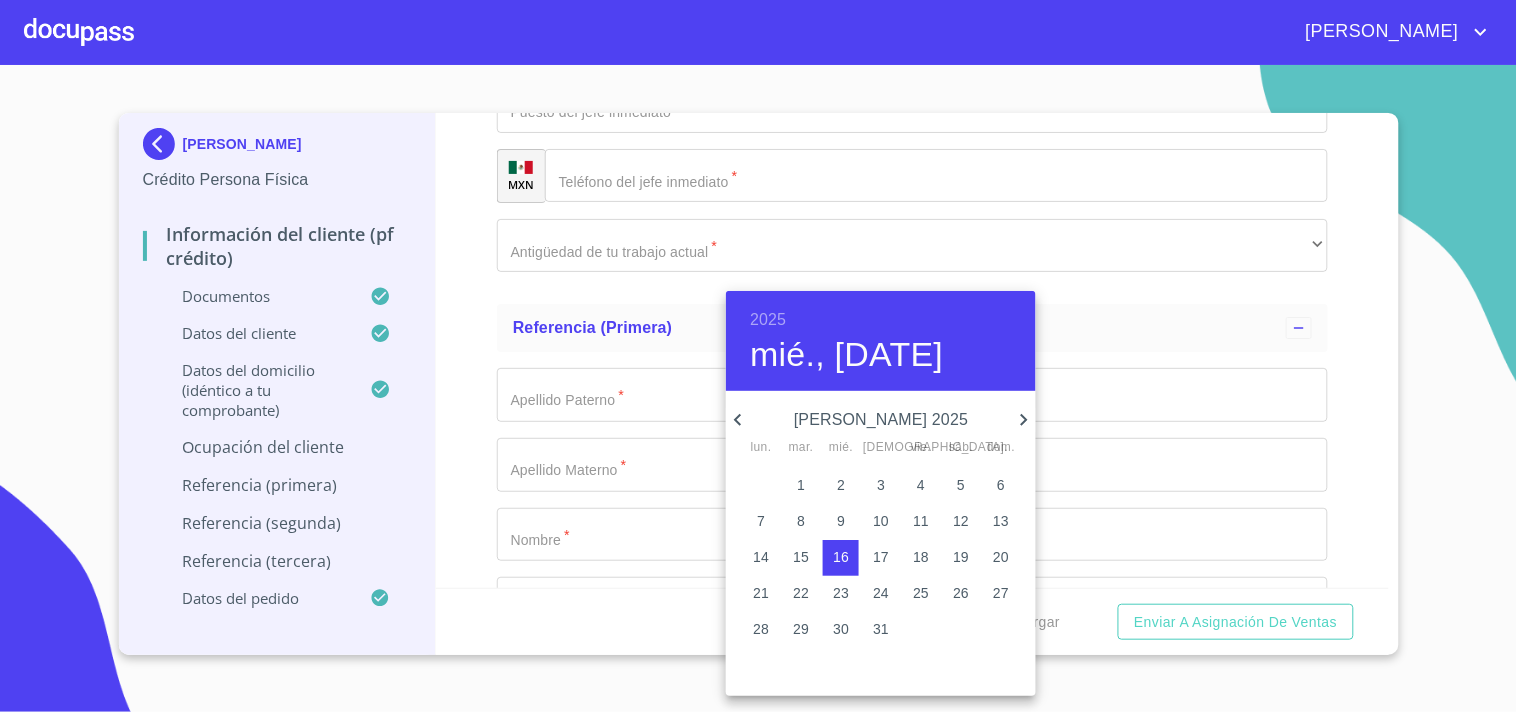 click on "2025" at bounding box center [768, 320] 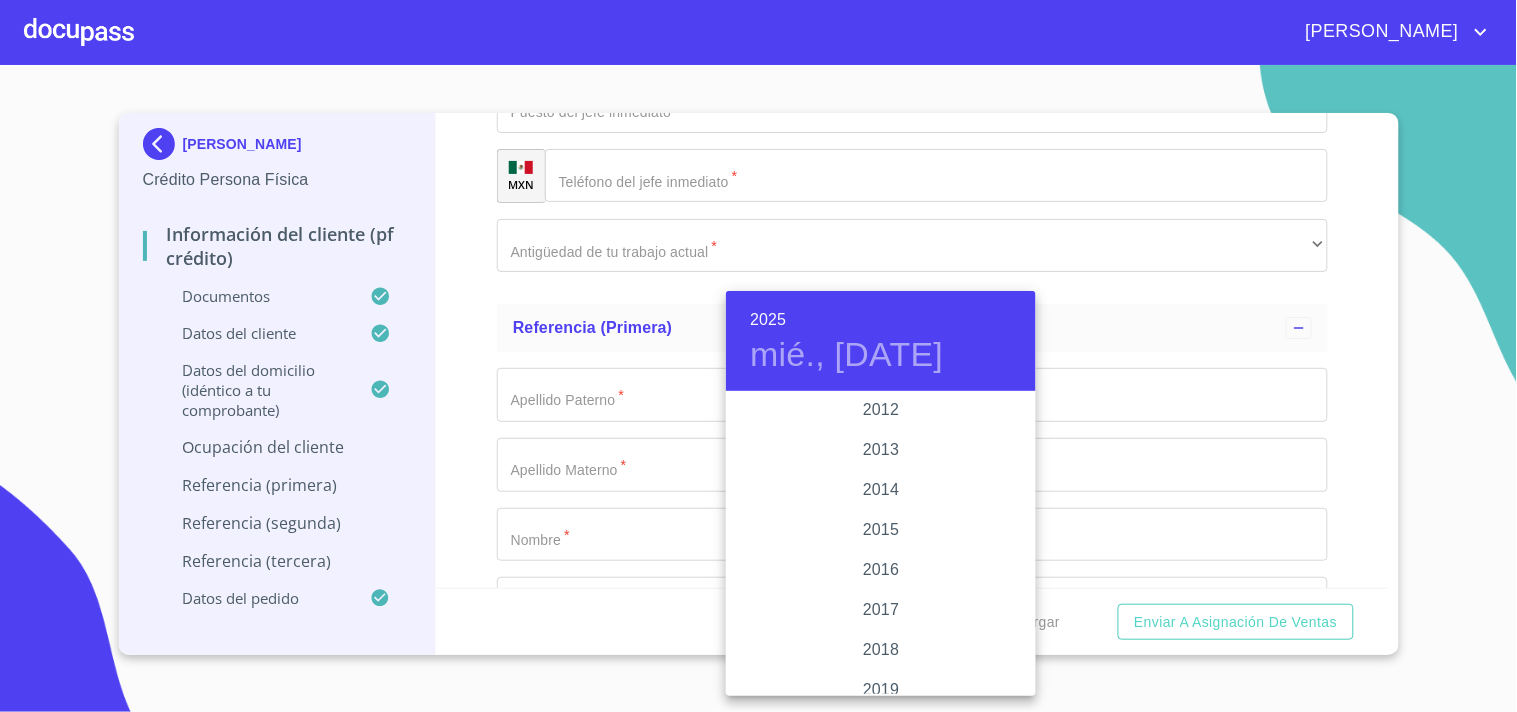 scroll, scrollTop: 3546, scrollLeft: 0, axis: vertical 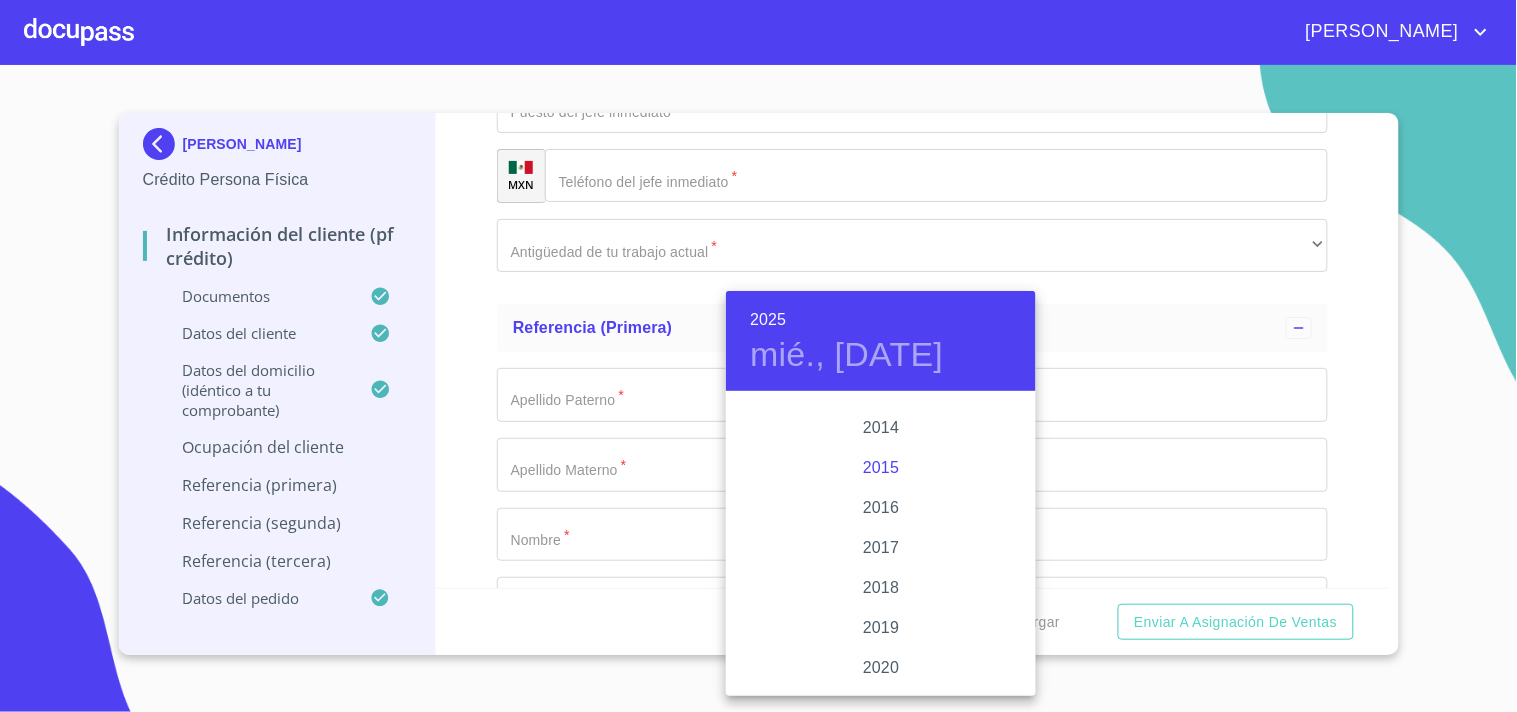 click on "2015" at bounding box center [881, 468] 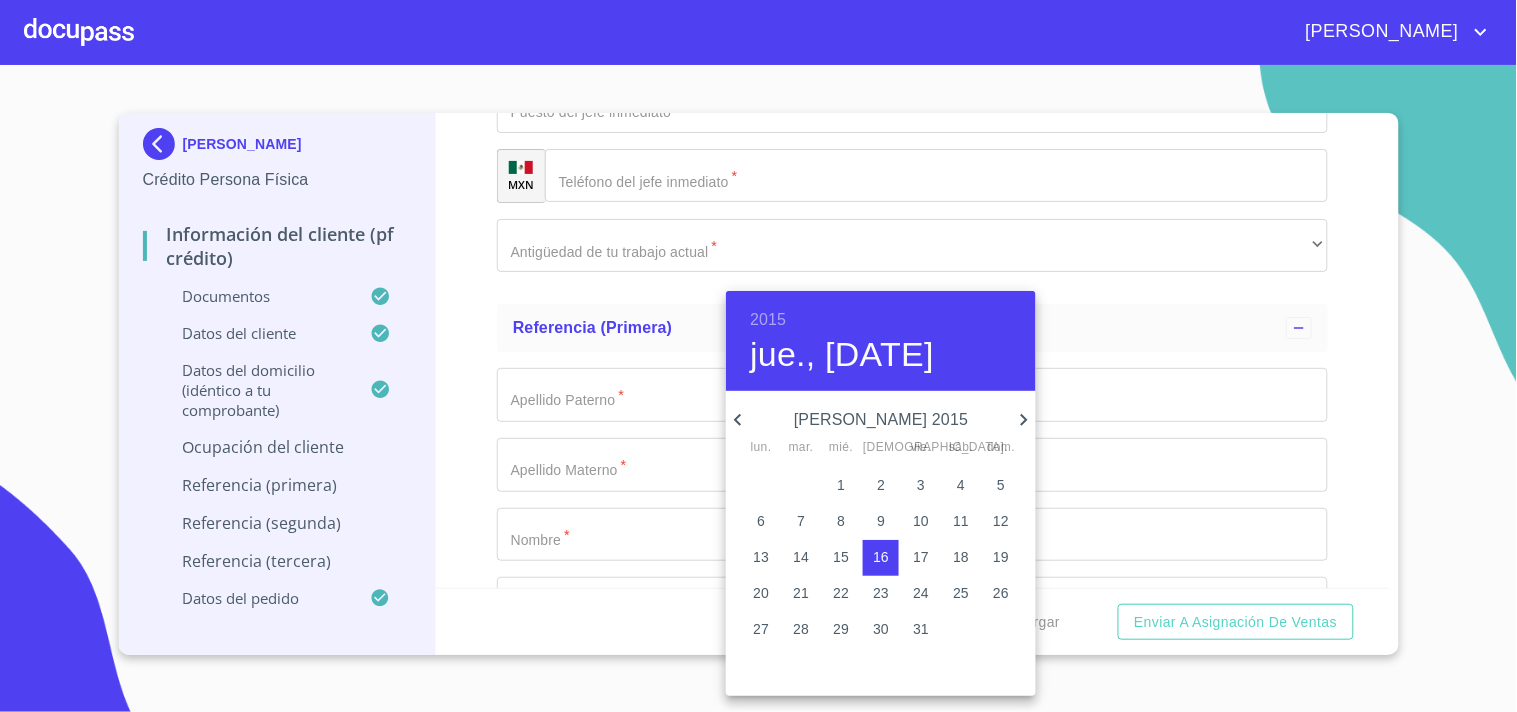 click 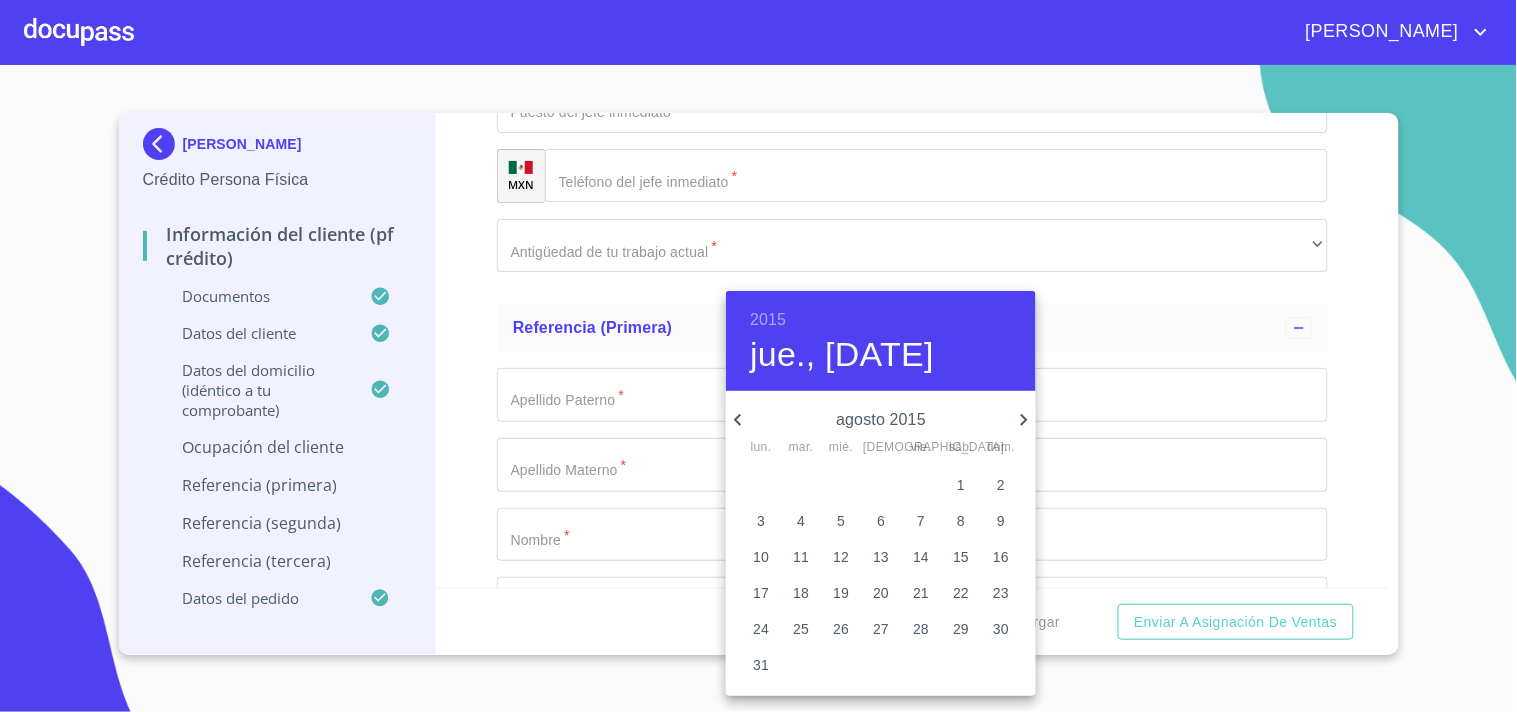 click on "15" at bounding box center [961, 557] 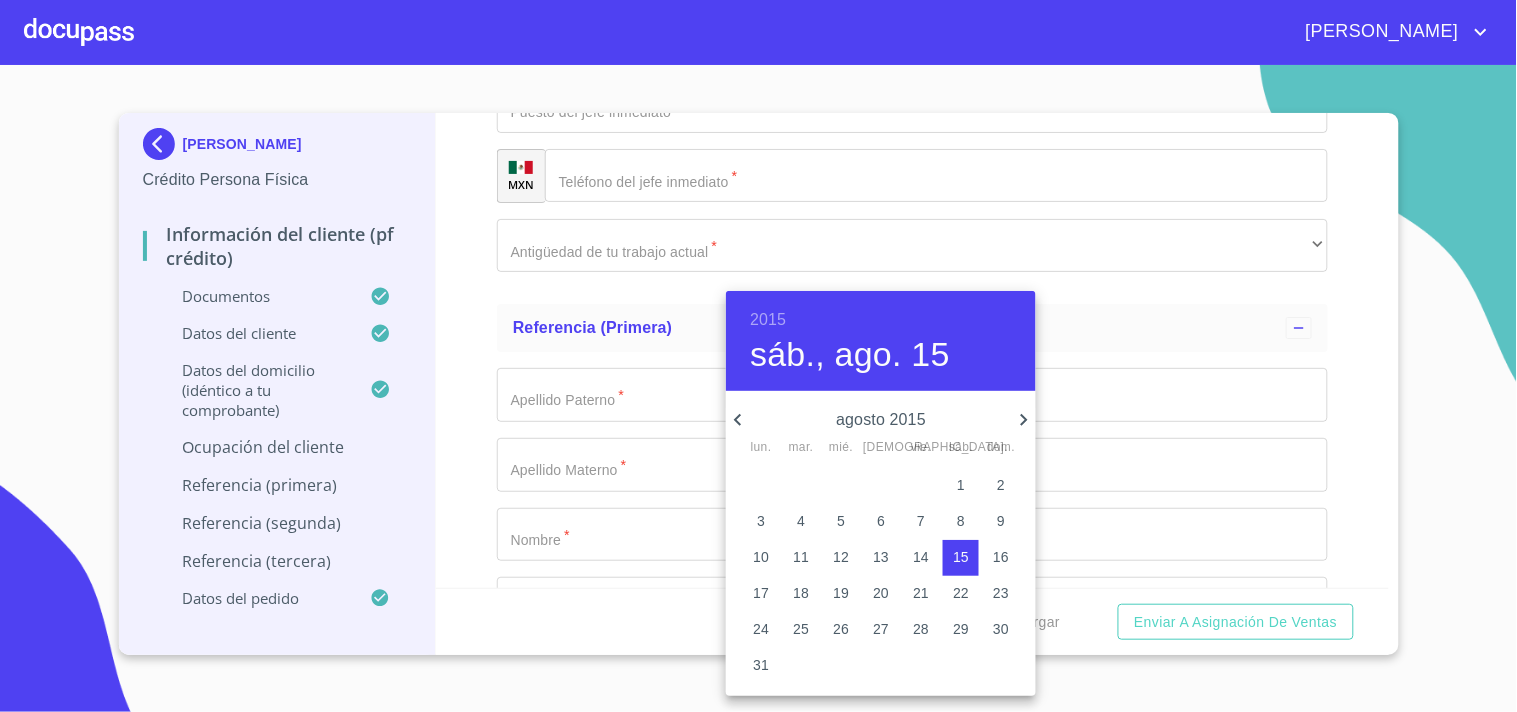 click at bounding box center (758, 356) 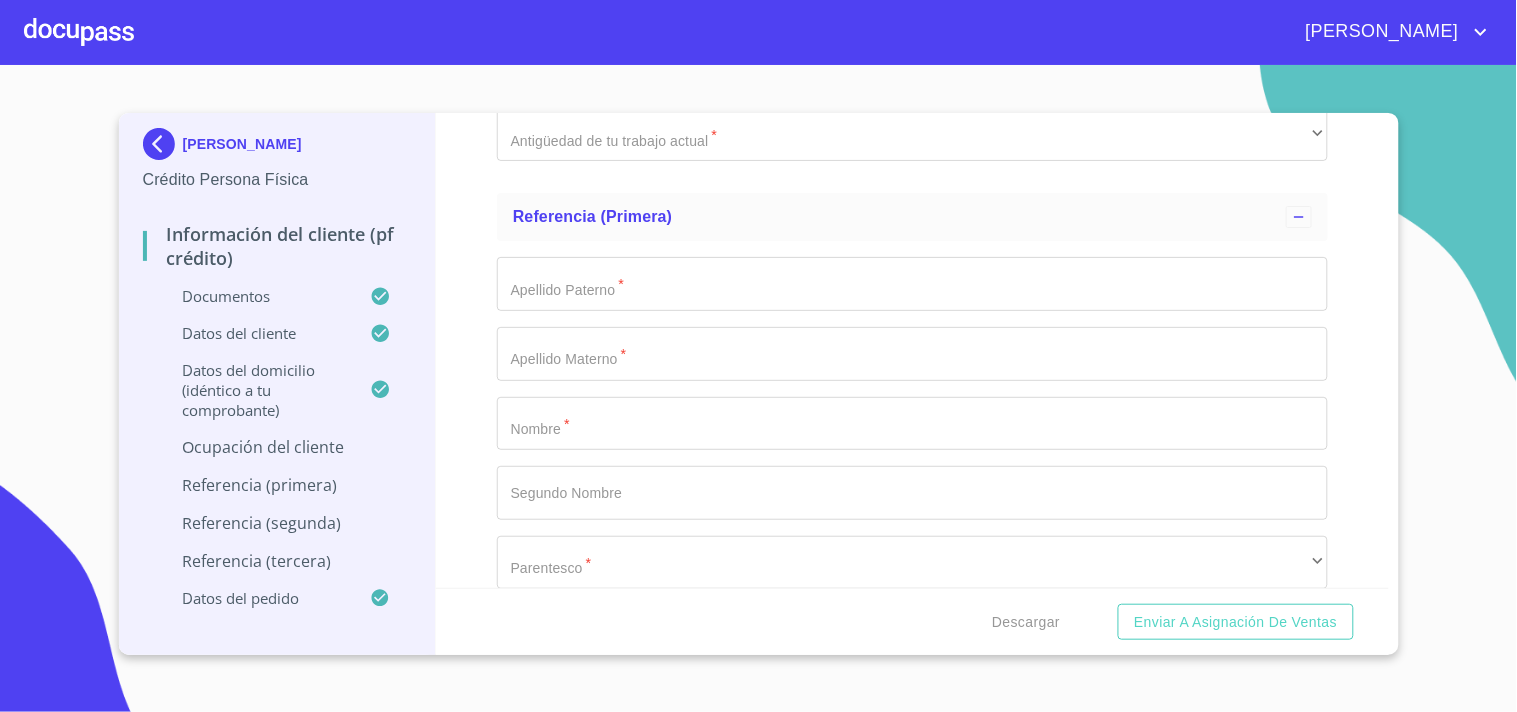 scroll, scrollTop: 7882, scrollLeft: 0, axis: vertical 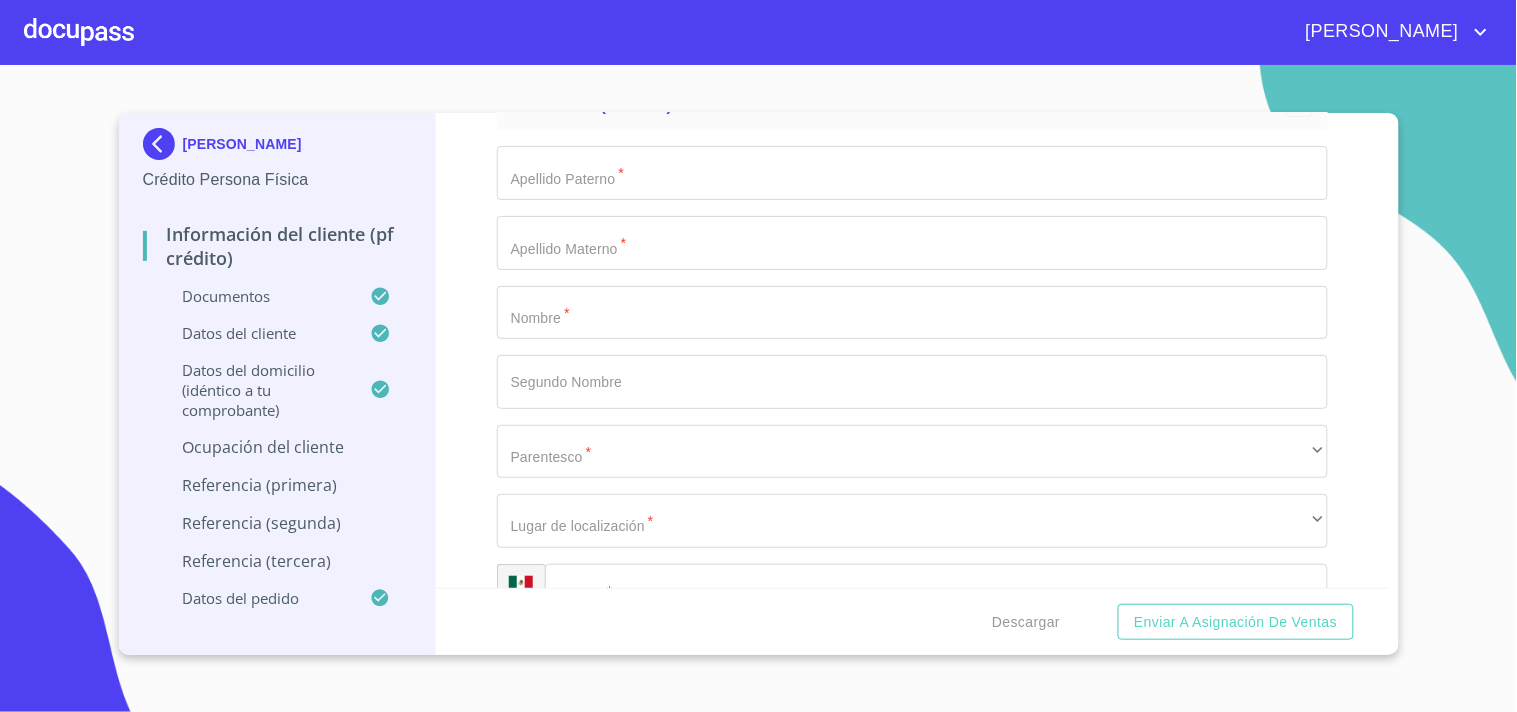 click on "Documento de identificación   *" at bounding box center [889, -3420] 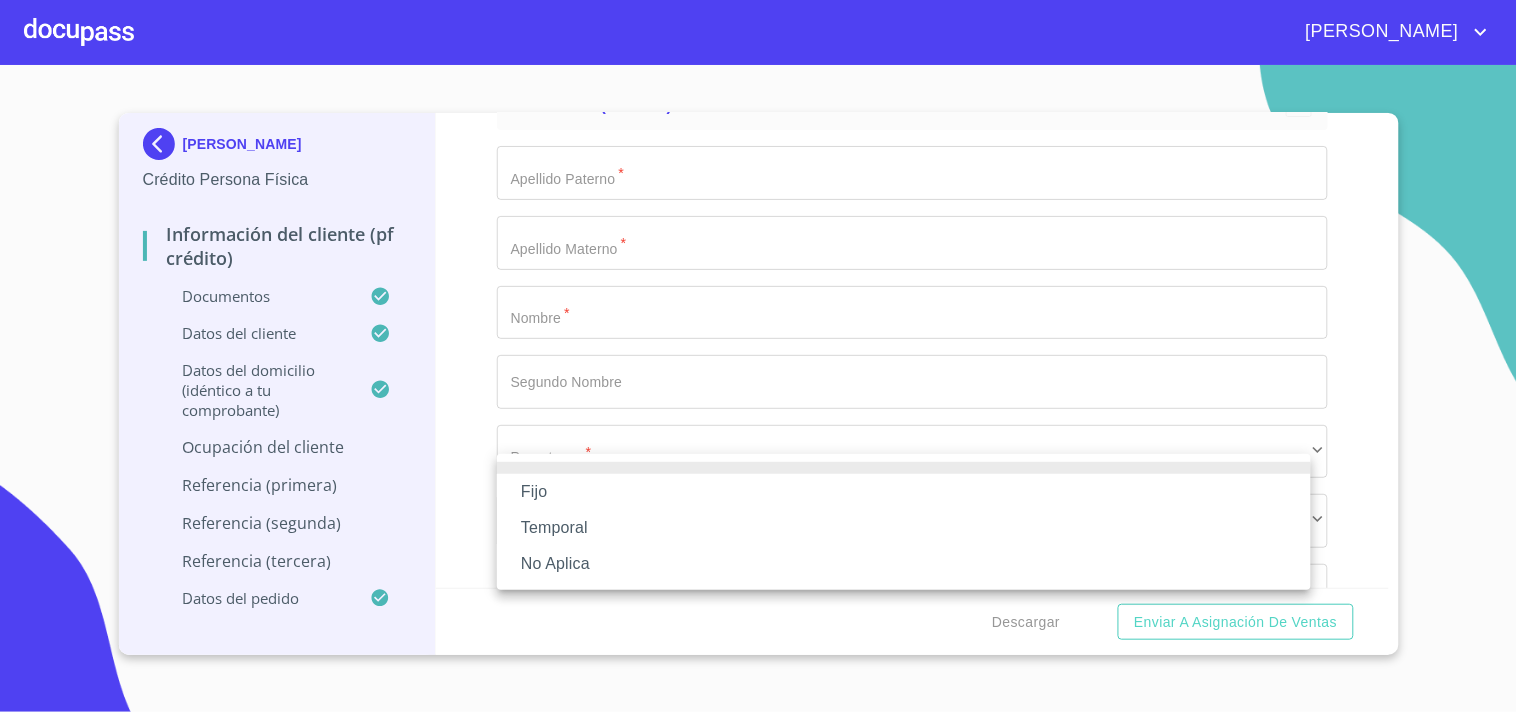 click on "No Aplica" at bounding box center (904, 564) 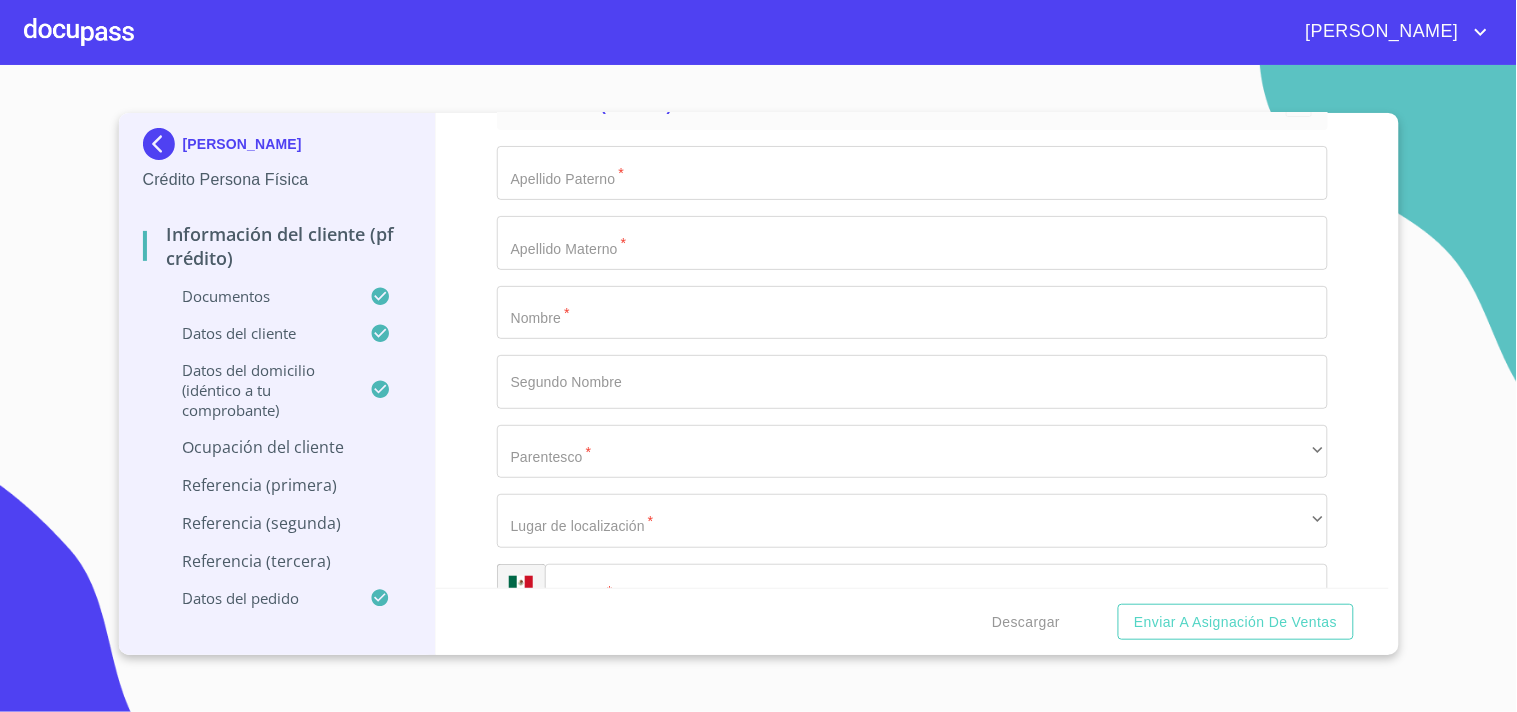 scroll, scrollTop: 7993, scrollLeft: 0, axis: vertical 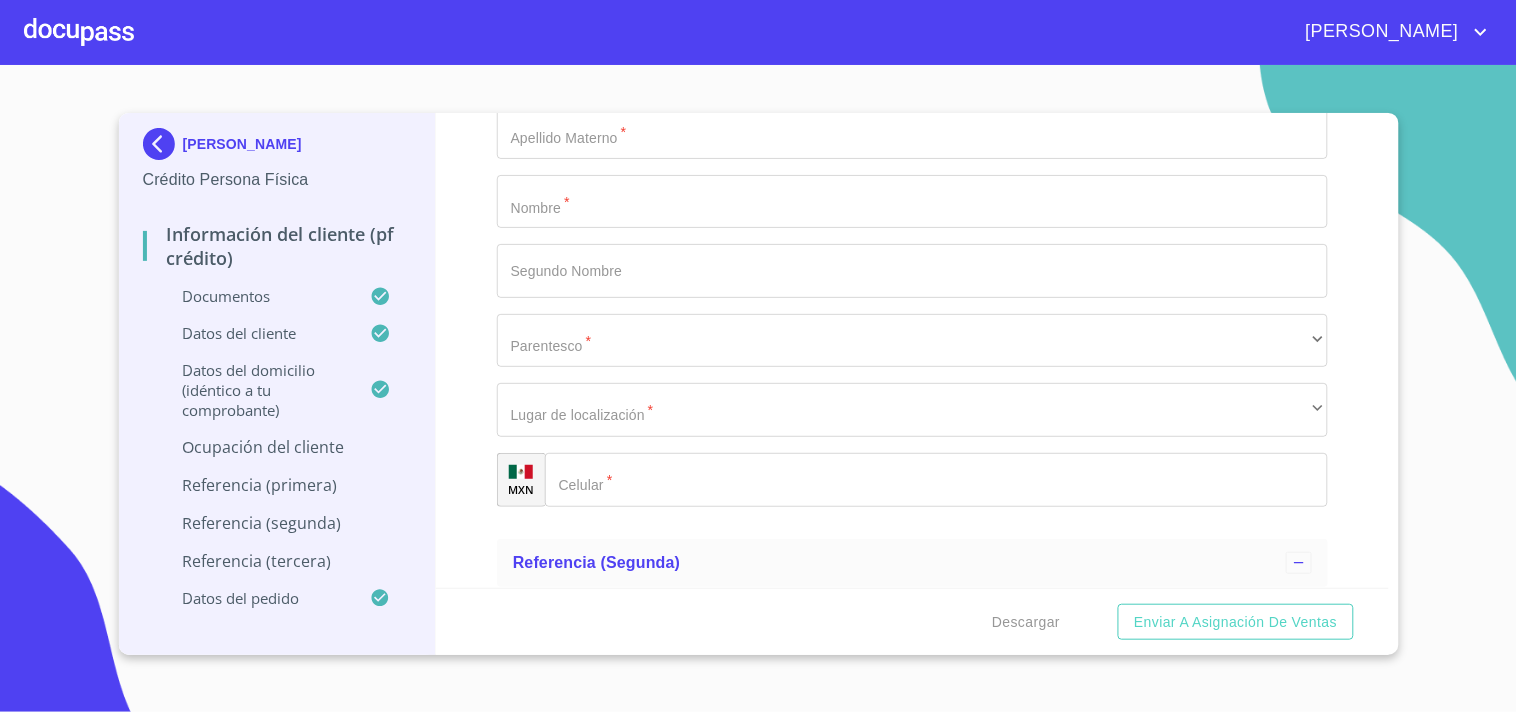 click on "​" at bounding box center [912, -1063] 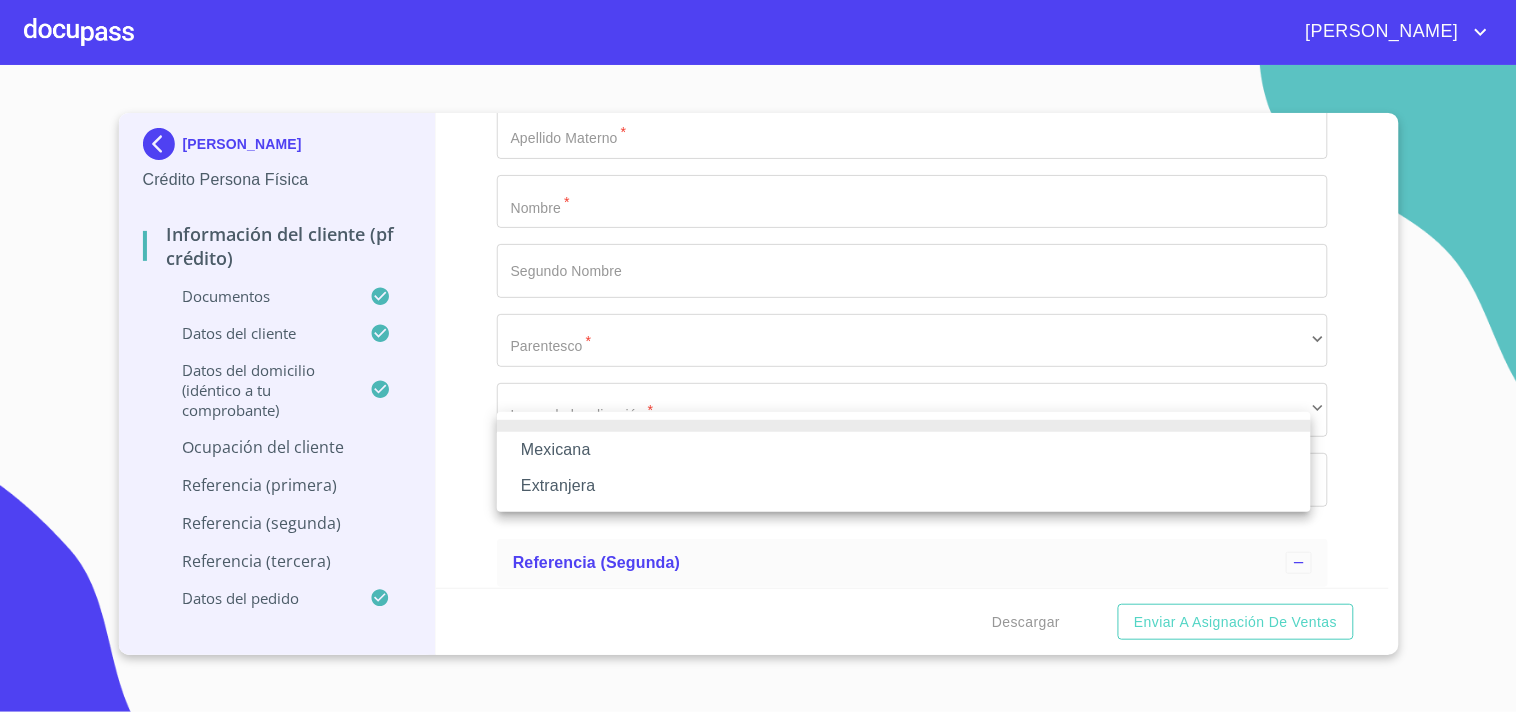 click on "Mexicana" at bounding box center [904, 450] 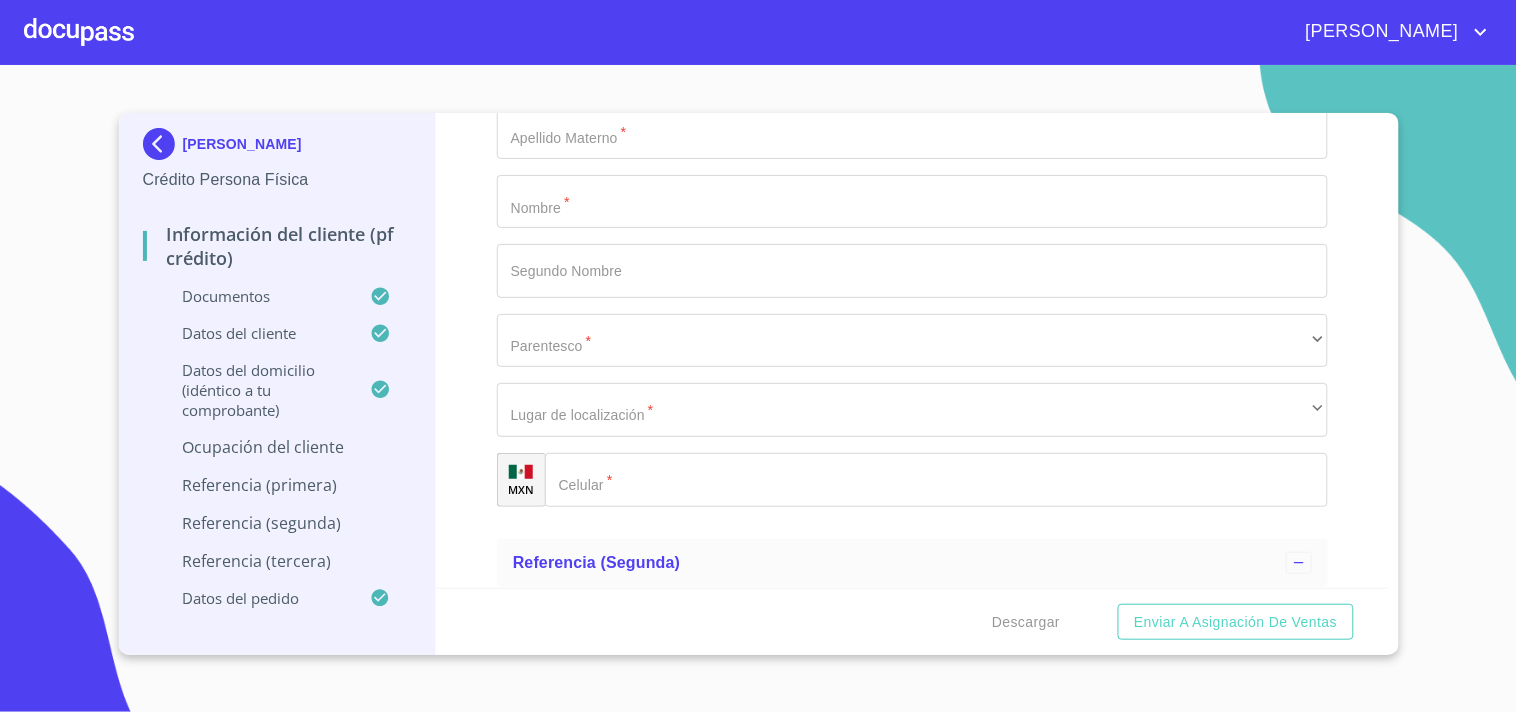 click on "​" at bounding box center (912, -993) 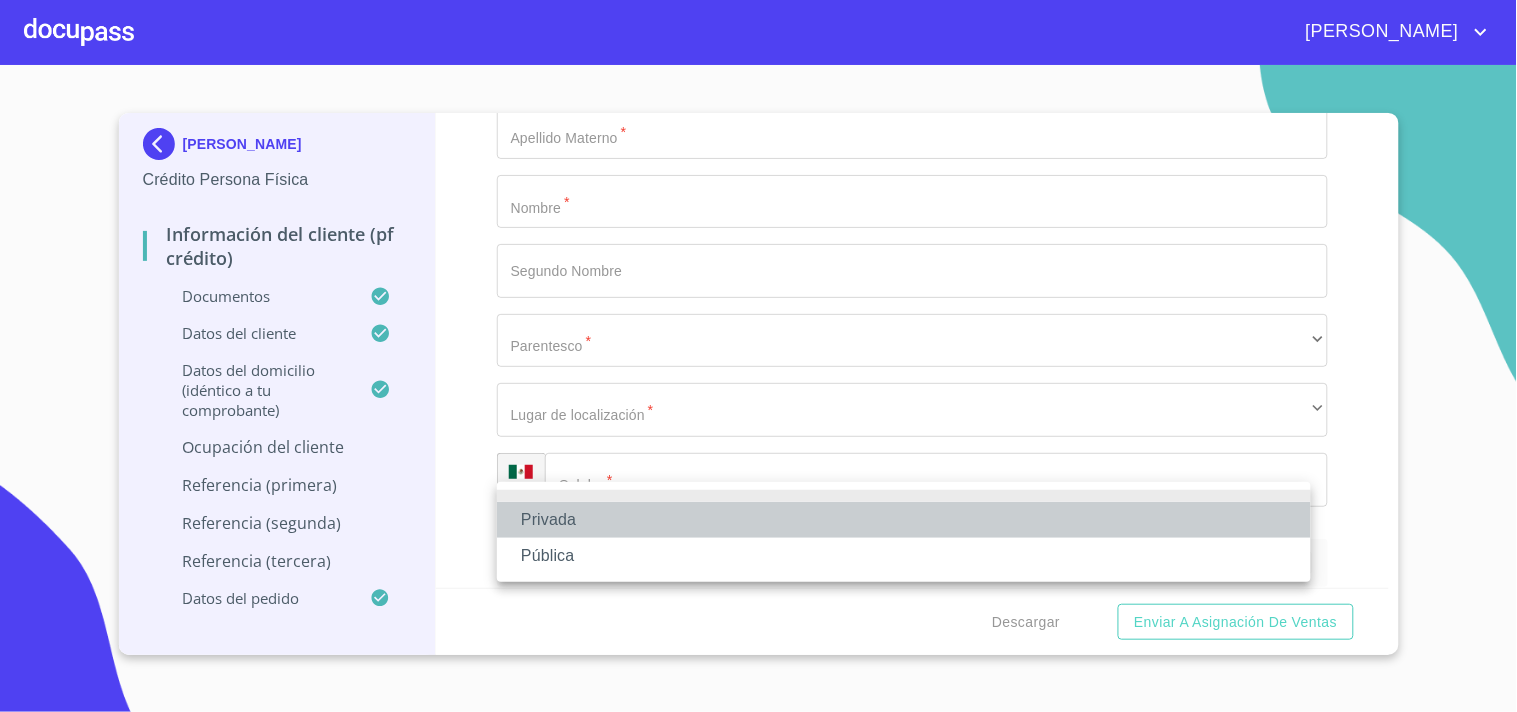 click on "Privada" at bounding box center [904, 520] 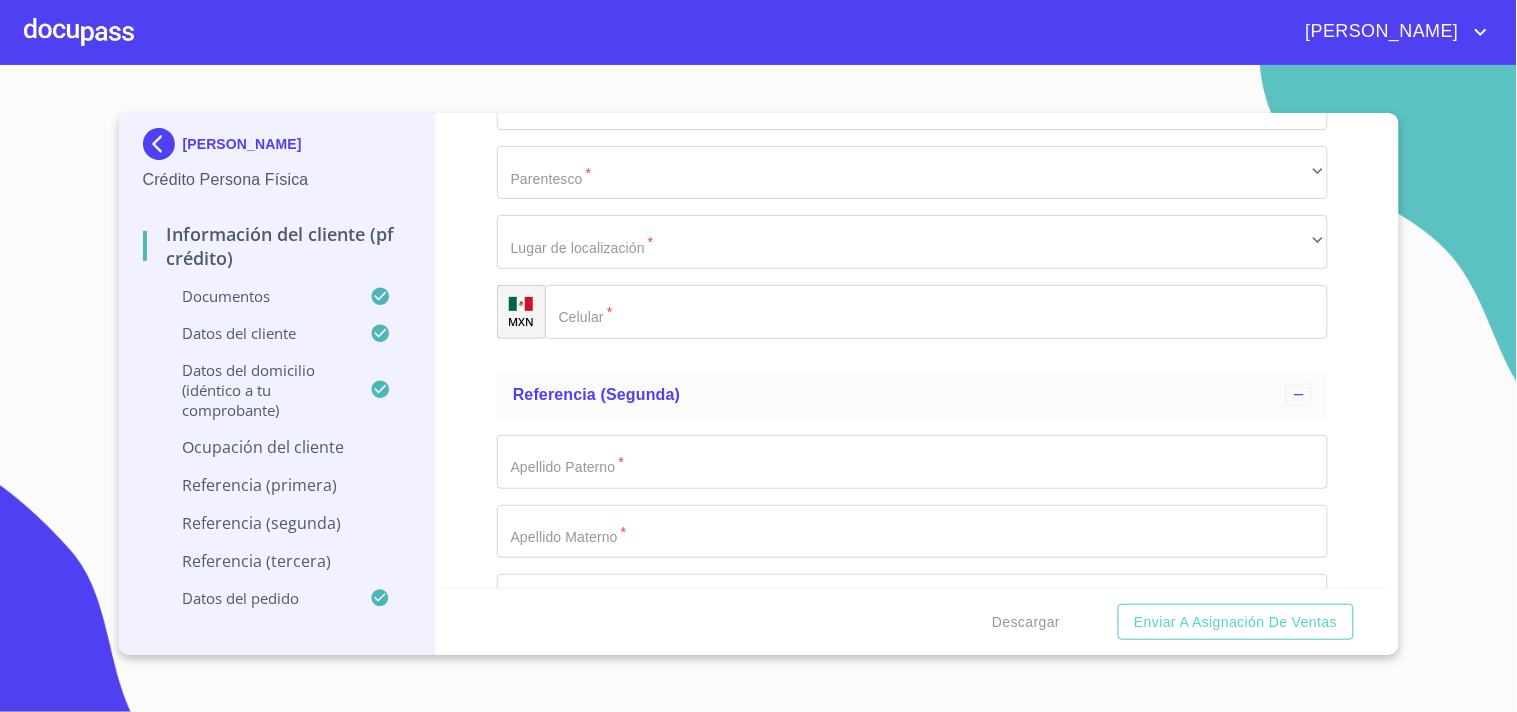 scroll, scrollTop: 8215, scrollLeft: 0, axis: vertical 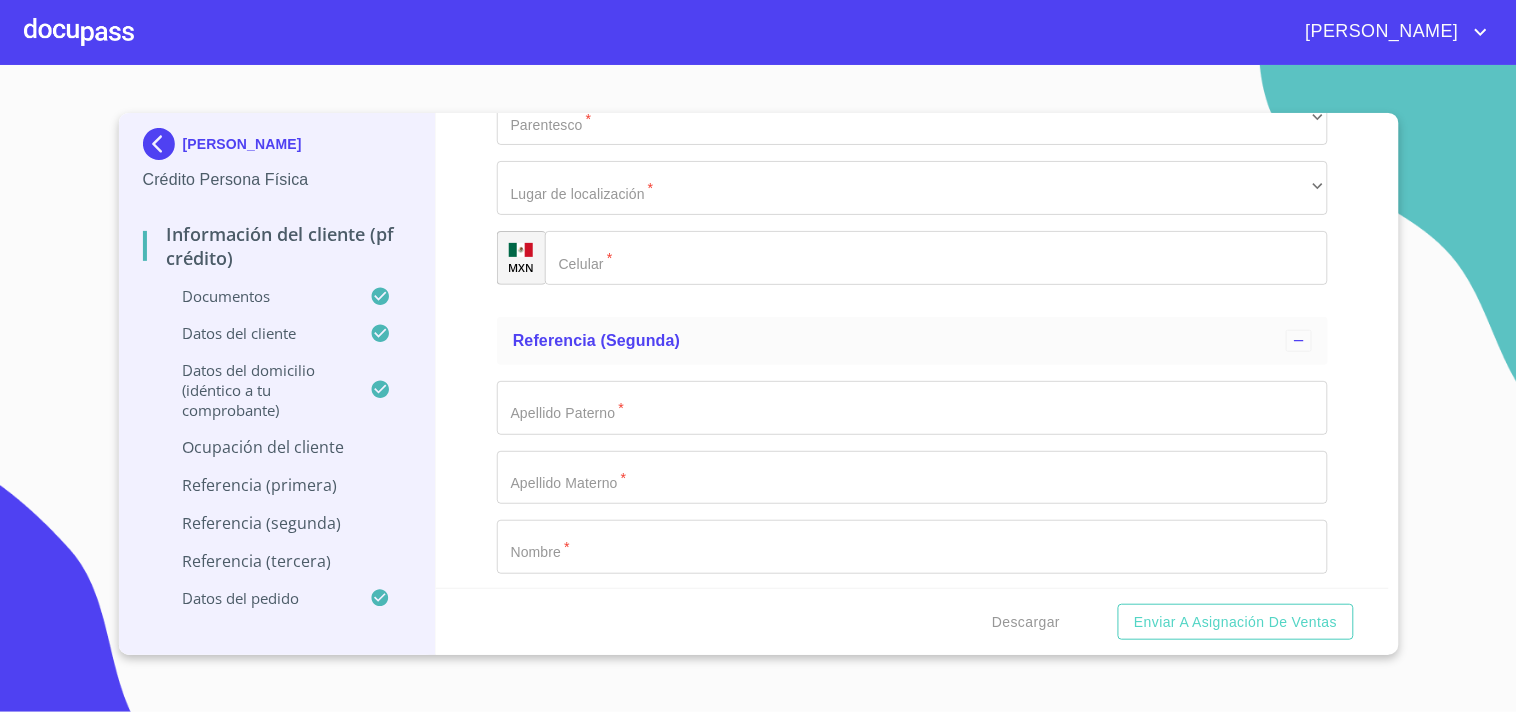 click on "Documento de identificación   *" at bounding box center (889, -3753) 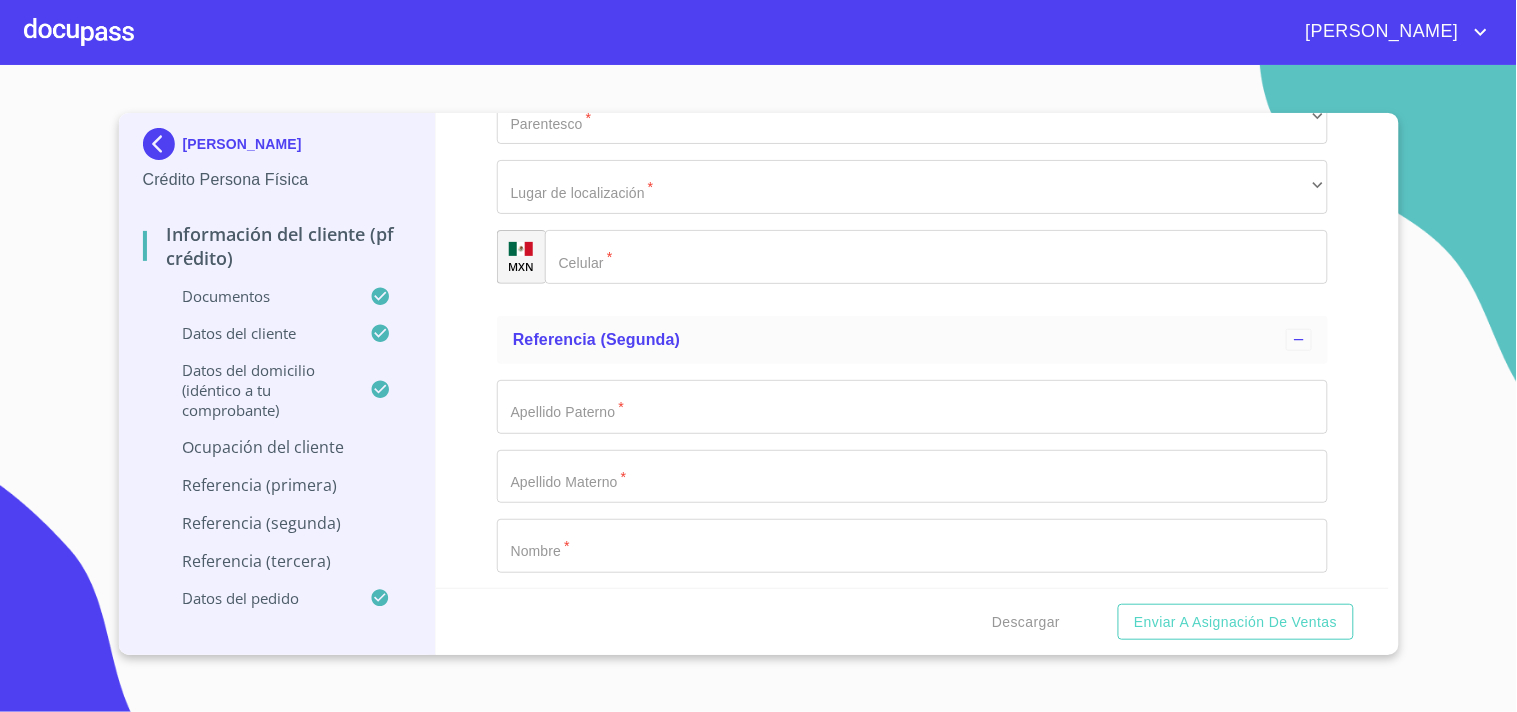 type on "399" 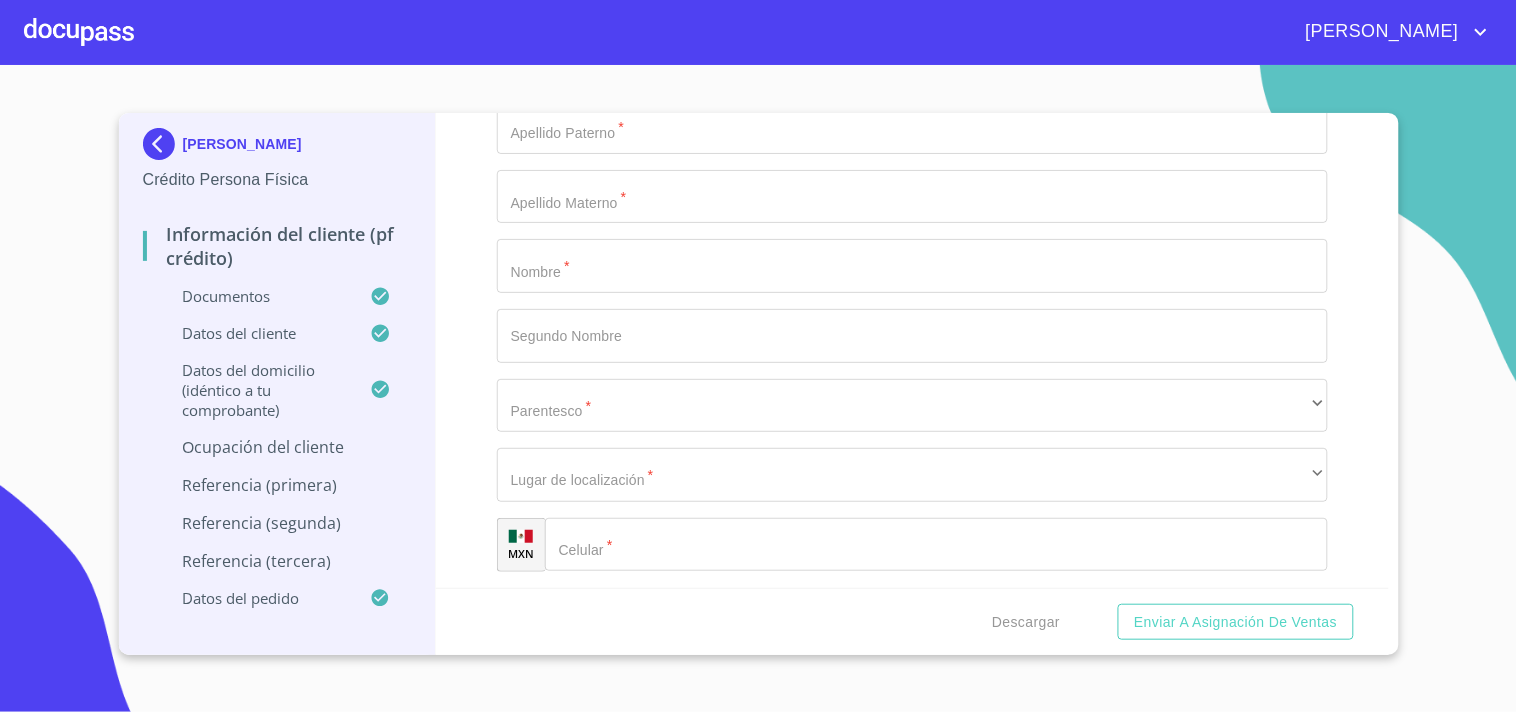 type on "LA COFRADIA DE LA [PERSON_NAME]" 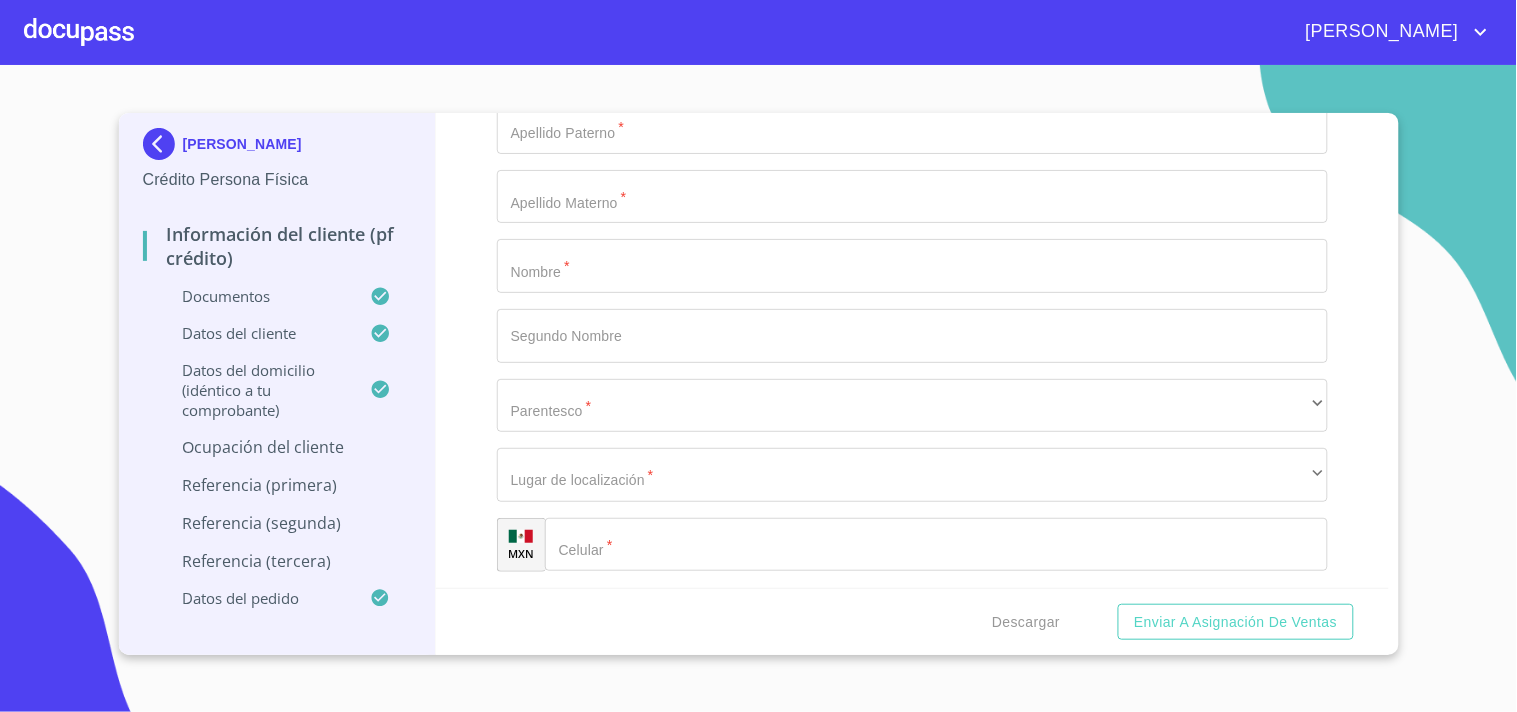 scroll, scrollTop: 8775, scrollLeft: 0, axis: vertical 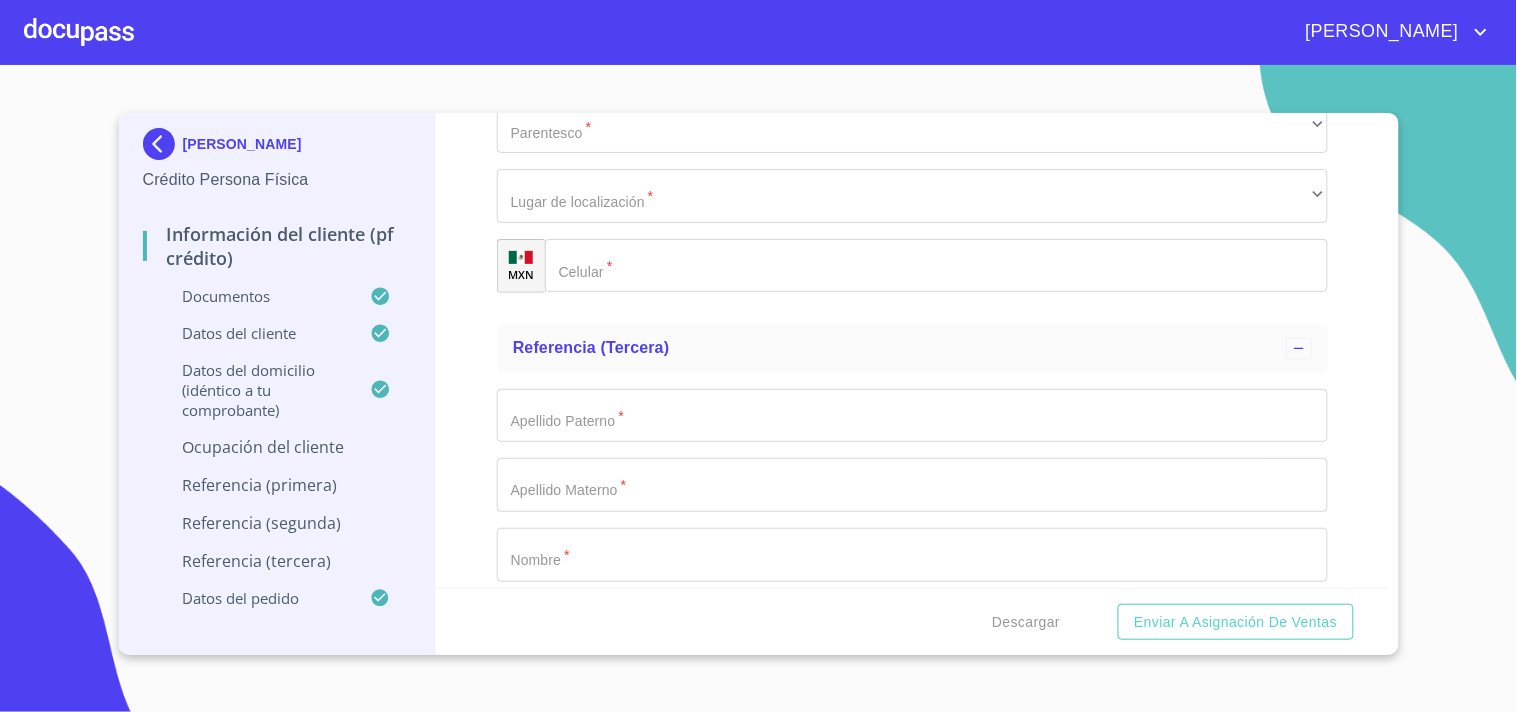click on "​" at bounding box center (912, -1148) 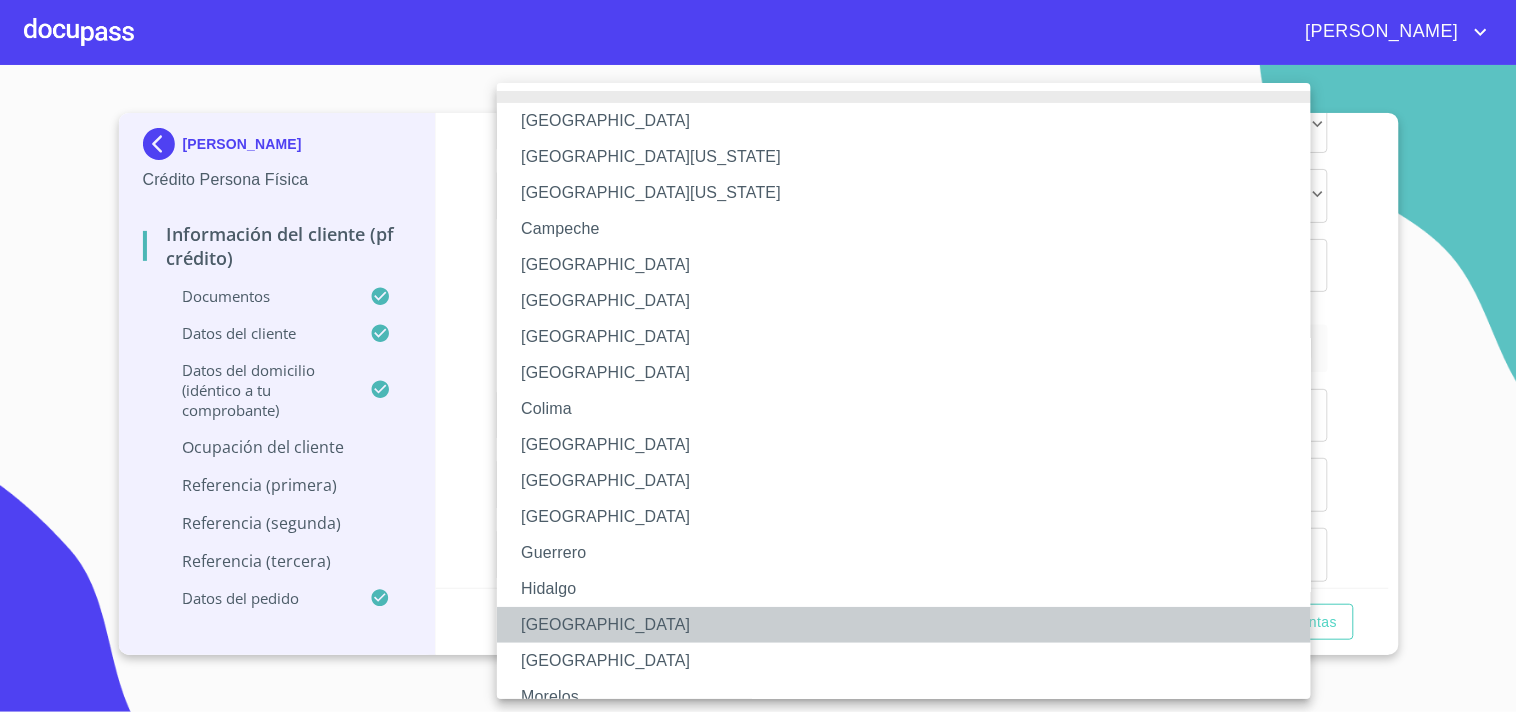 click on "[GEOGRAPHIC_DATA]" at bounding box center [912, 625] 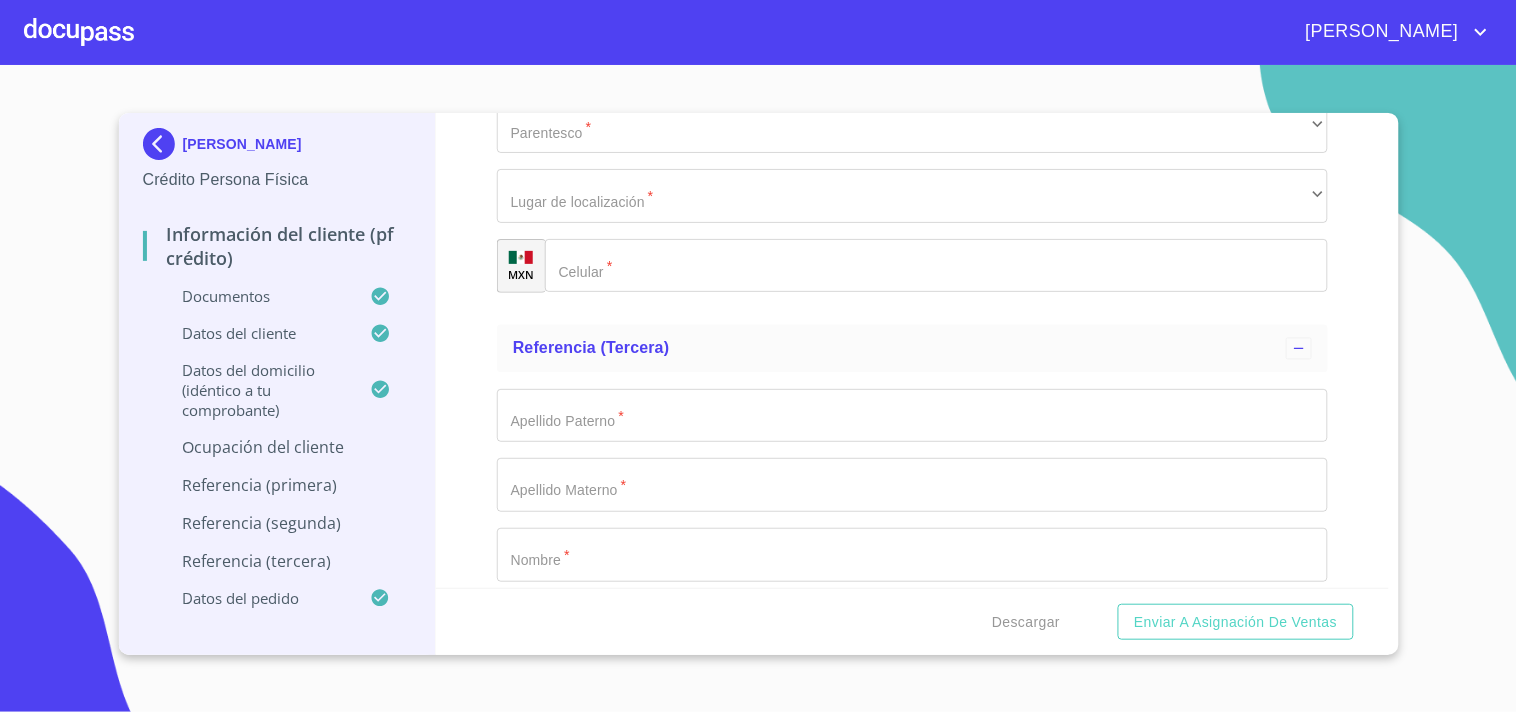 click on "Documento de identificación   *" at bounding box center (889, -4313) 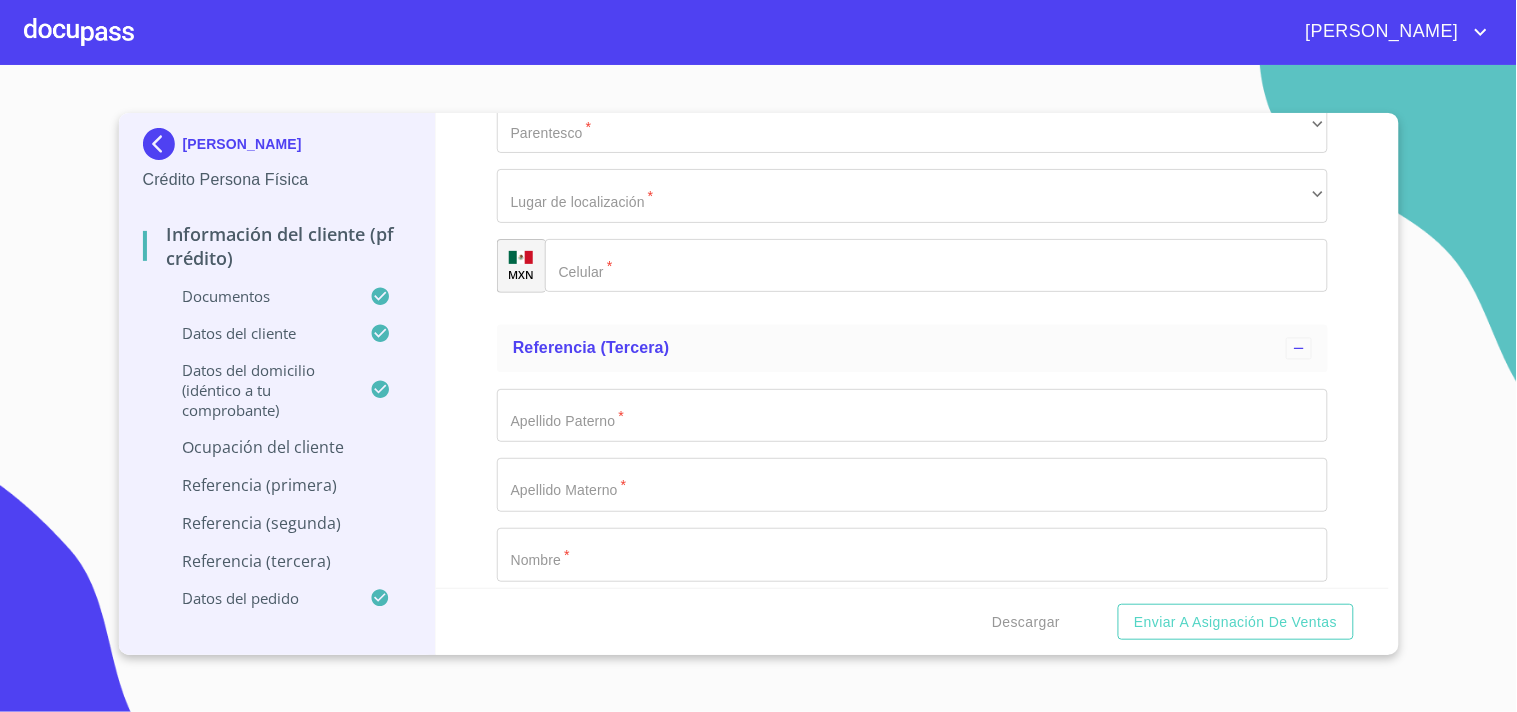 scroll, scrollTop: 9054, scrollLeft: 0, axis: vertical 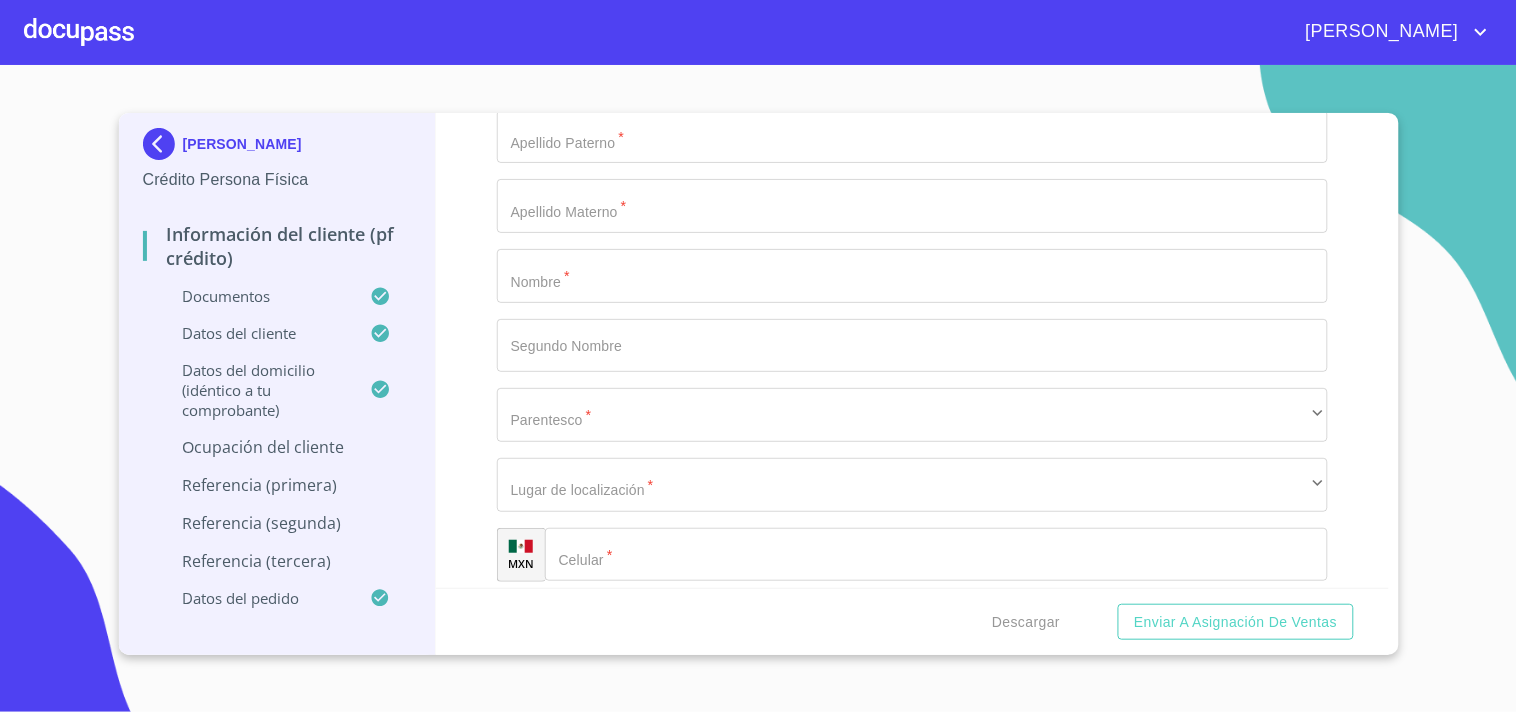 click on "​" at bounding box center (912, -1148) 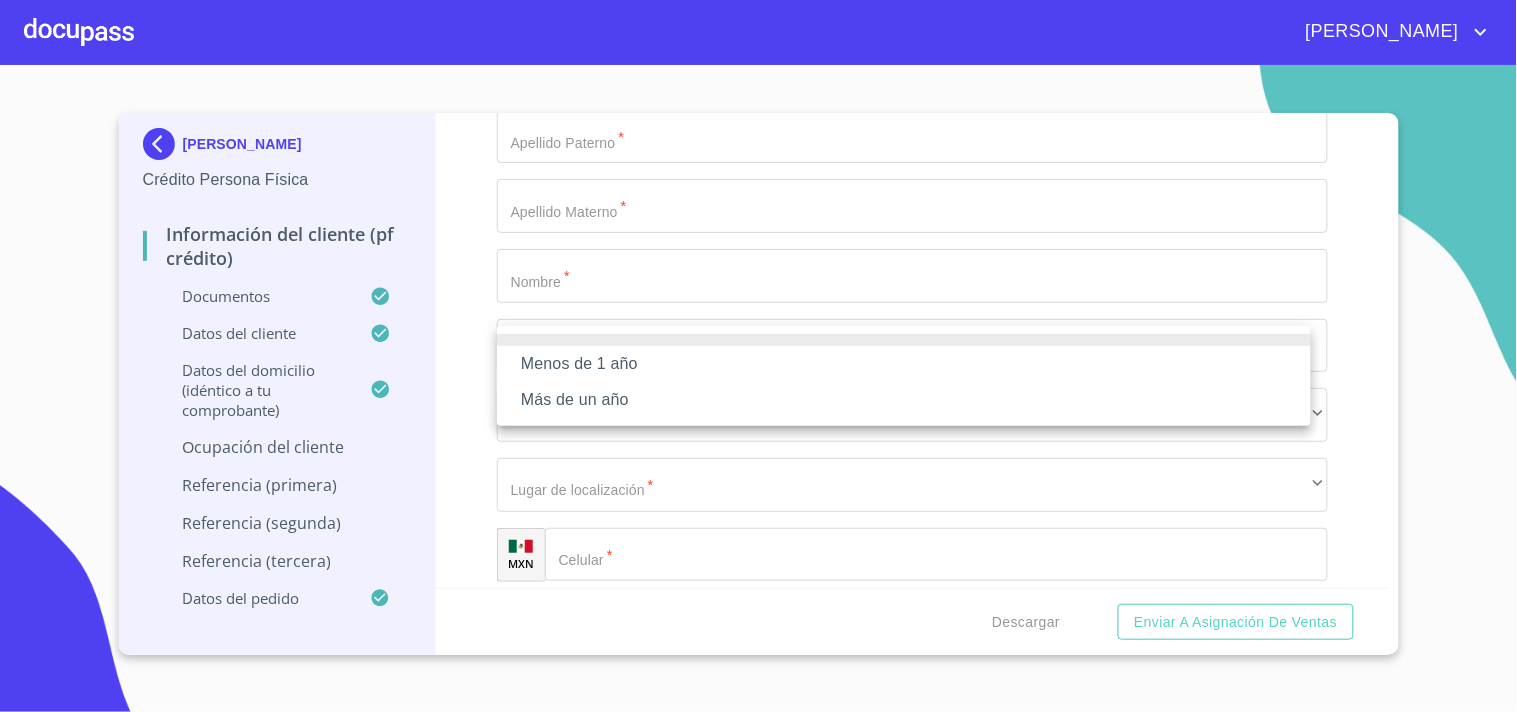 click on "Más de un año" at bounding box center (904, 400) 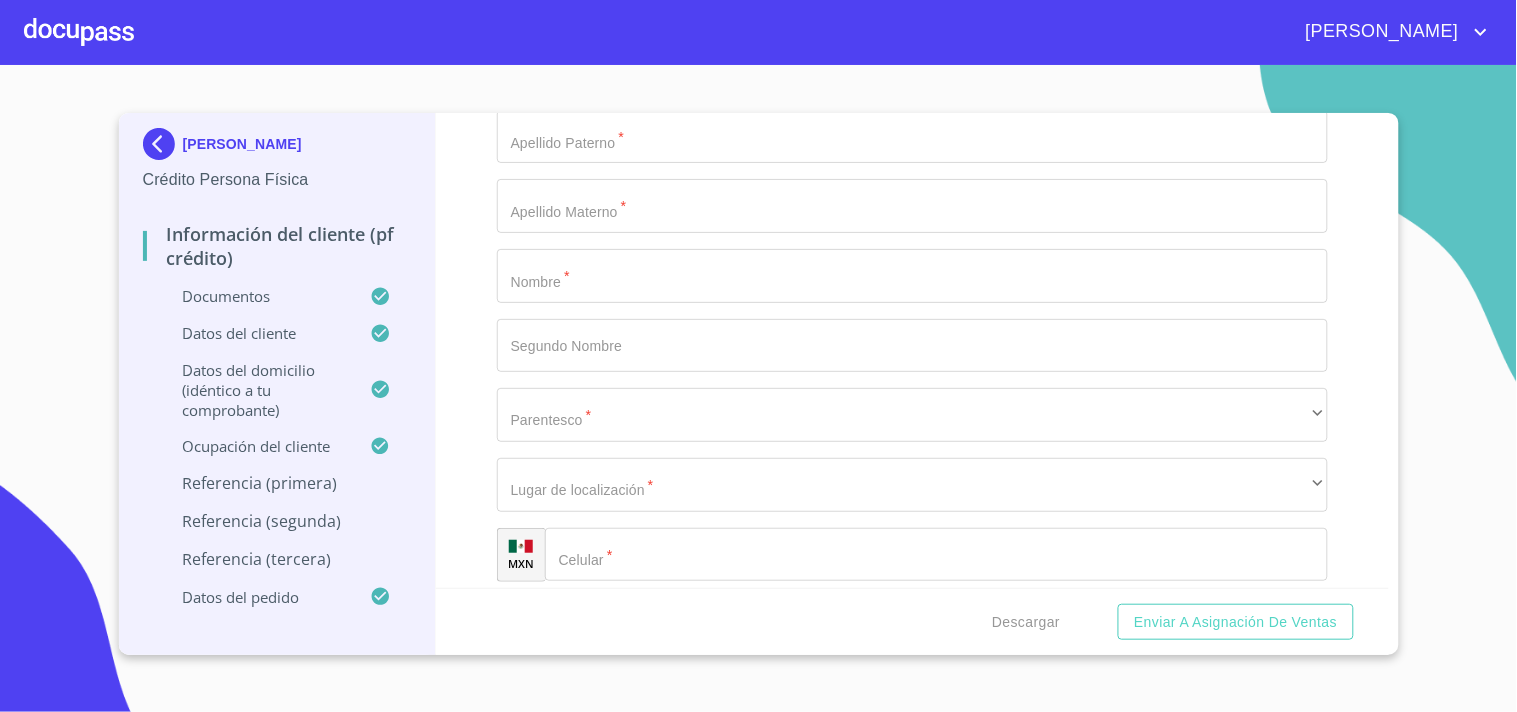 click on "Documento de identificación   *" at bounding box center [889, -4592] 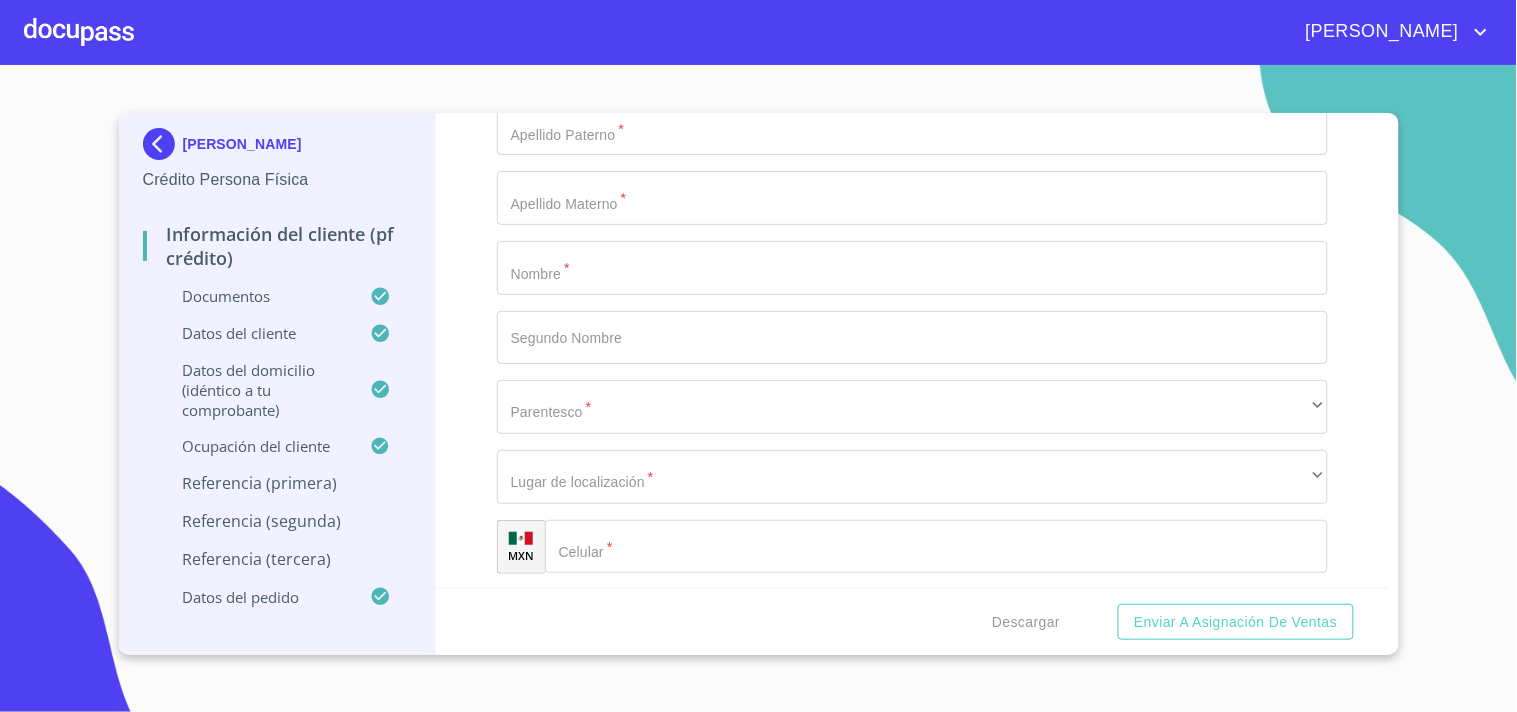 type on "[PERSON_NAME]" 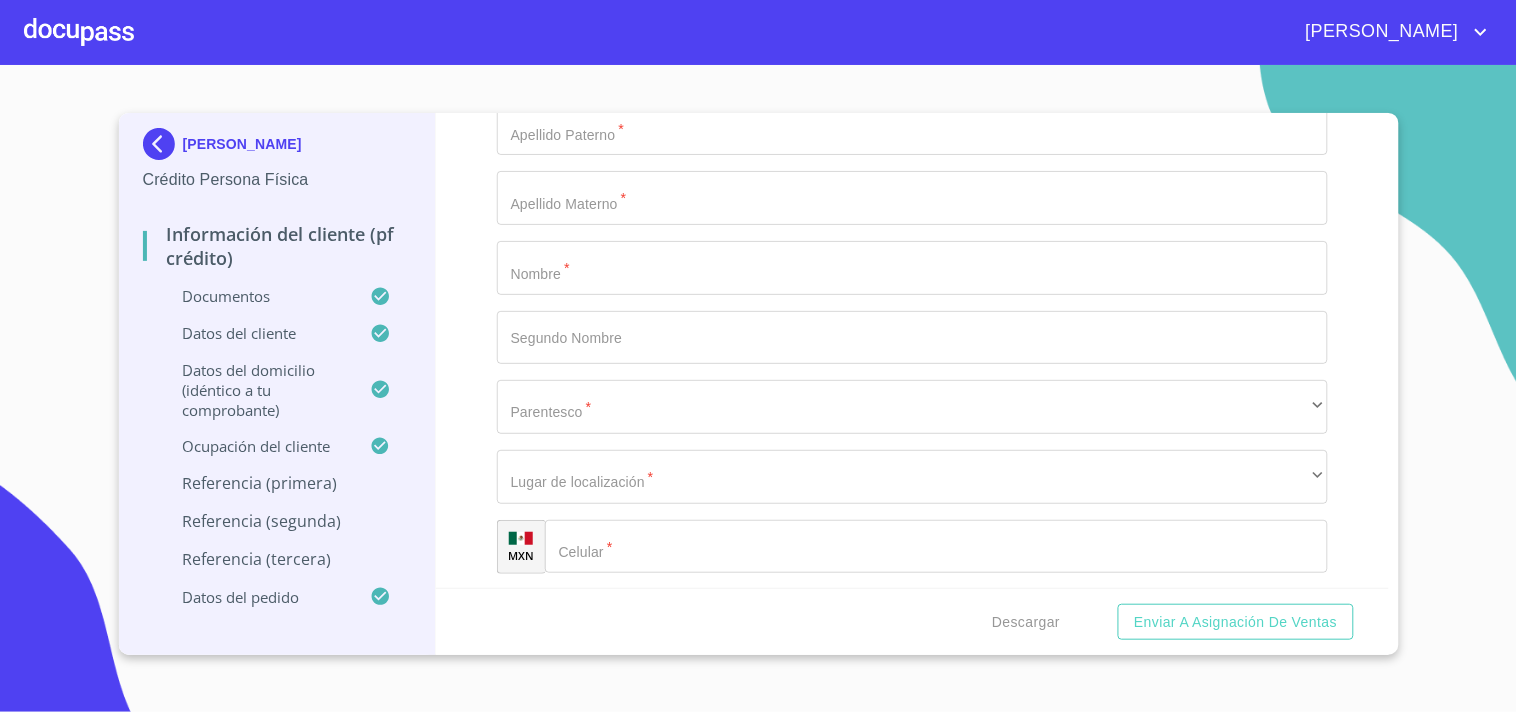 scroll, scrollTop: 9342, scrollLeft: 0, axis: vertical 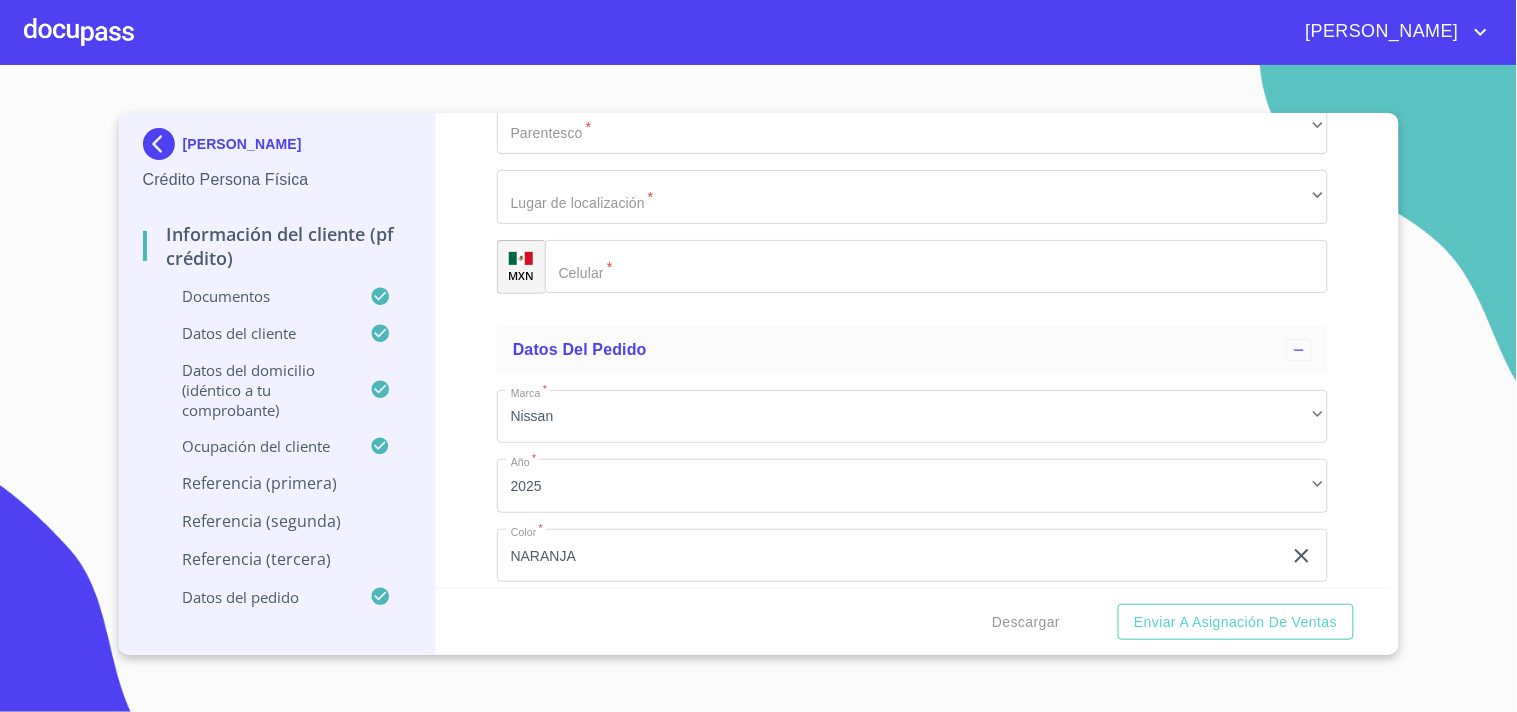 type on "[PERSON_NAME]" 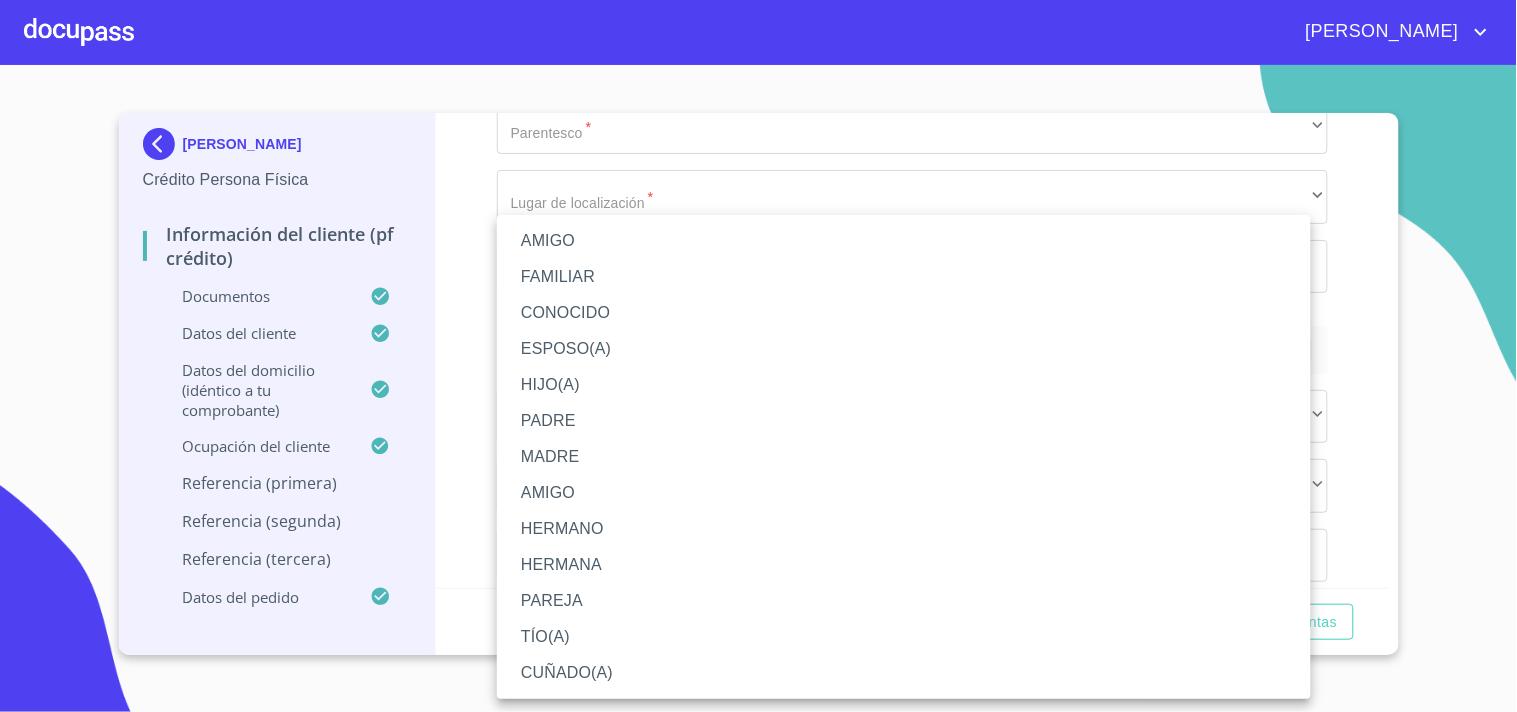 click on "AMIGO" at bounding box center [904, 241] 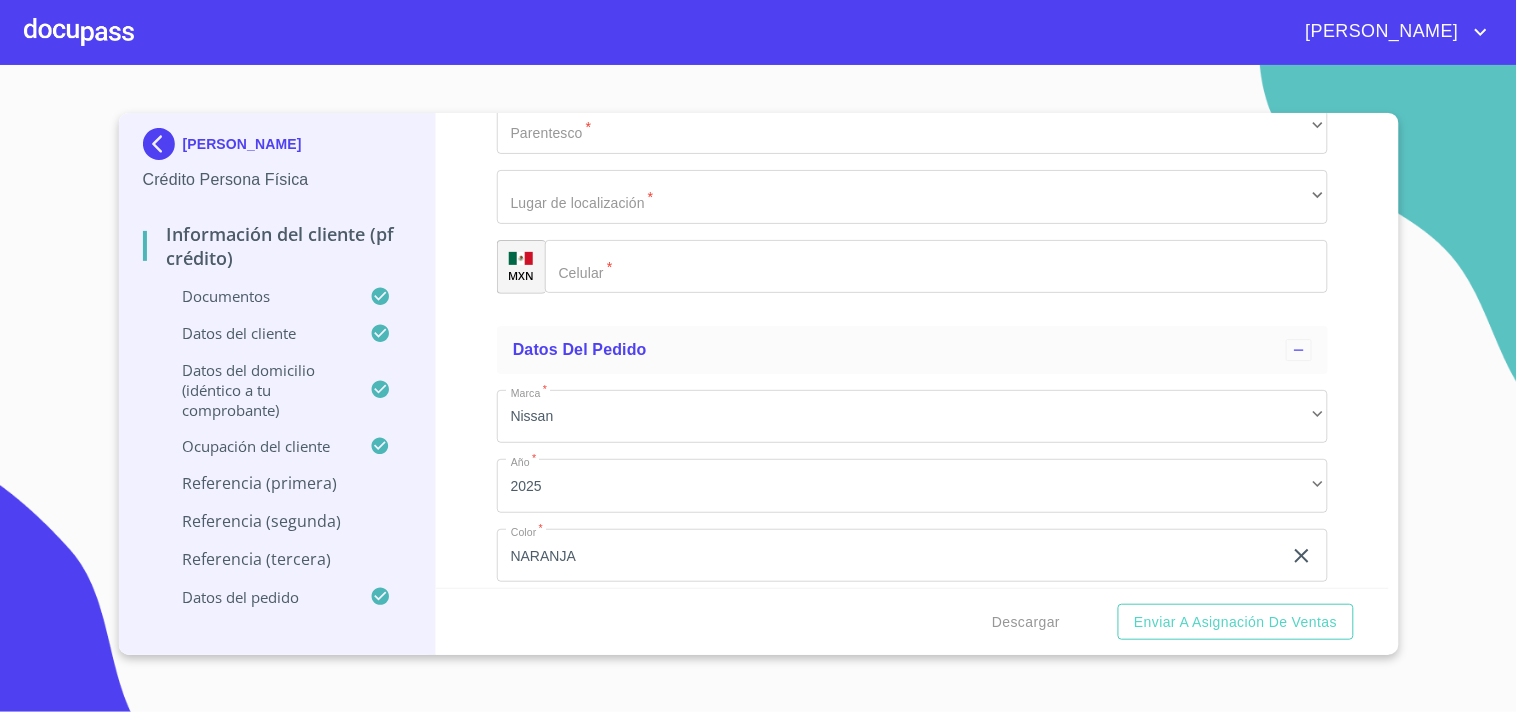 click on "​" at bounding box center (912, -939) 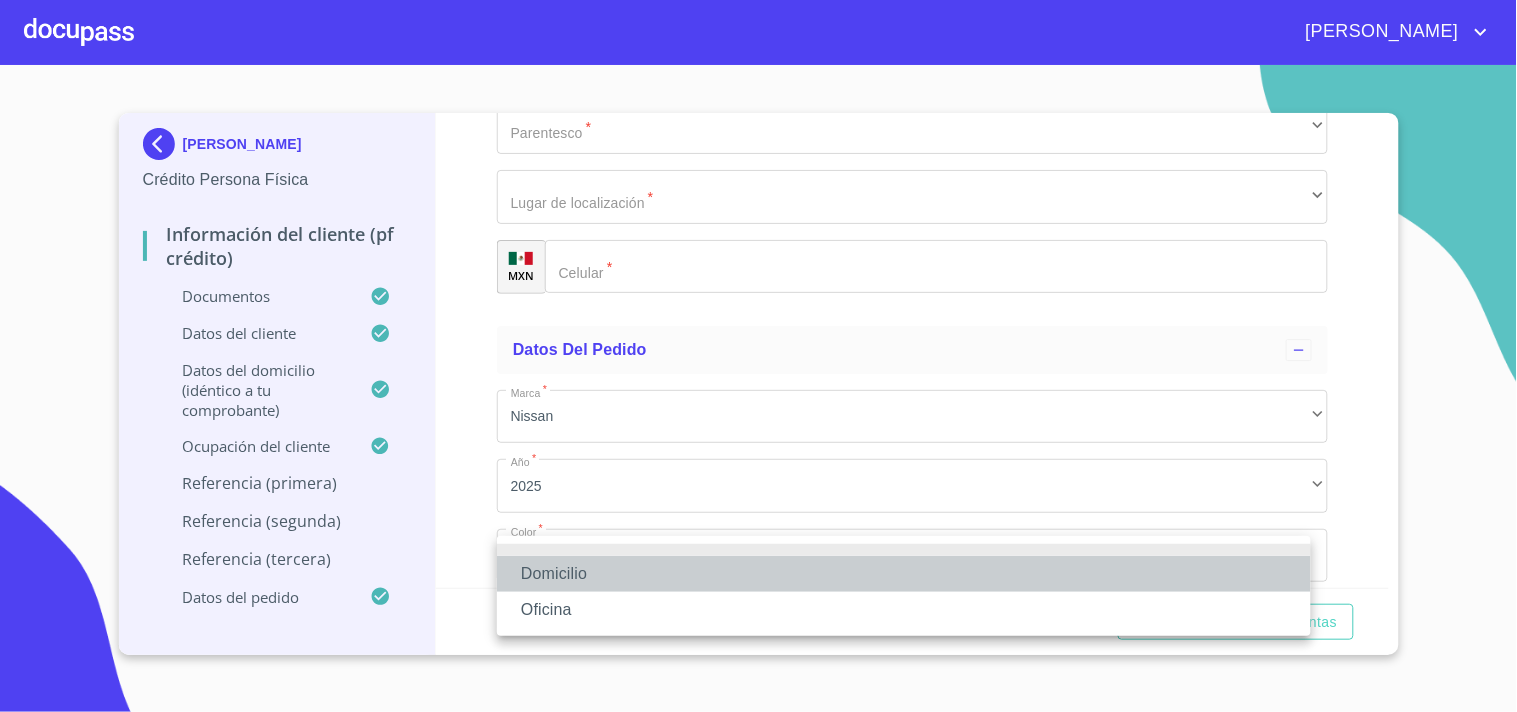 click on "Domicilio" at bounding box center (904, 574) 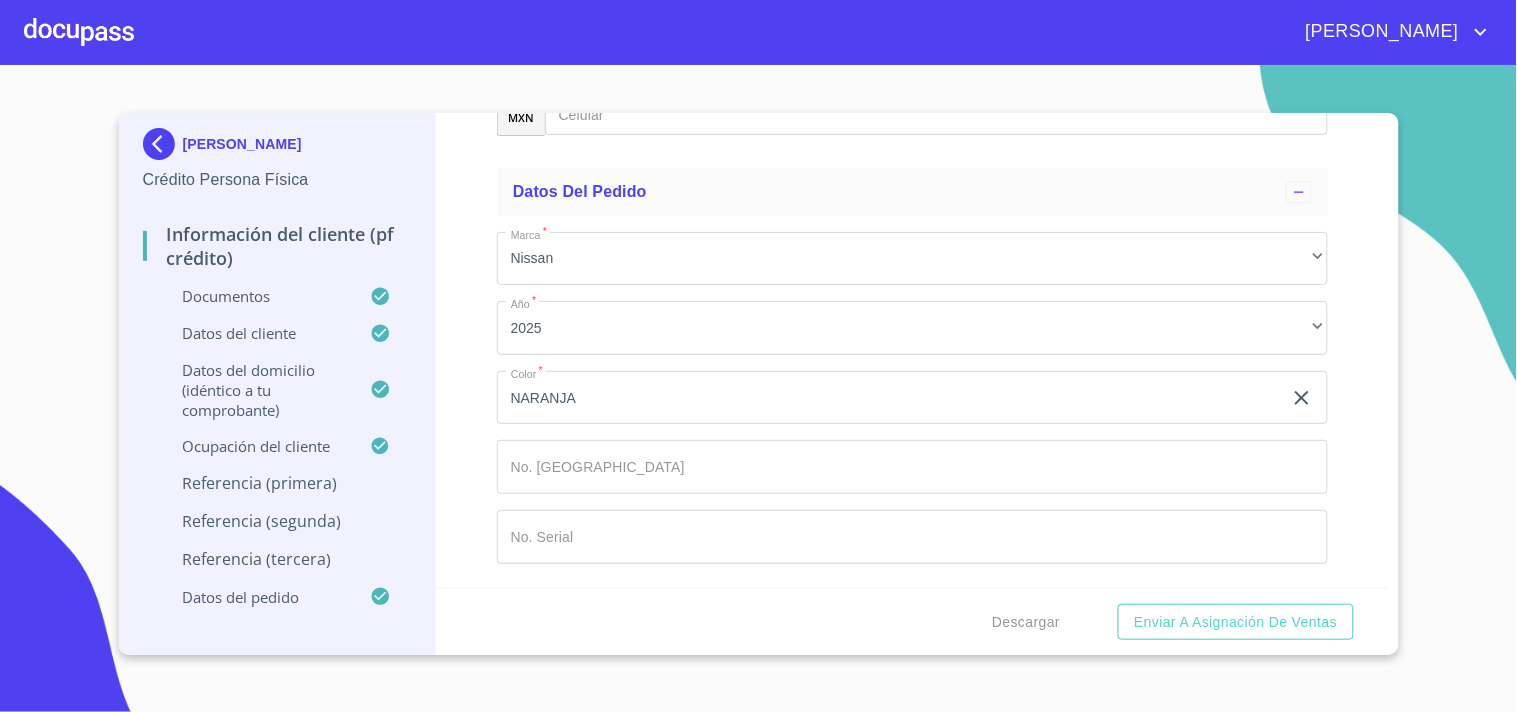 scroll, scrollTop: 9564, scrollLeft: 0, axis: vertical 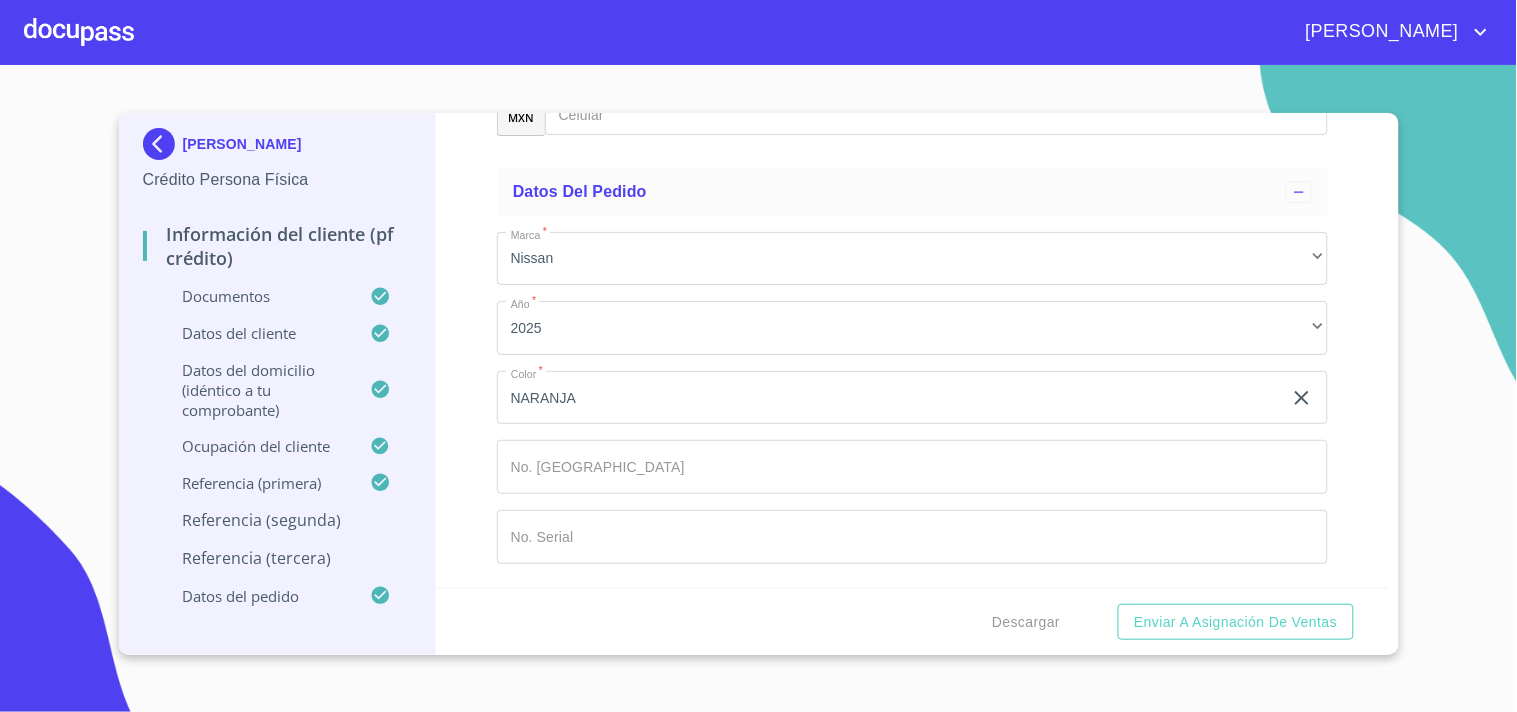 type on "[PERSON_NAME]" 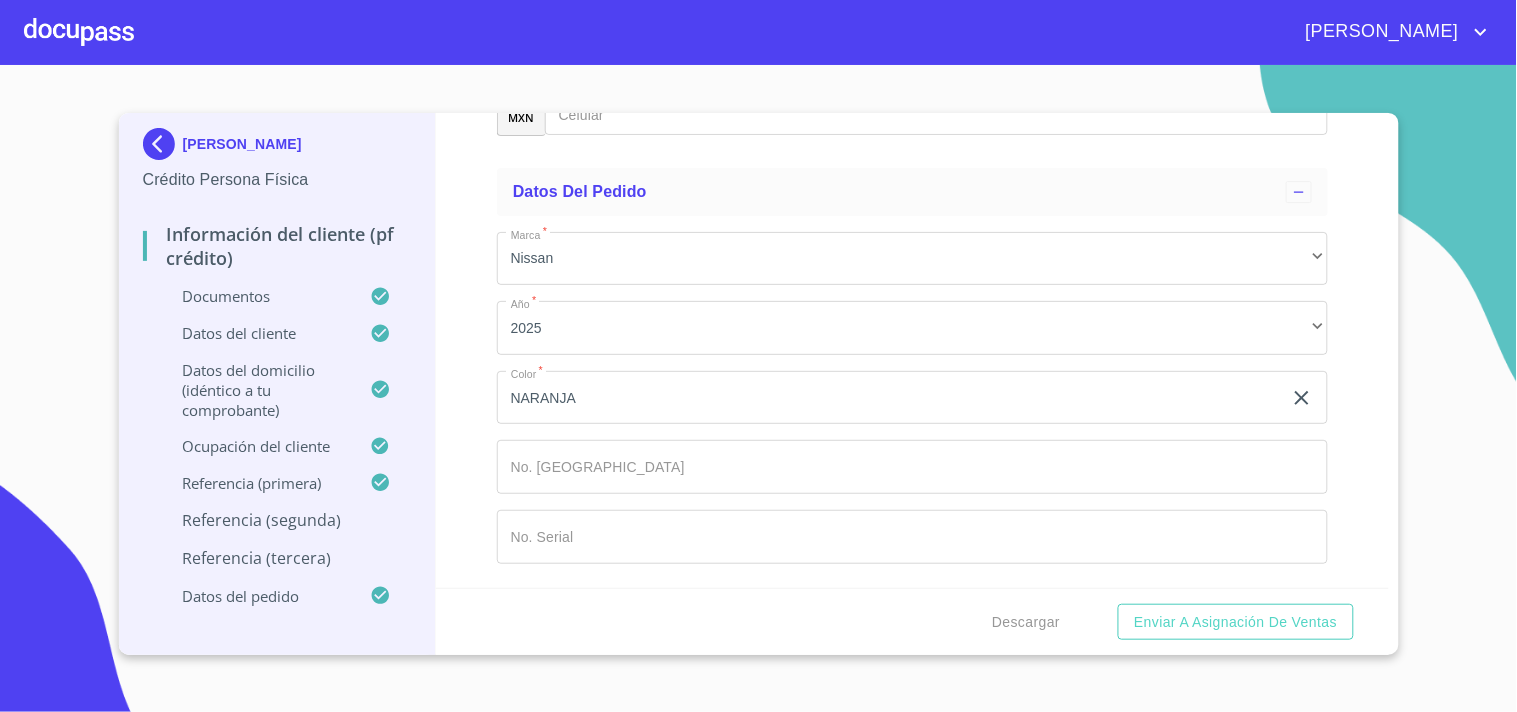 scroll, scrollTop: 9700, scrollLeft: 0, axis: vertical 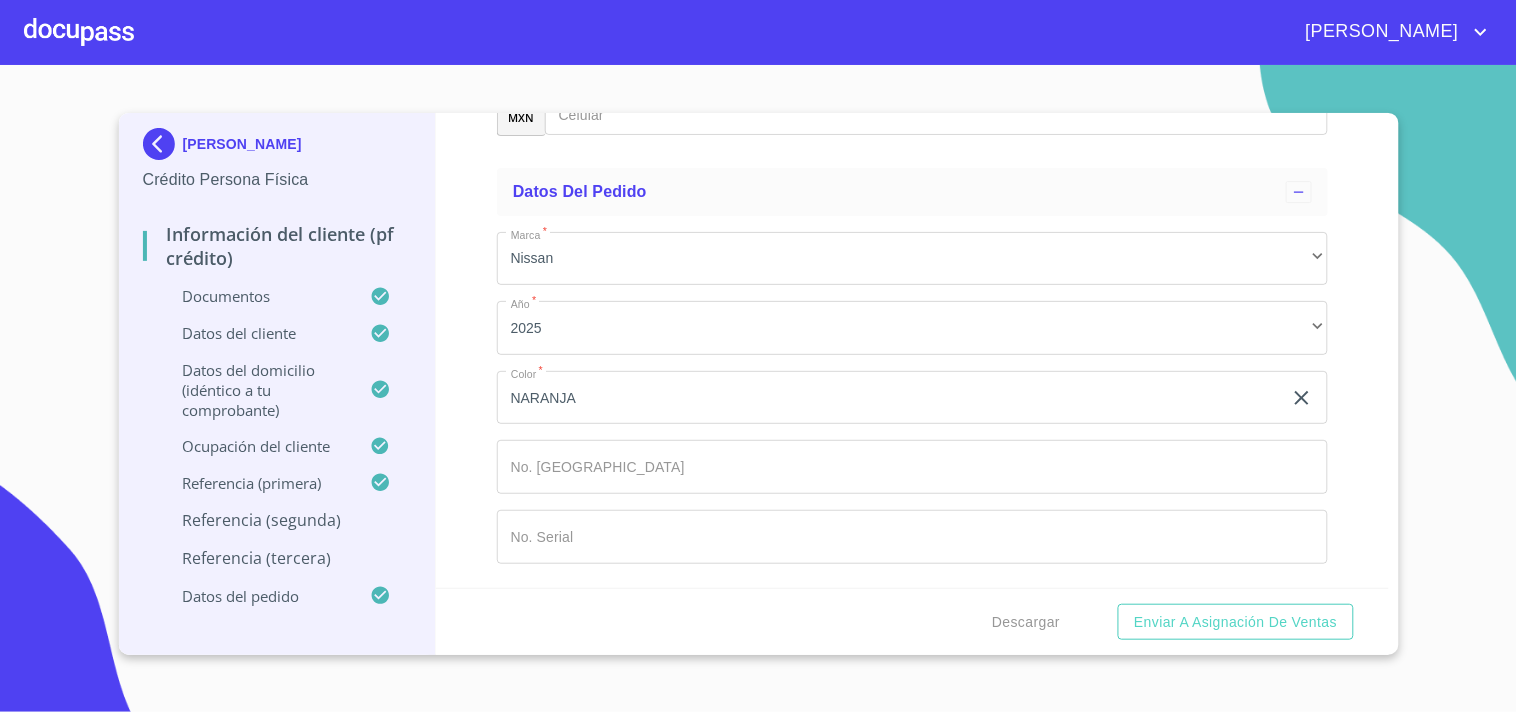 type on "[PERSON_NAME]" 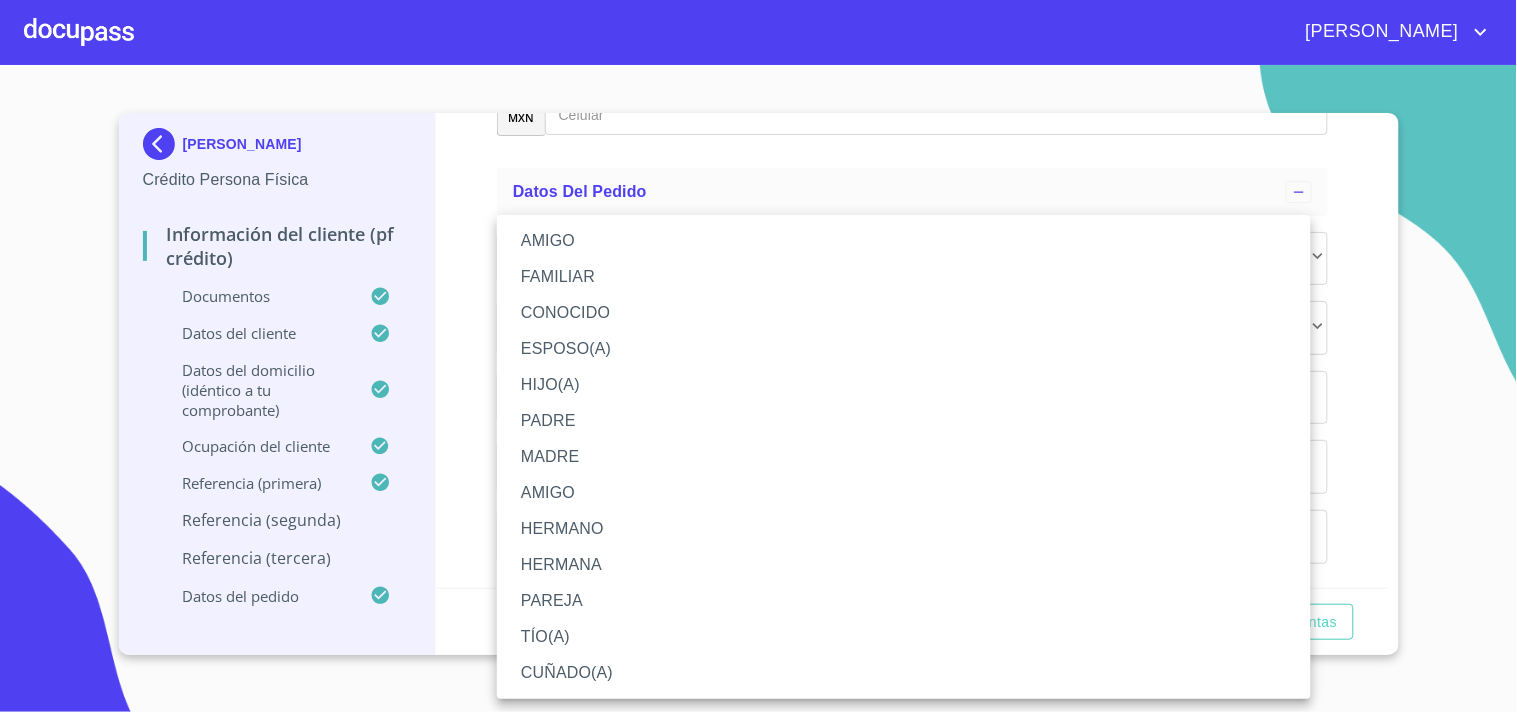 click on "AMIGO" at bounding box center [904, 241] 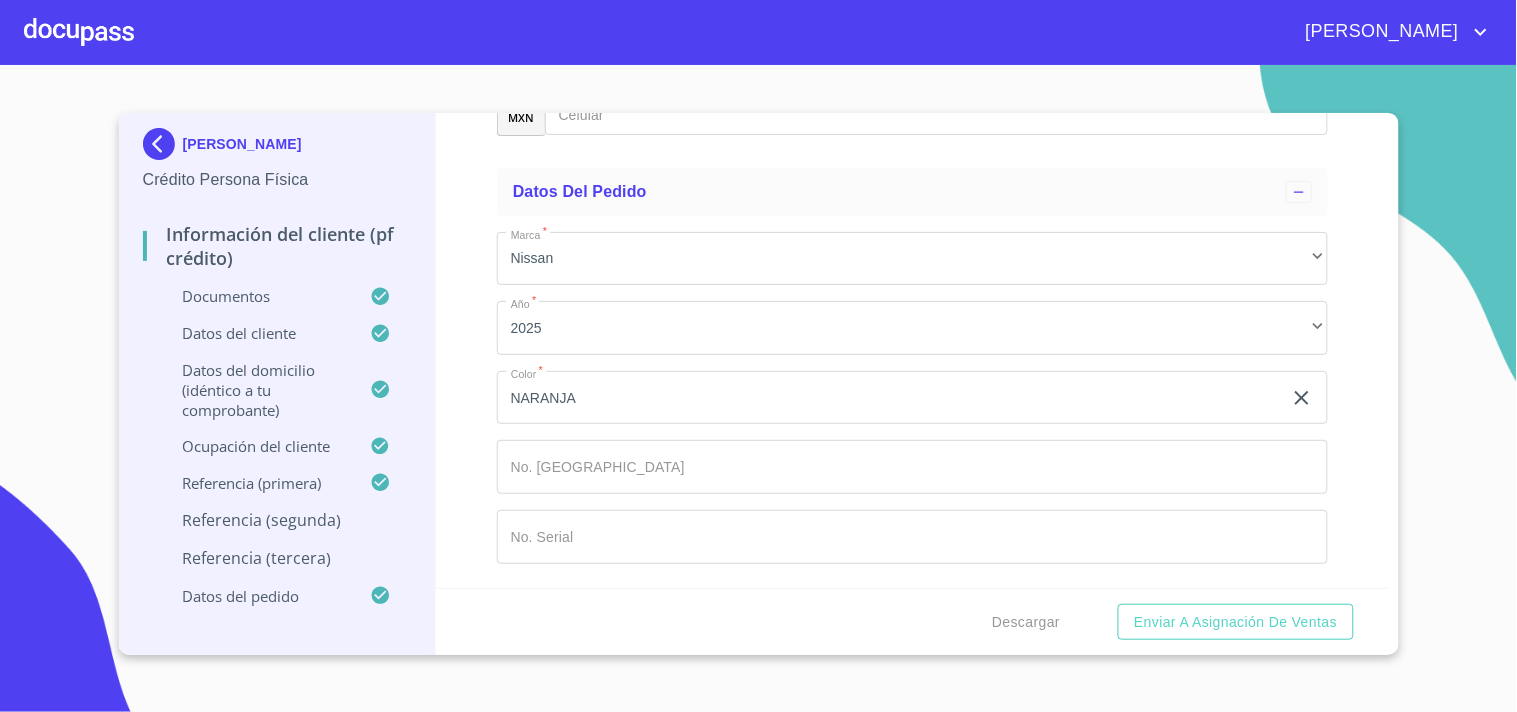 scroll, scrollTop: 10091, scrollLeft: 0, axis: vertical 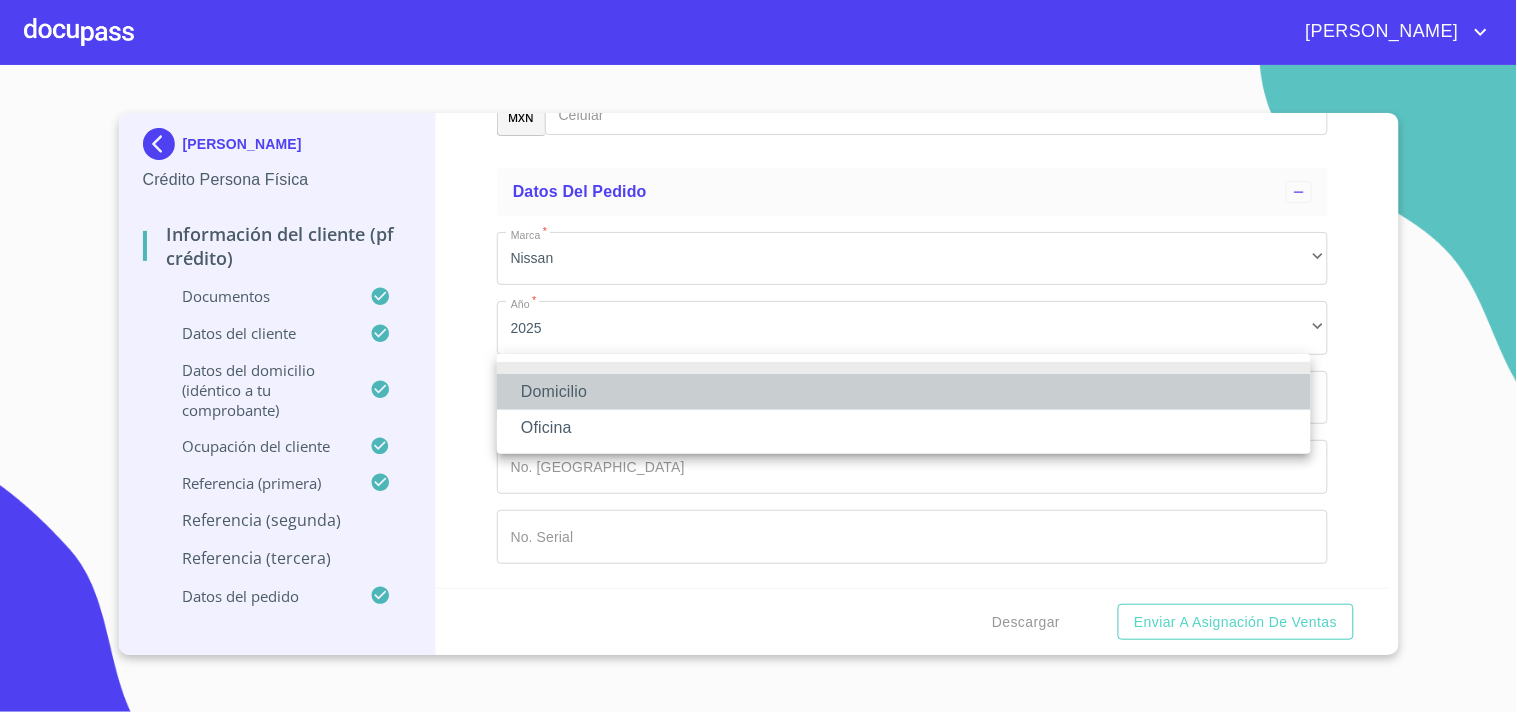 click on "Domicilio" at bounding box center [904, 392] 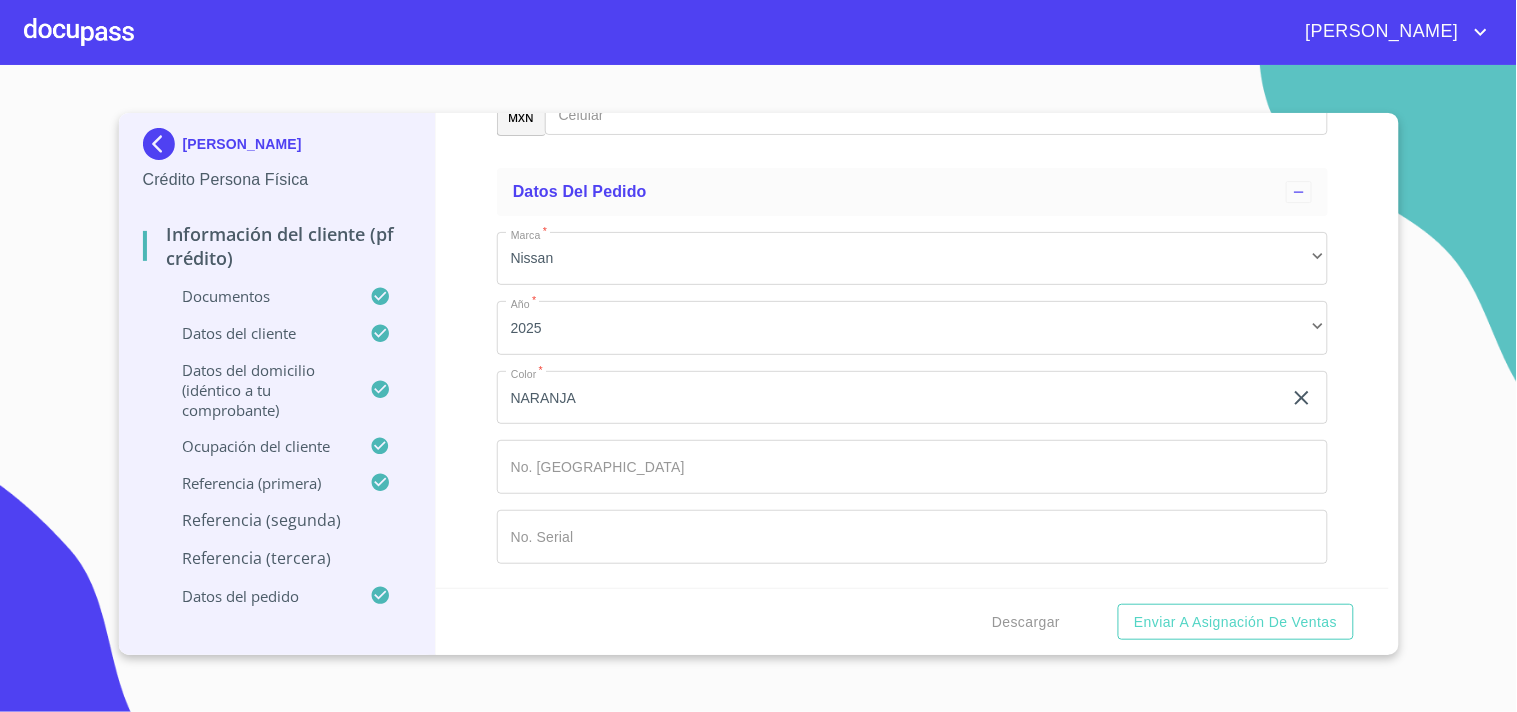 click on "Documento de identificación   *" 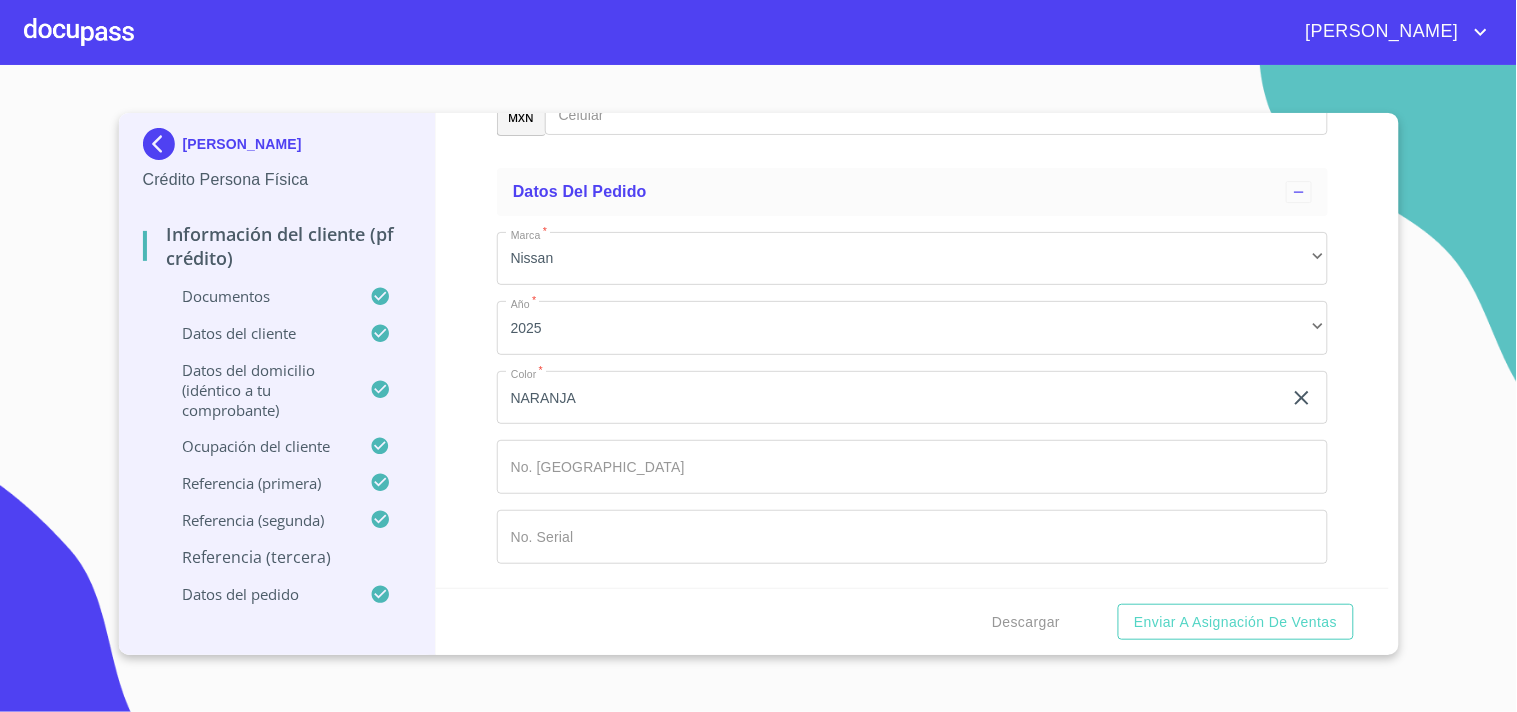 type on "V" 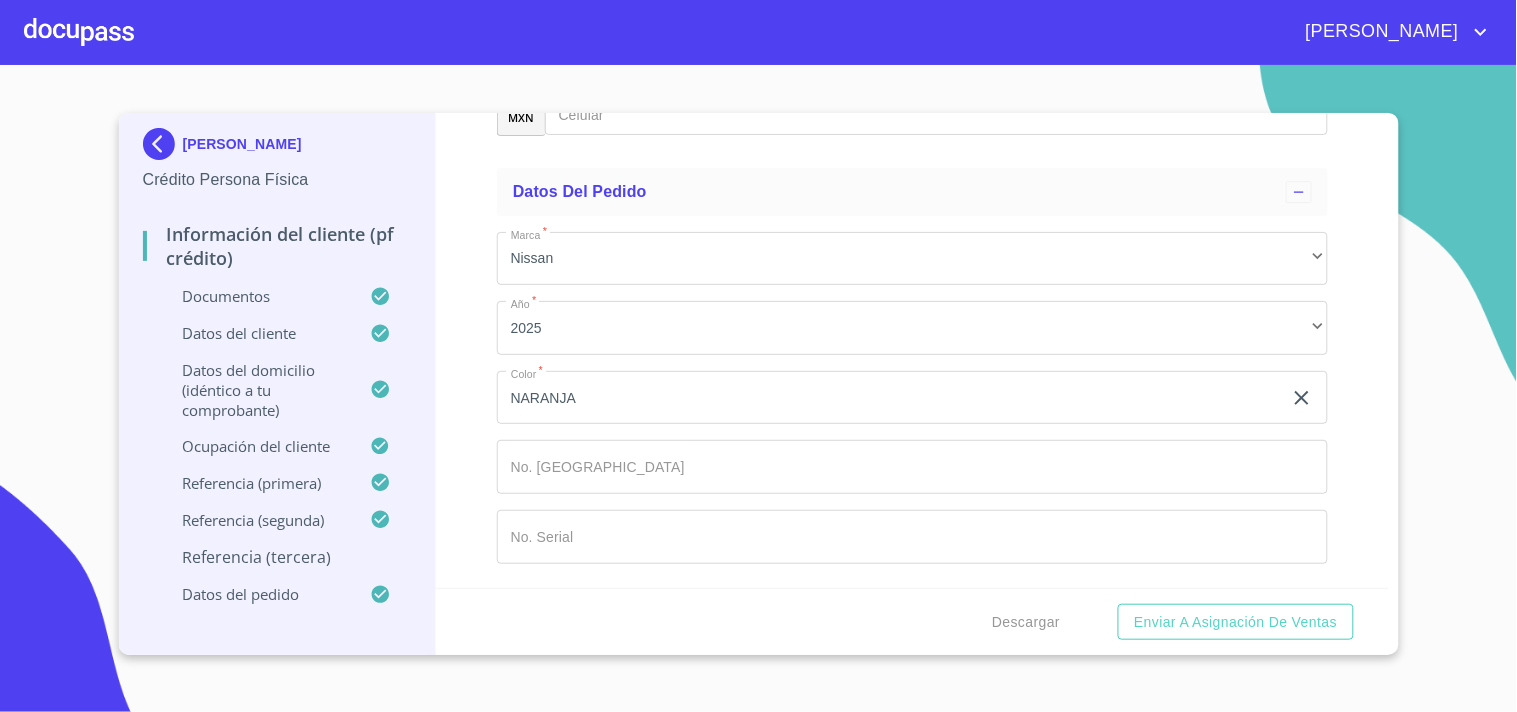 type on "FLORES" 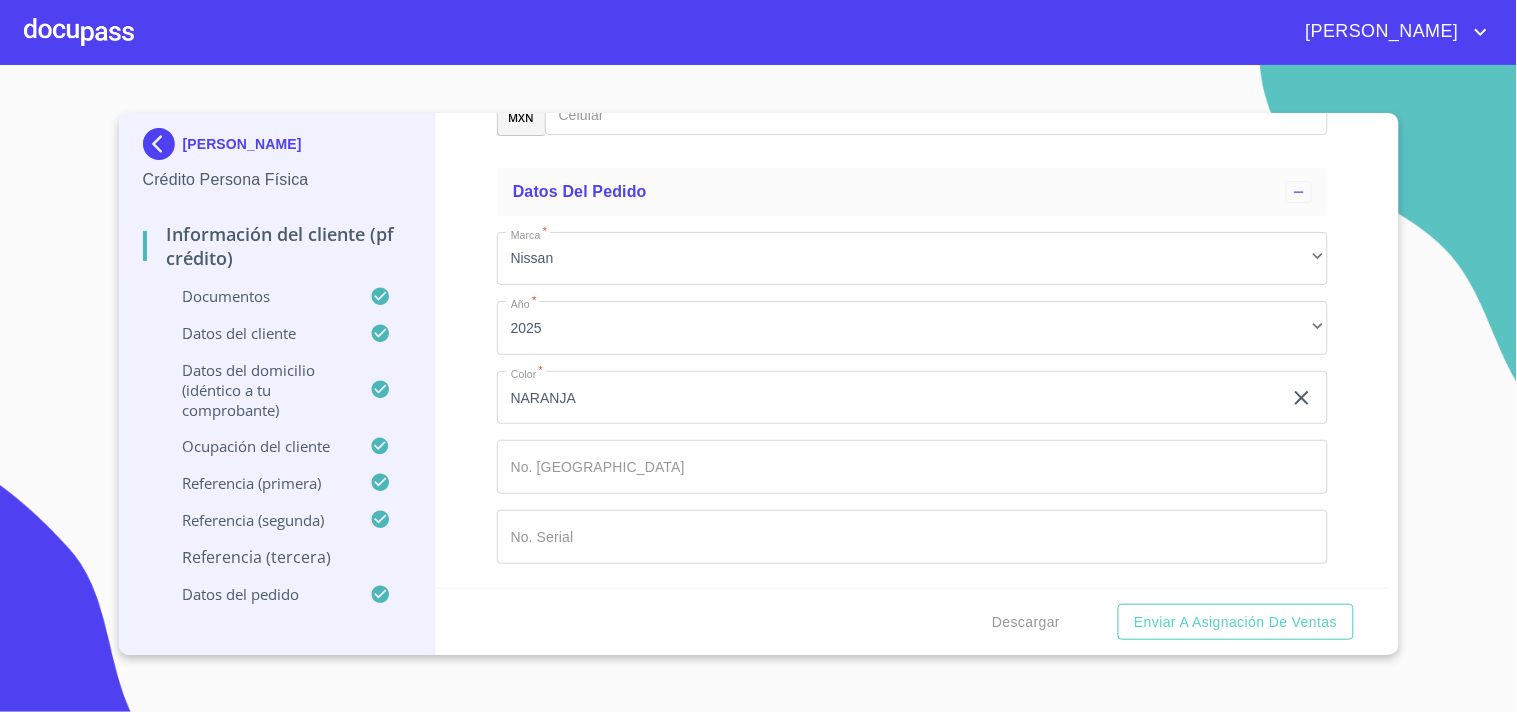 type on "v" 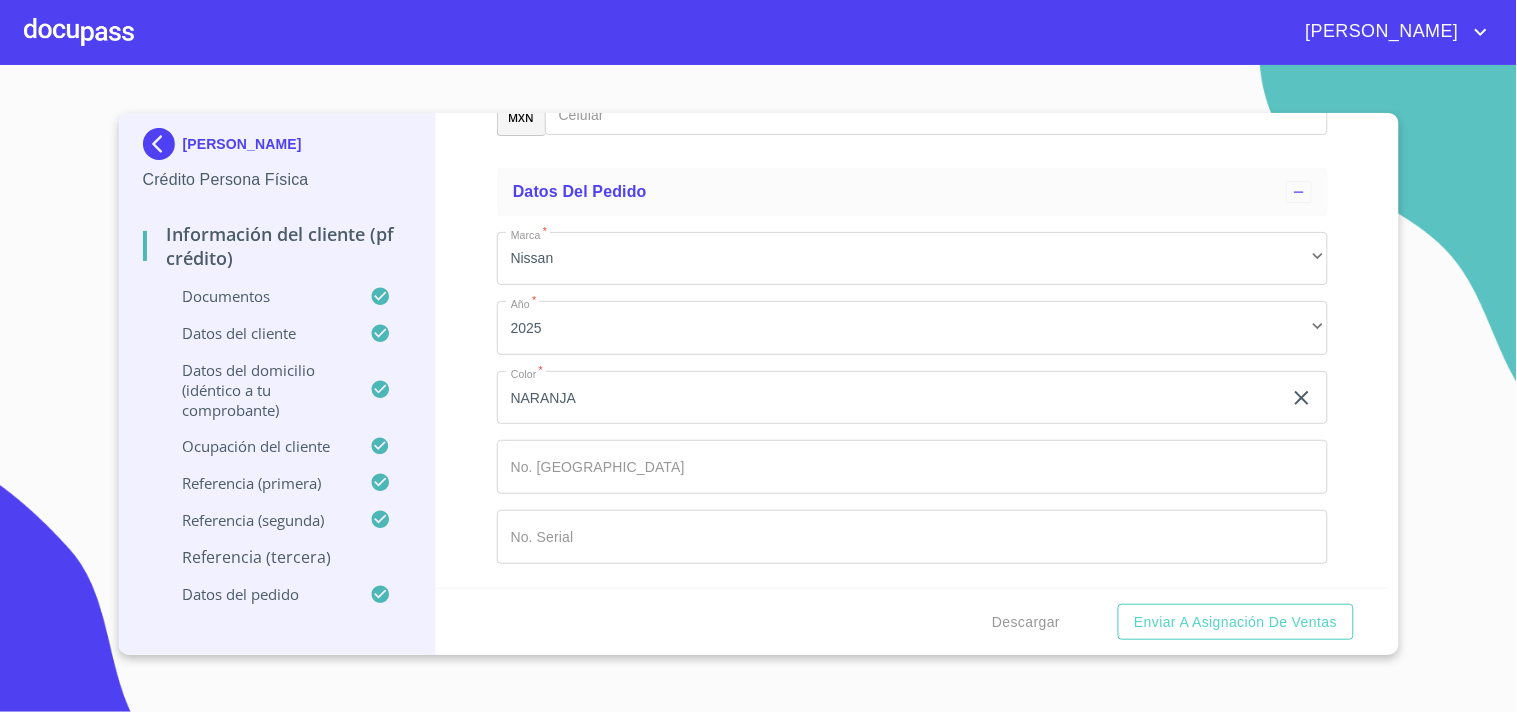 type on "S" 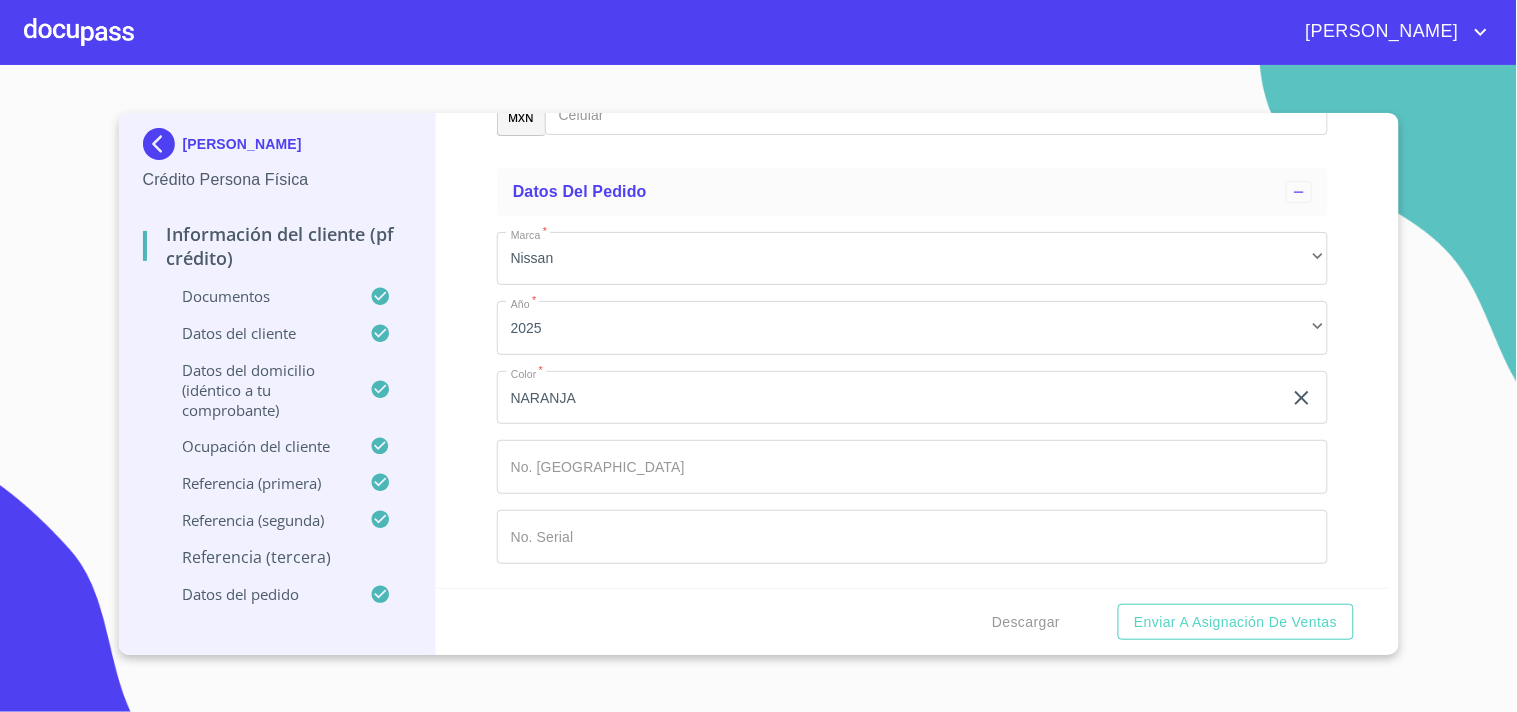 type on "DE [DEMOGRAPHIC_DATA]" 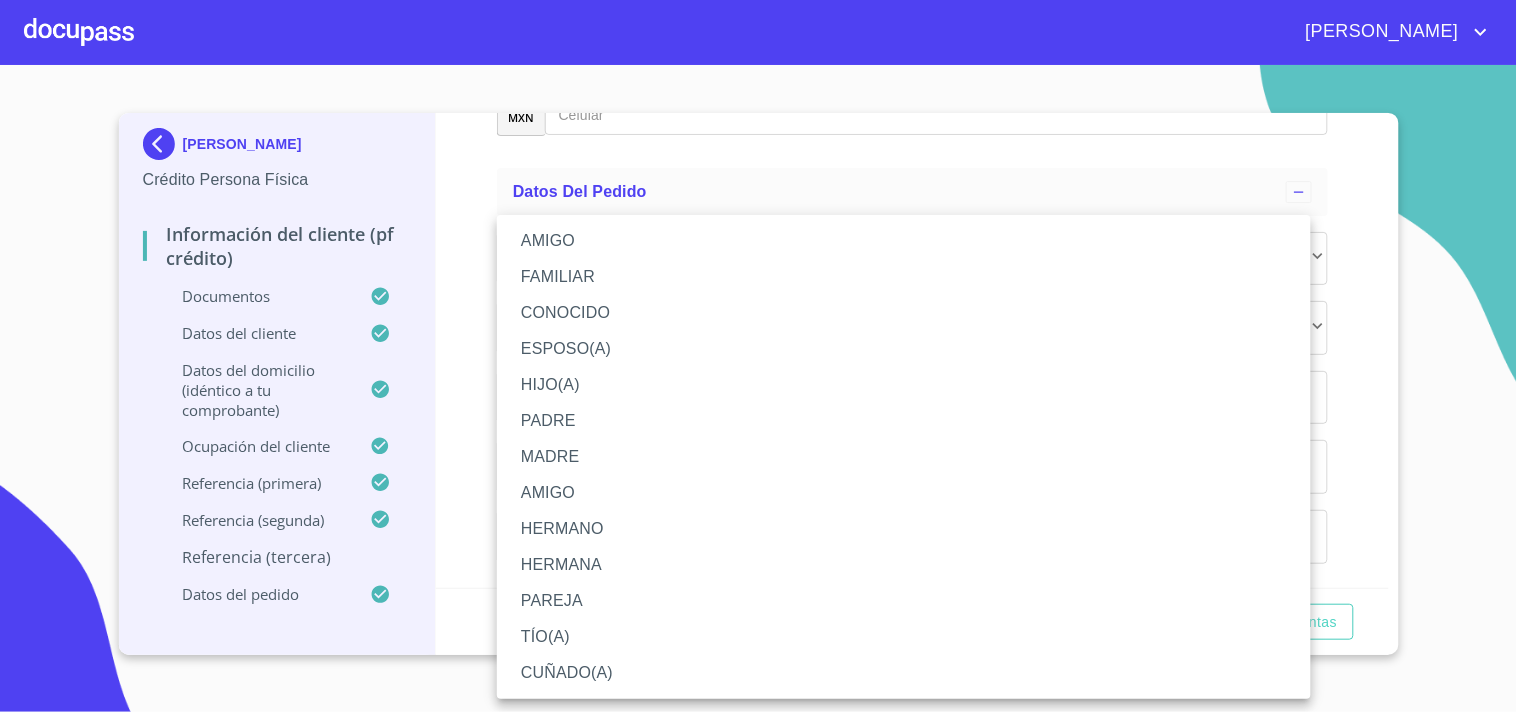 click on "HIJO(A)" at bounding box center [904, 385] 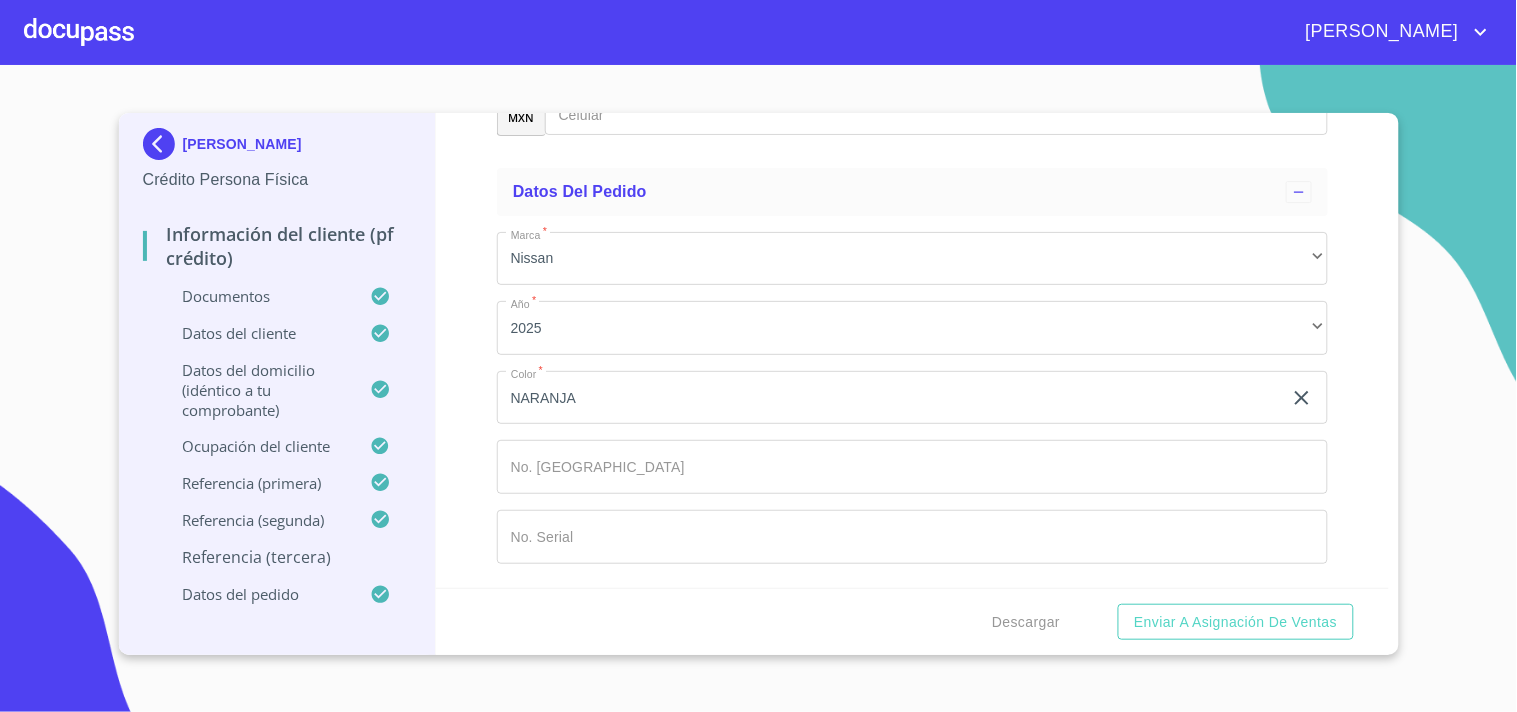 scroll, scrollTop: 10588, scrollLeft: 0, axis: vertical 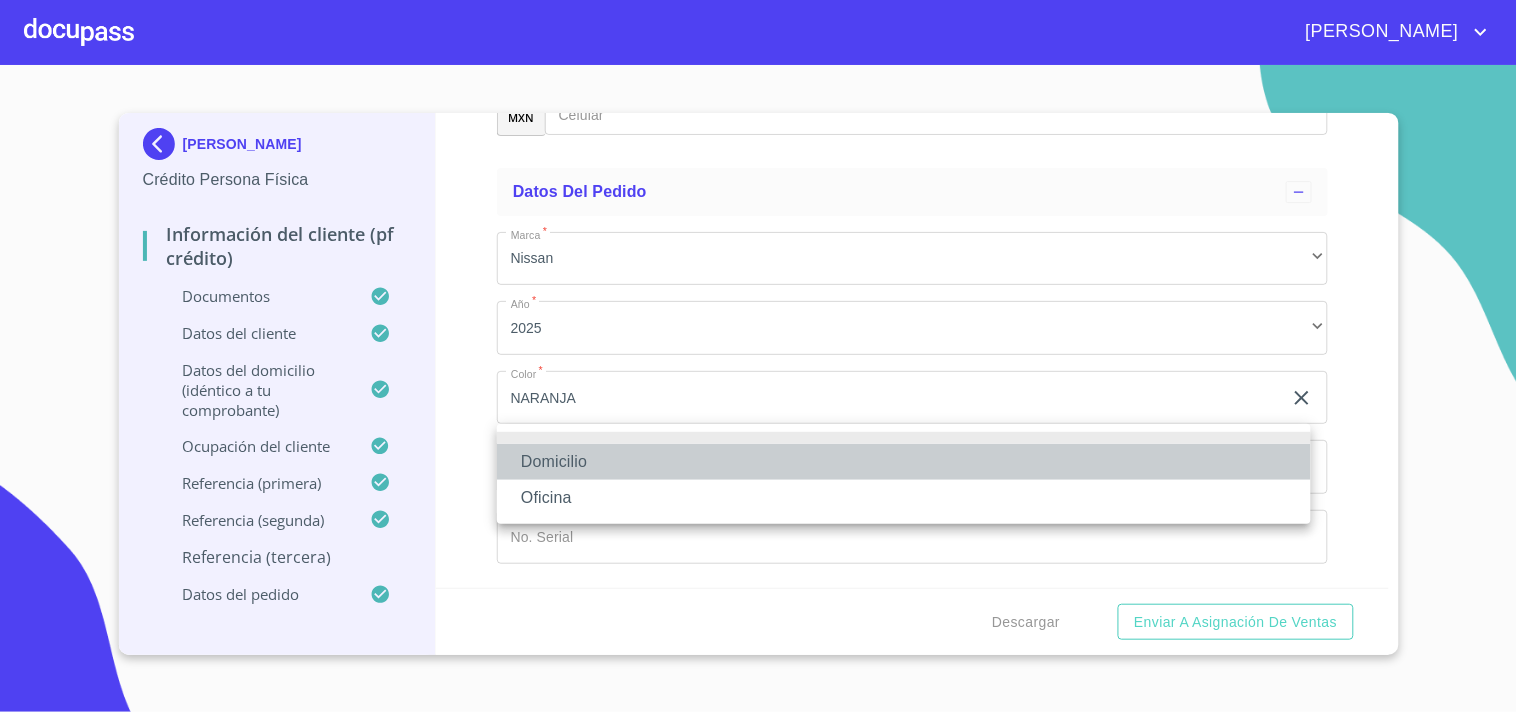 click on "Domicilio" at bounding box center [904, 462] 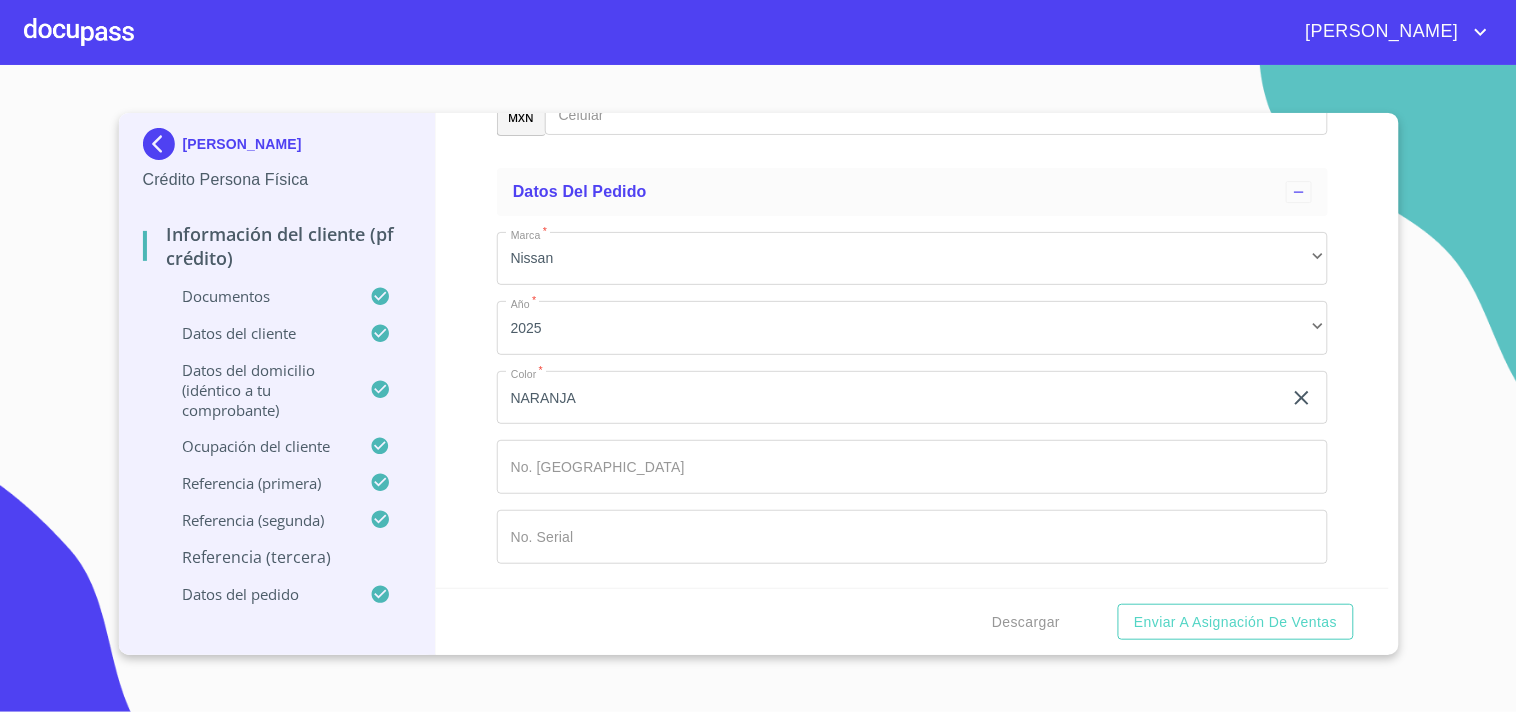 click on "Documento de identificación   *" 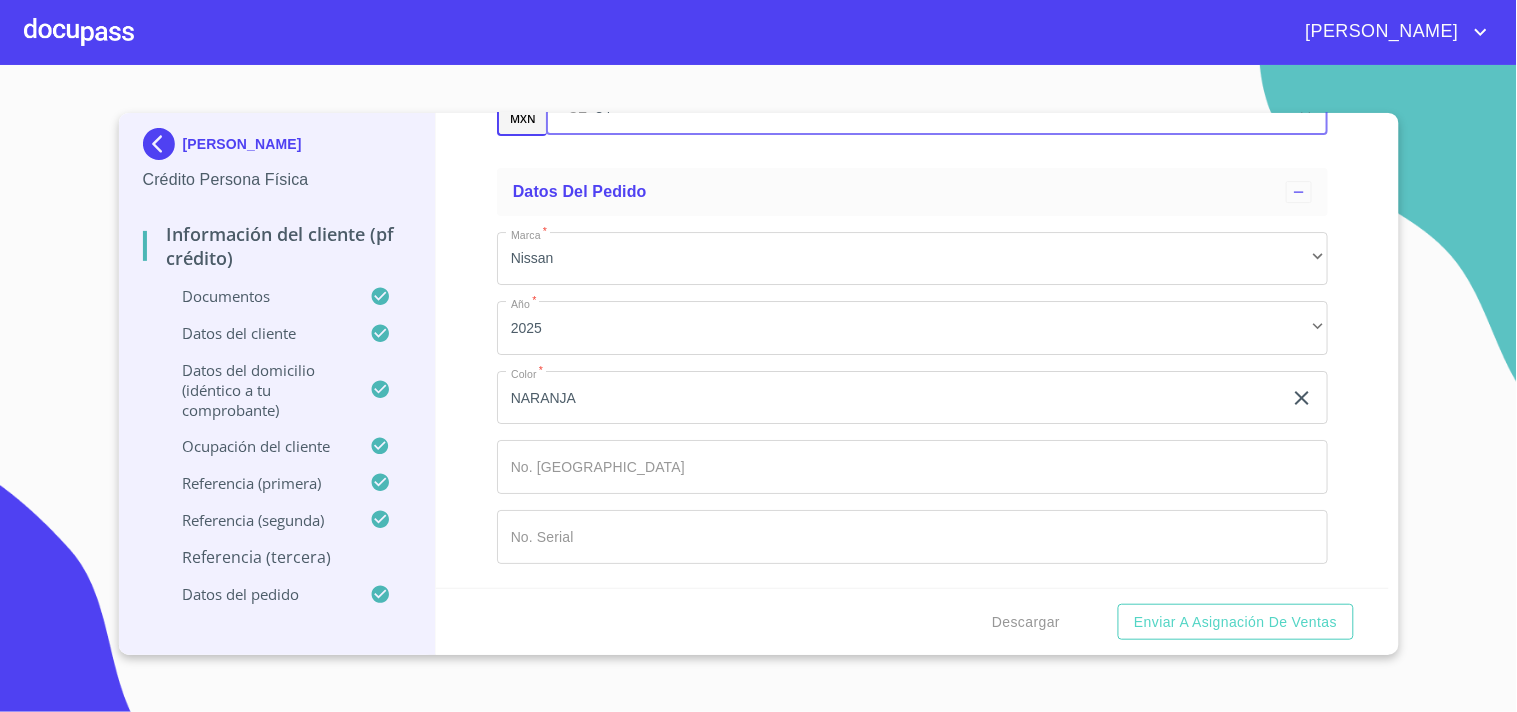 type on "3" 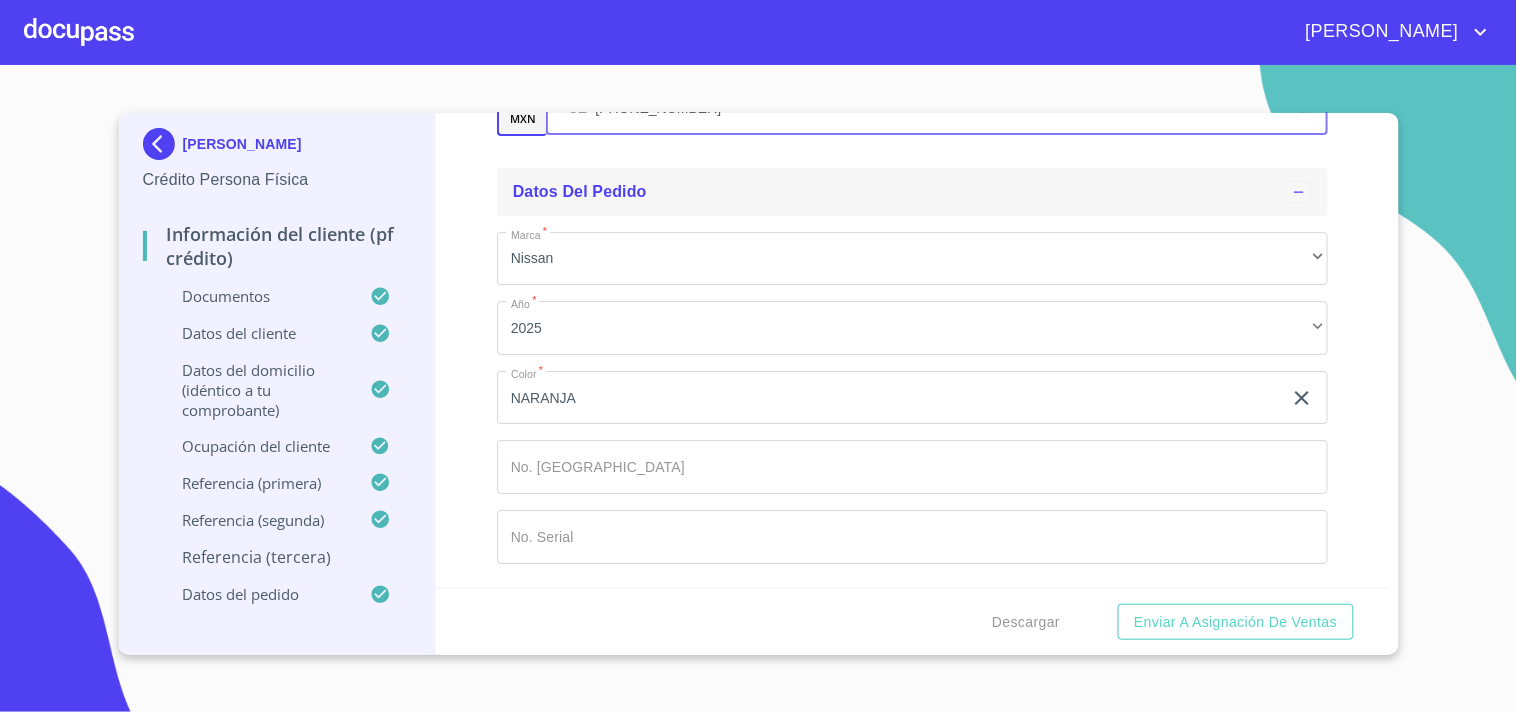 scroll, scrollTop: 10700, scrollLeft: 0, axis: vertical 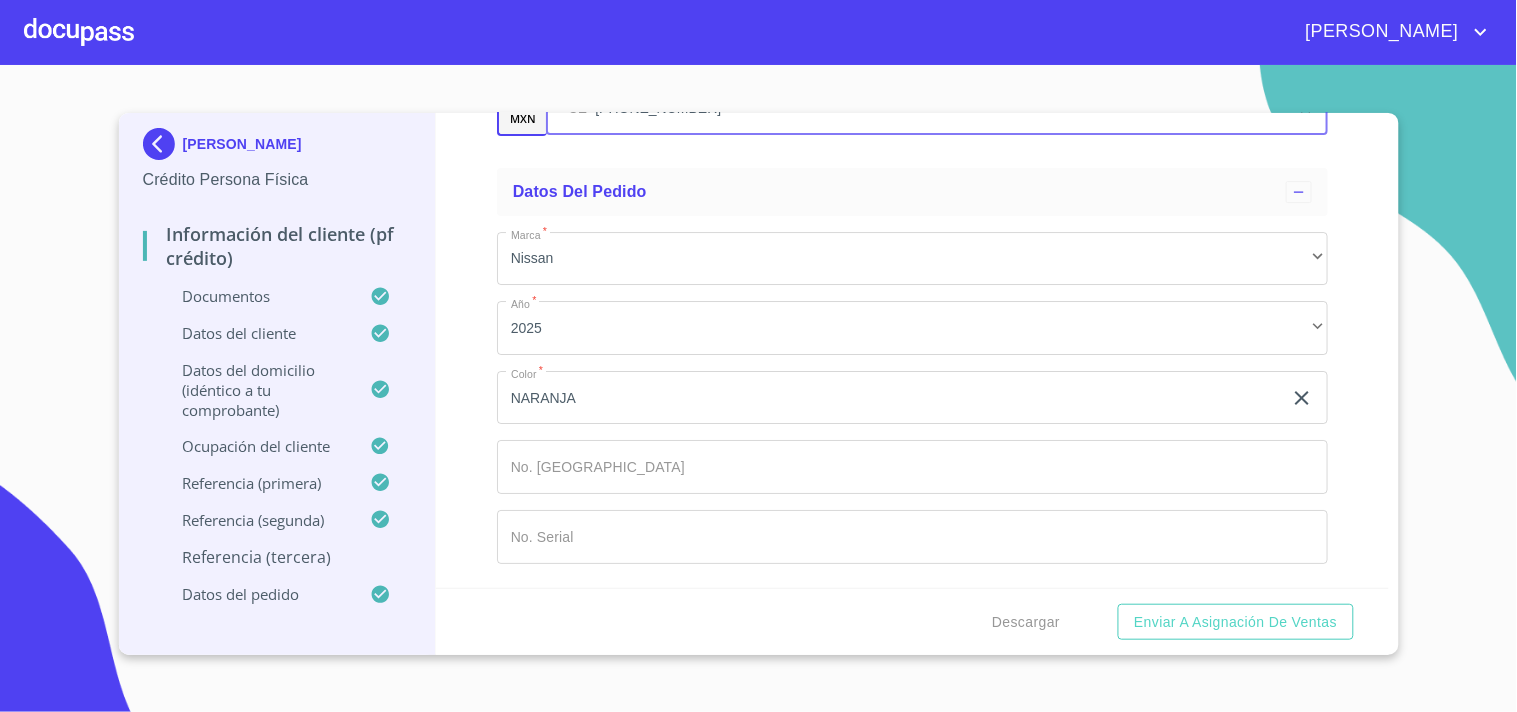 type on "[PHONE_NUMBER]" 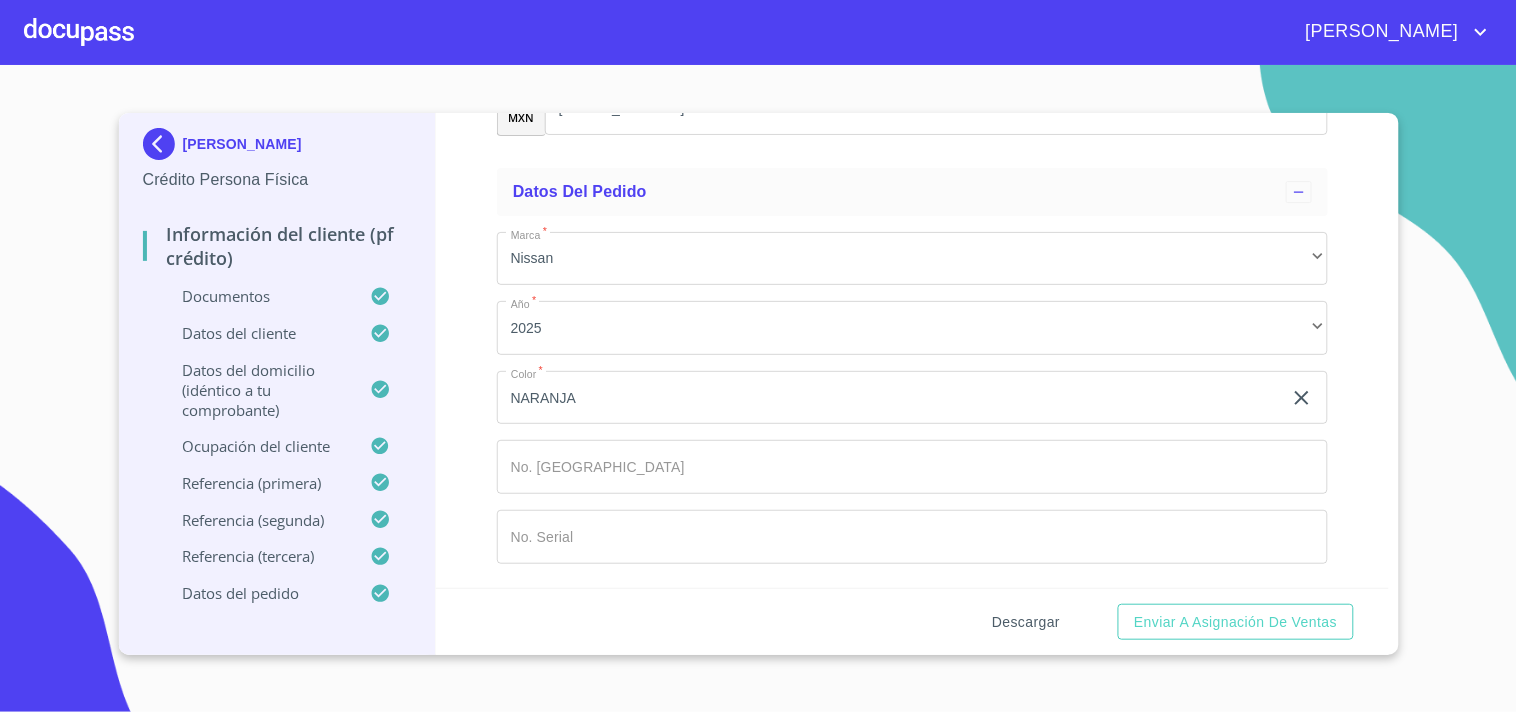 click on "Descargar" at bounding box center (1026, 622) 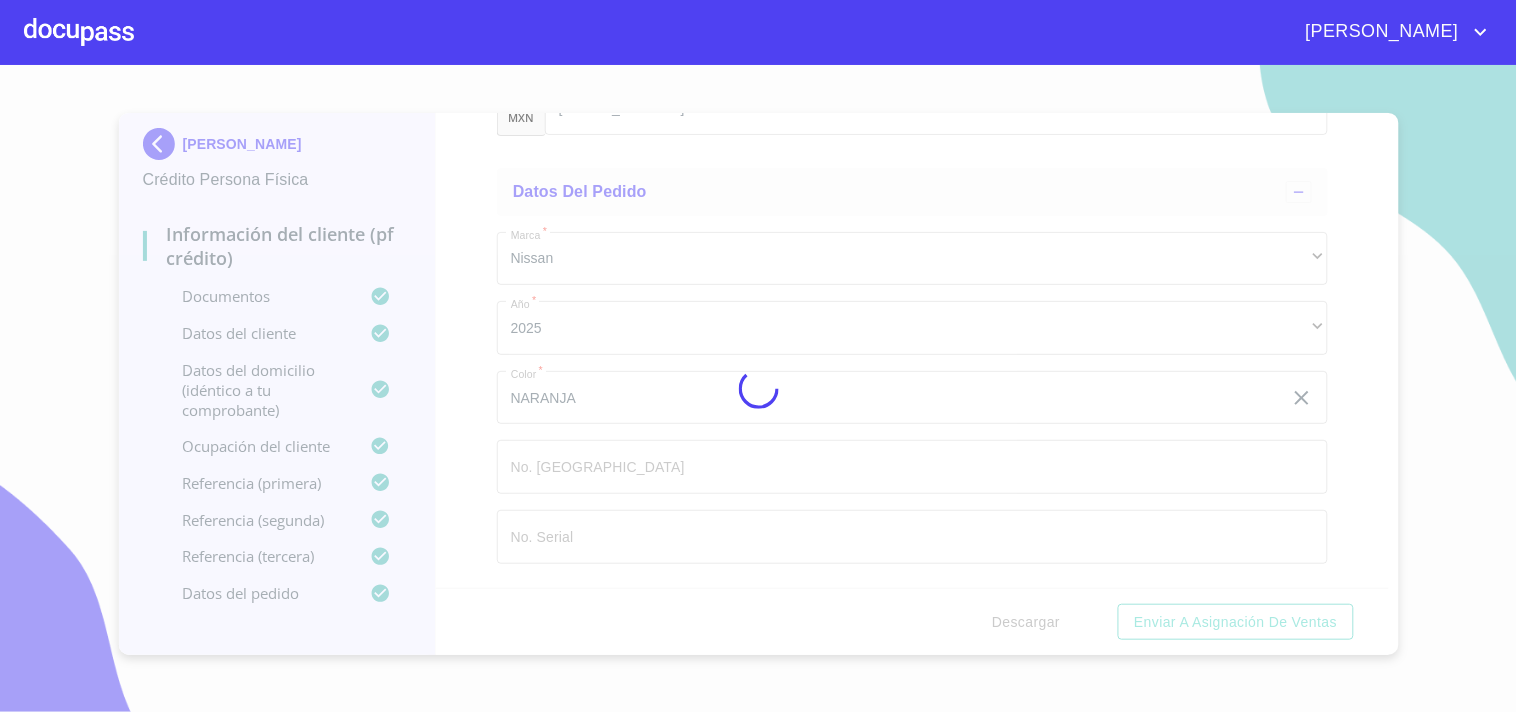 click at bounding box center (758, 388) 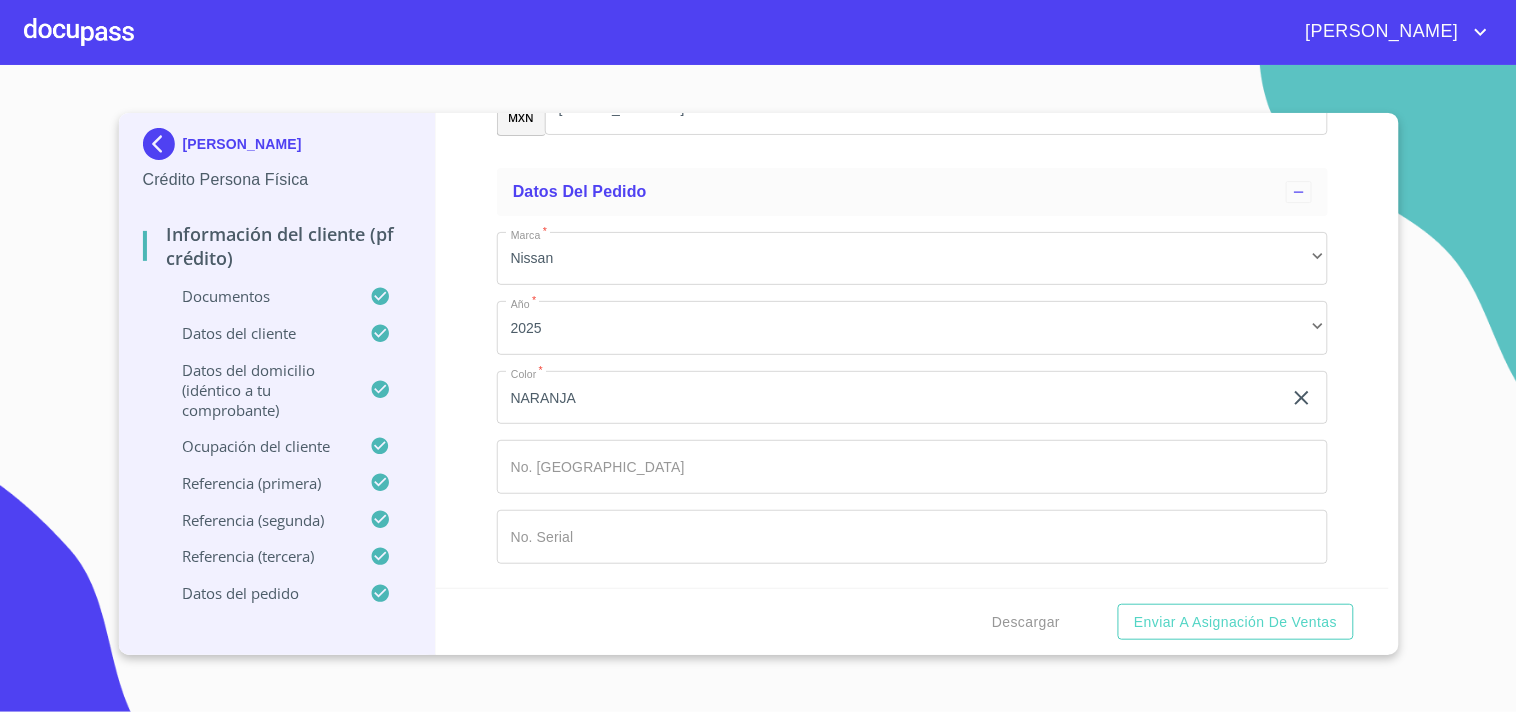 scroll, scrollTop: 10886, scrollLeft: 0, axis: vertical 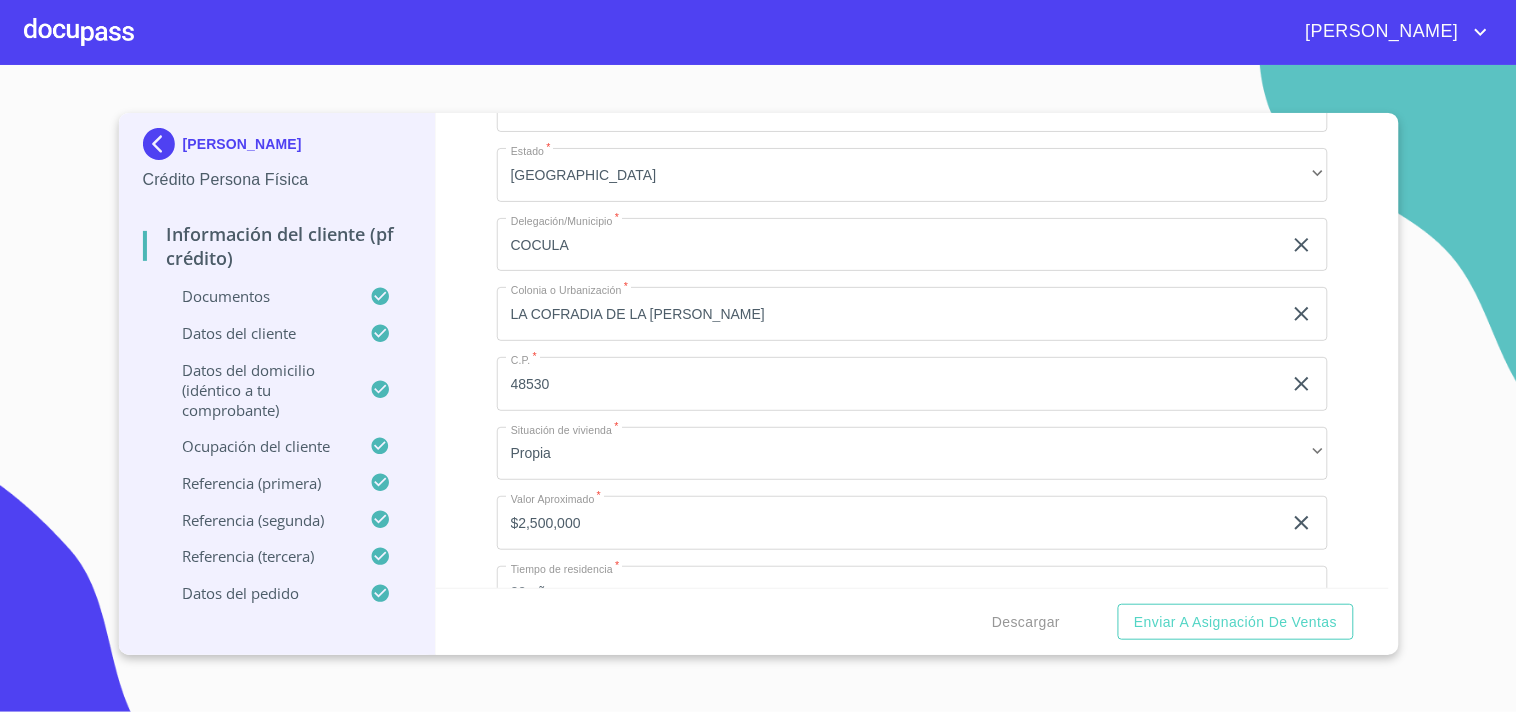 click on "FLORES" at bounding box center (889, -1308) 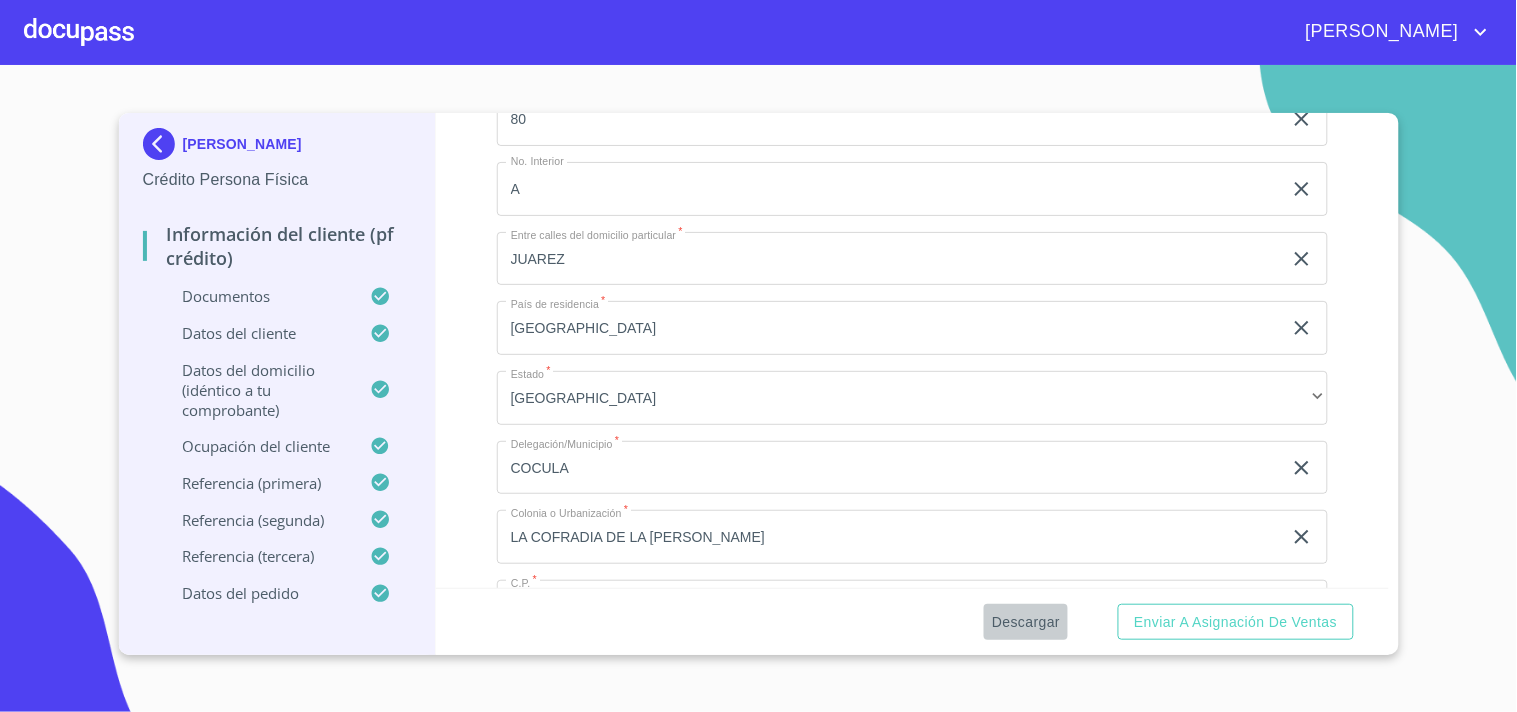 click on "Descargar" at bounding box center (1026, 622) 